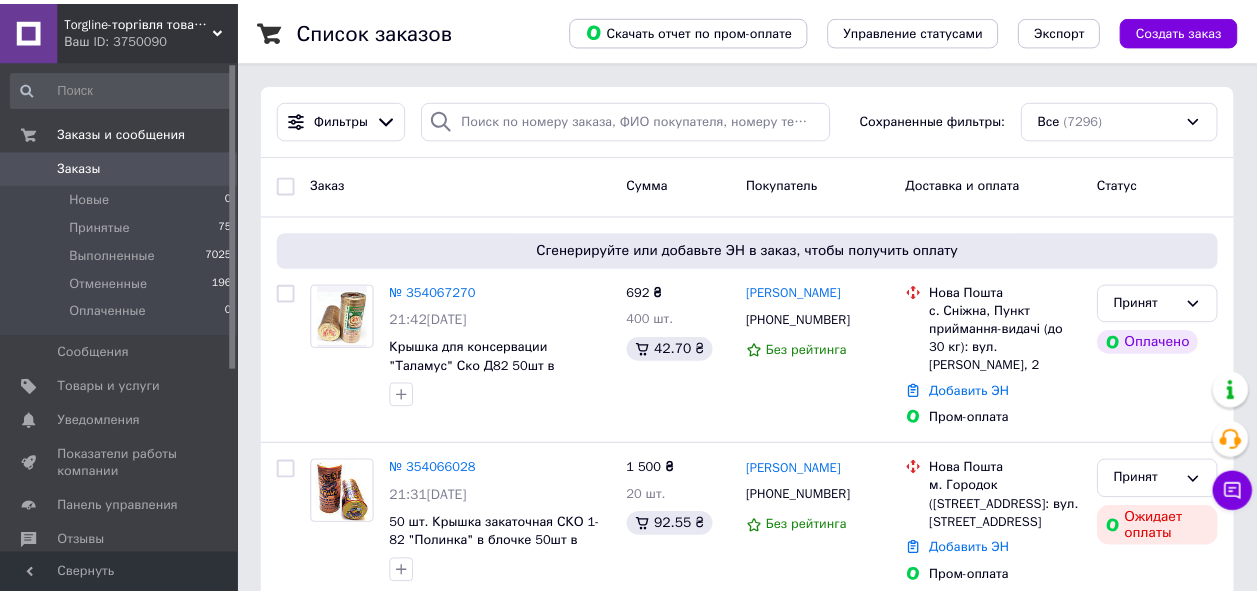 scroll, scrollTop: 0, scrollLeft: 0, axis: both 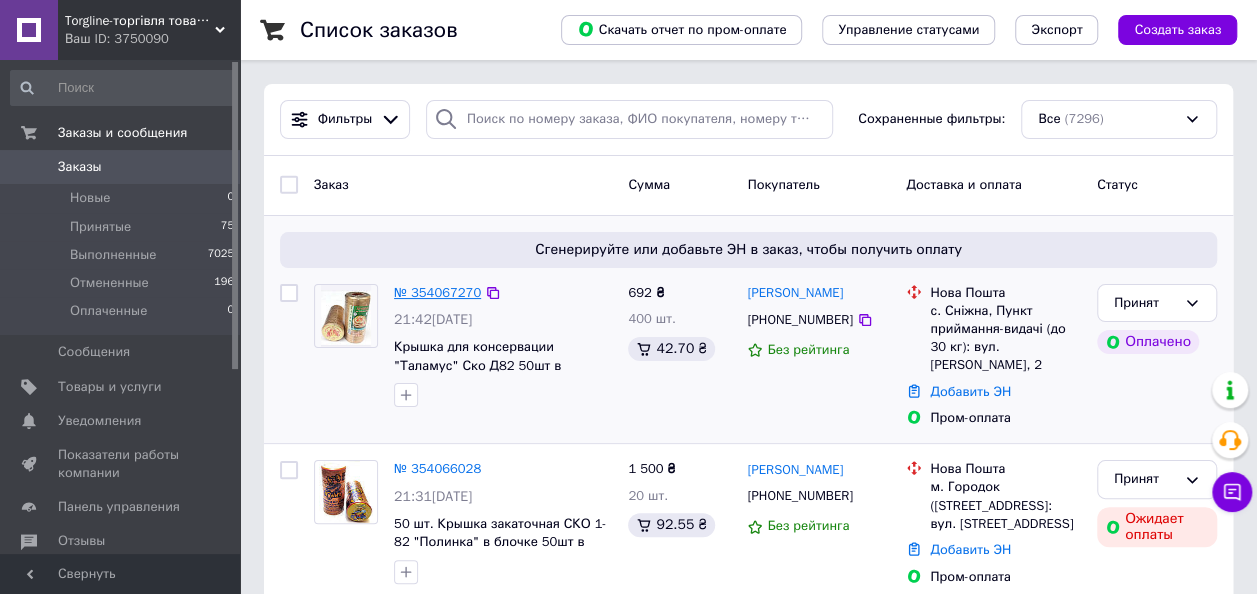 click on "№ 354067270" at bounding box center [437, 292] 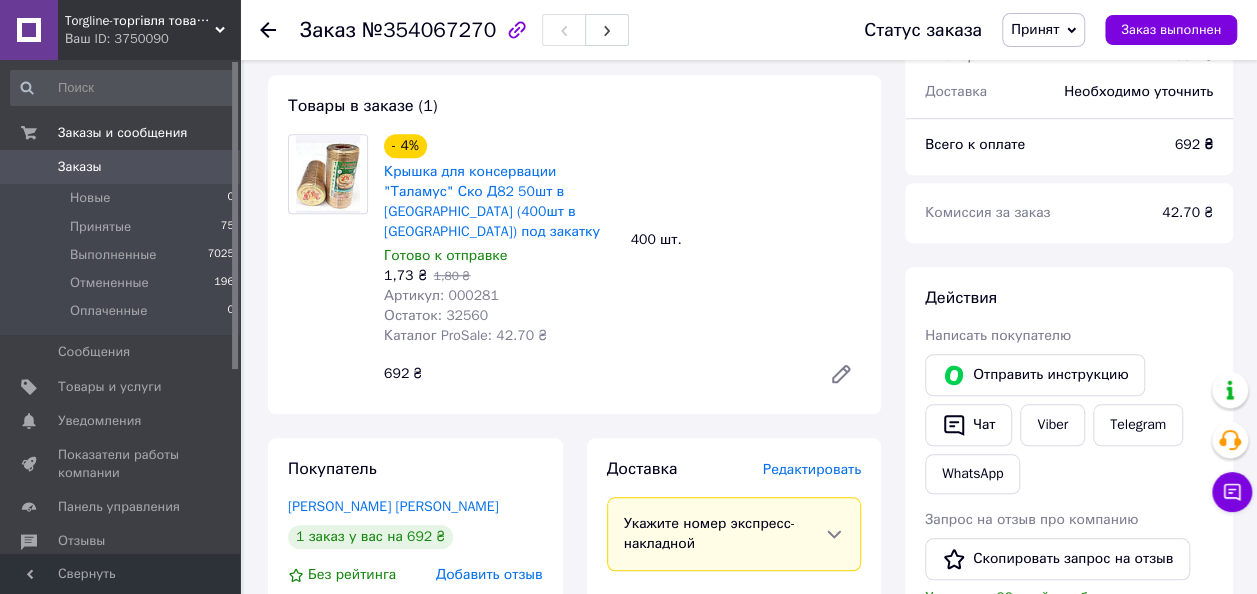 scroll, scrollTop: 739, scrollLeft: 0, axis: vertical 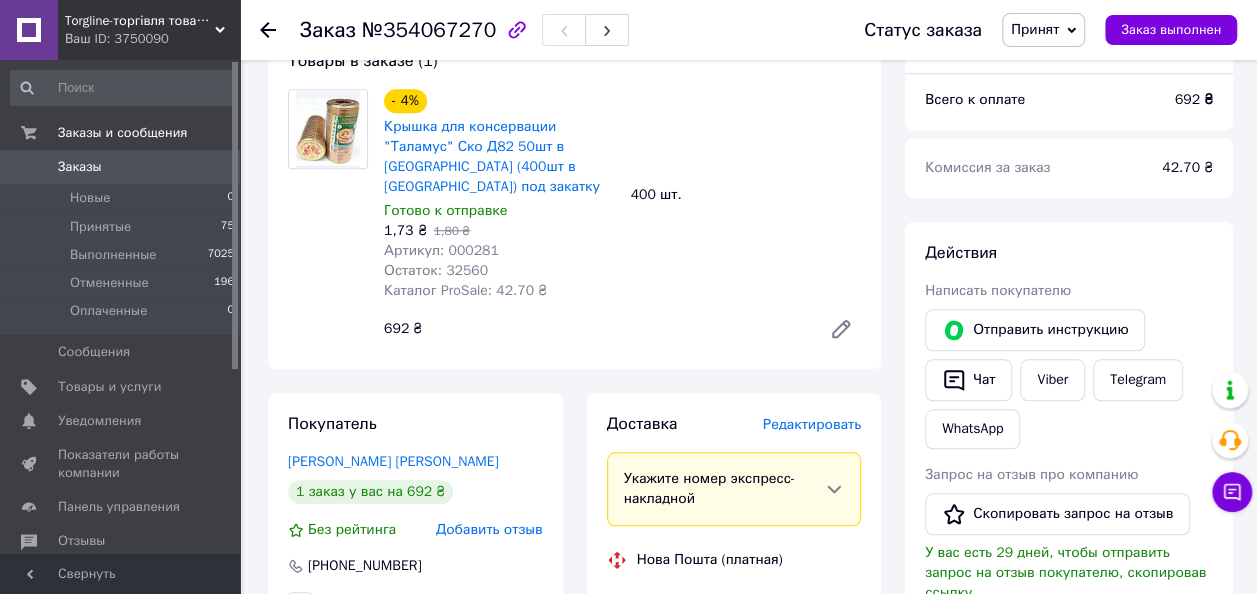 click on "Редактировать" at bounding box center [812, 424] 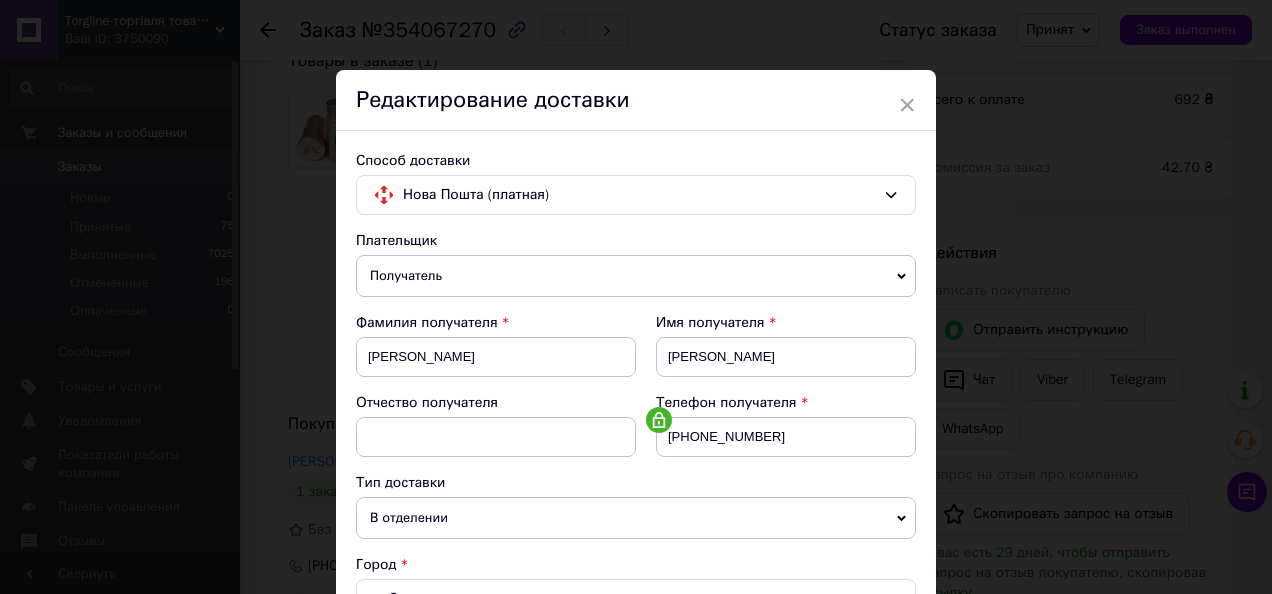 drag, startPoint x: 1265, startPoint y: 85, endPoint x: 1263, endPoint y: 124, distance: 39.051247 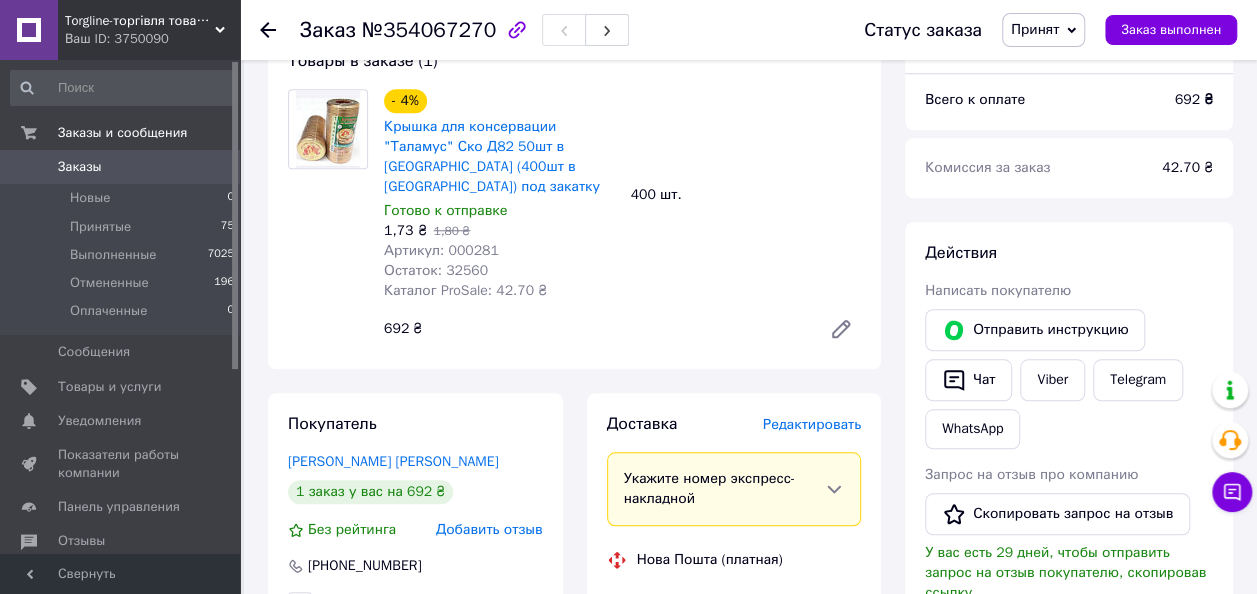 click on "Редактировать" at bounding box center [812, 424] 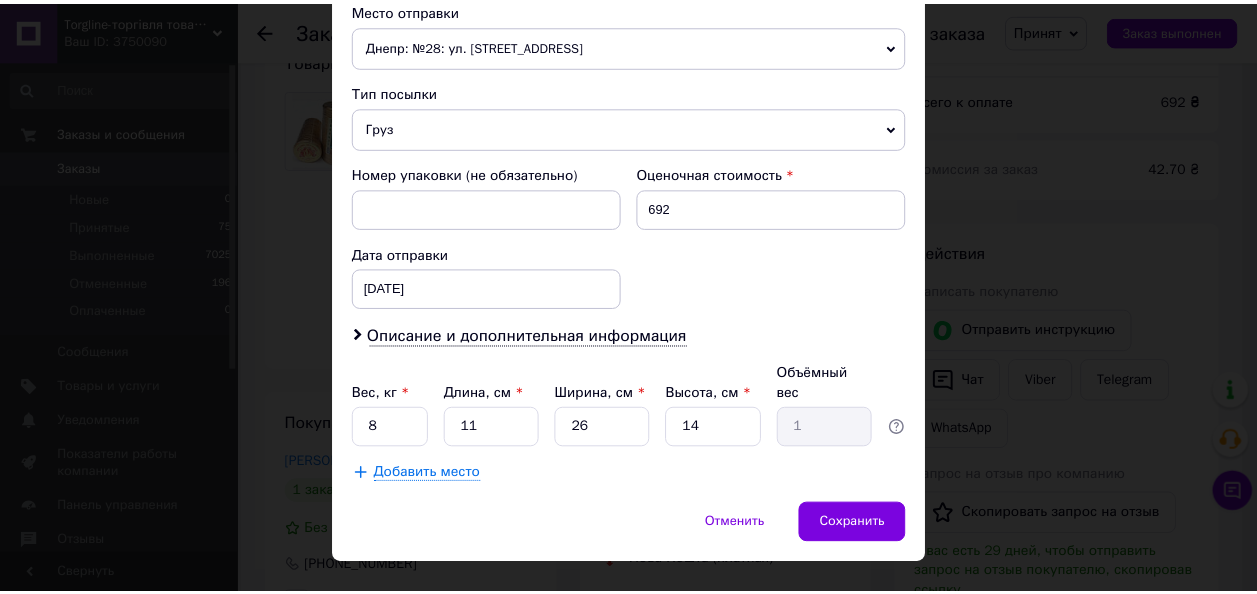 scroll, scrollTop: 725, scrollLeft: 0, axis: vertical 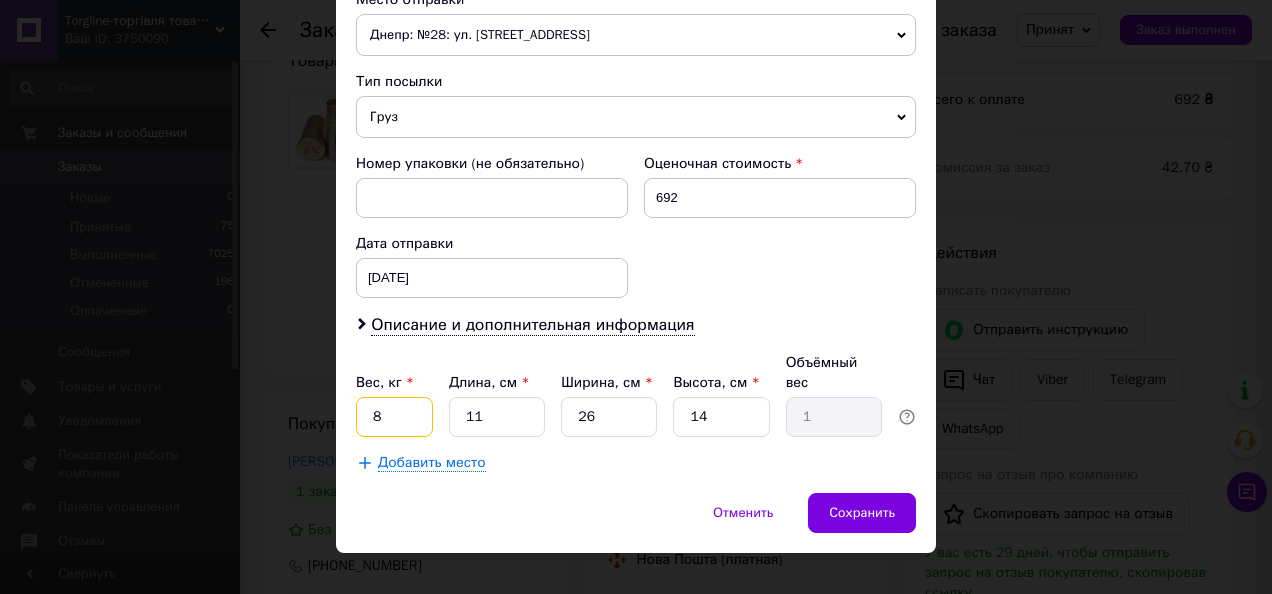 click on "8" at bounding box center (394, 417) 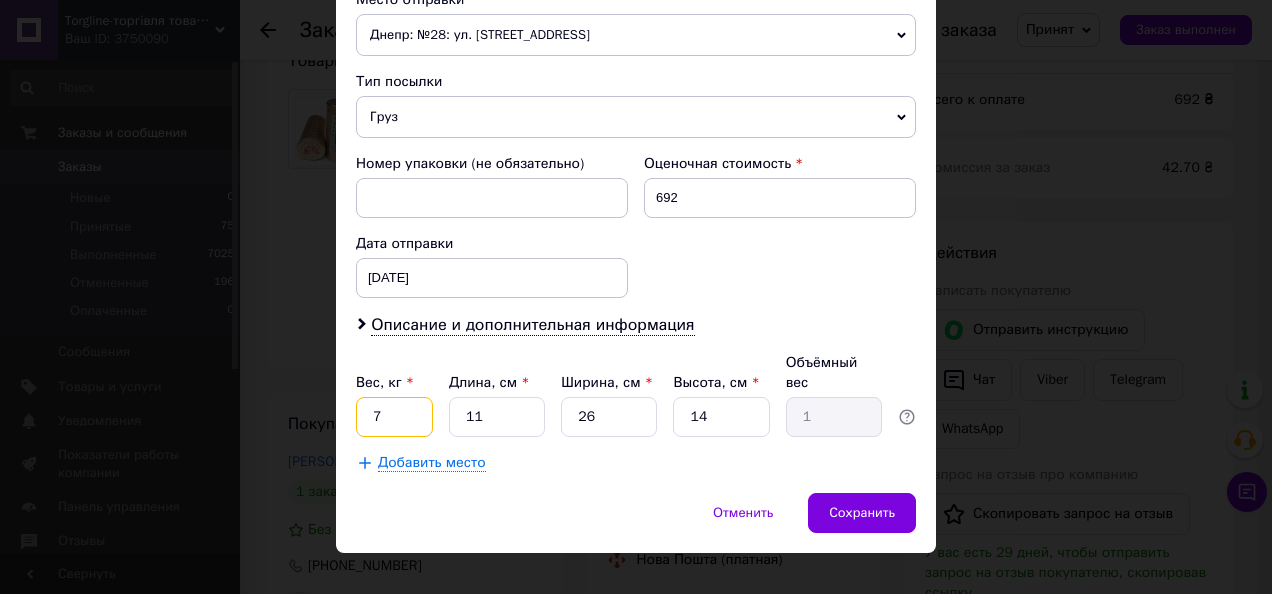 type on "7" 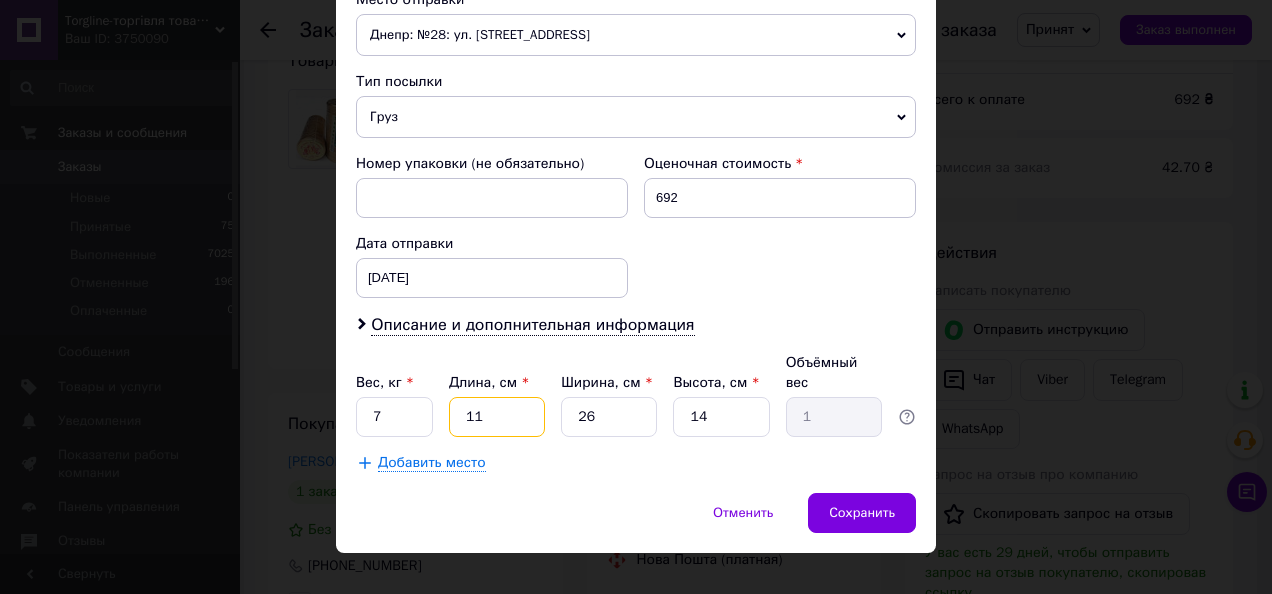 click on "11" at bounding box center (497, 417) 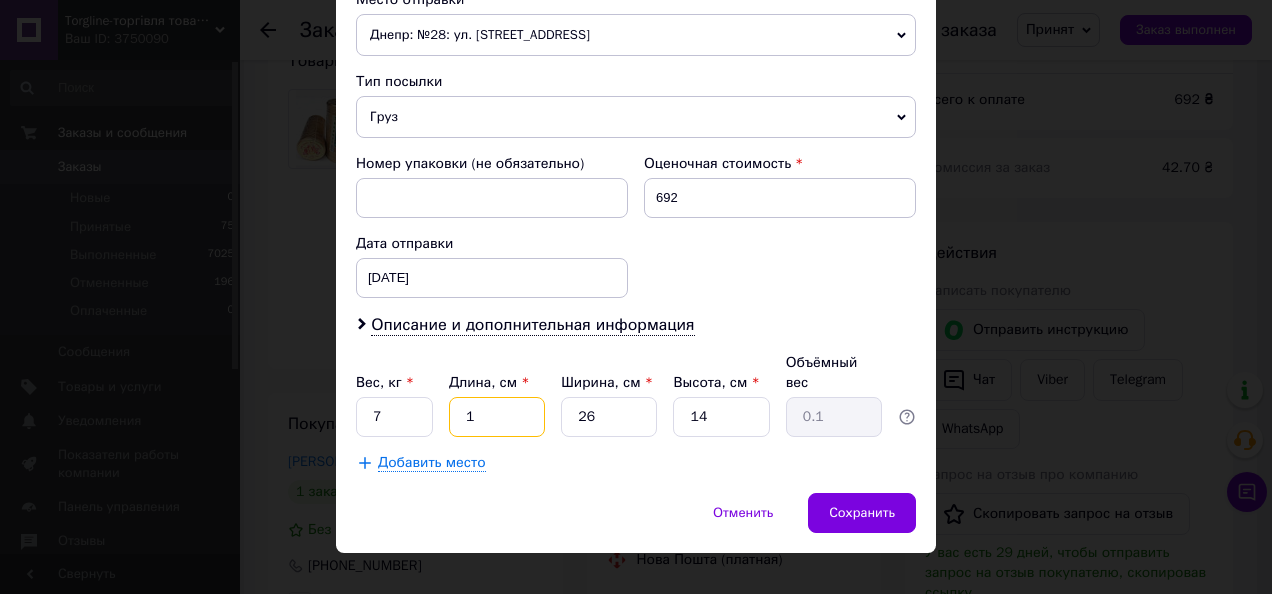 type 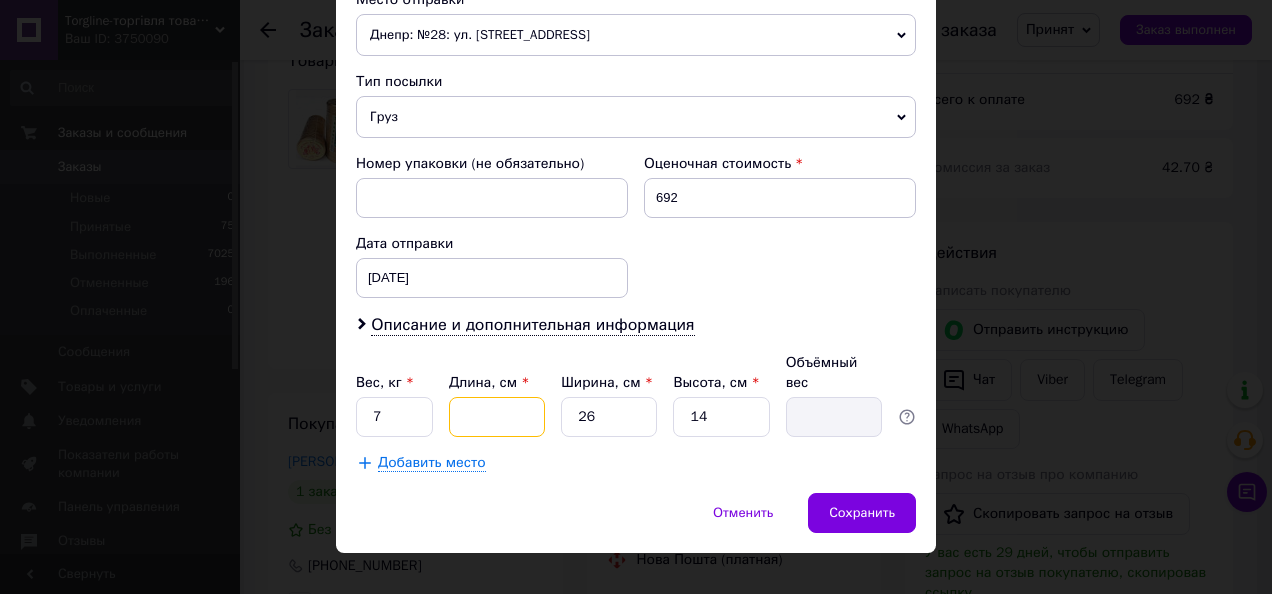 type on "5" 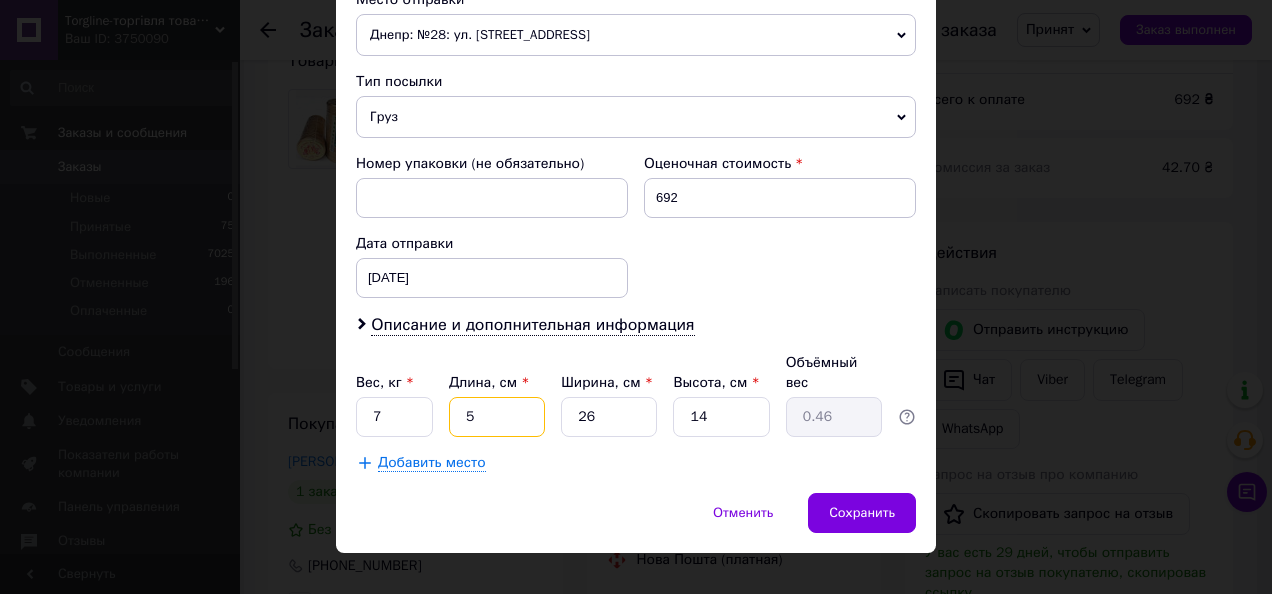 type on "50" 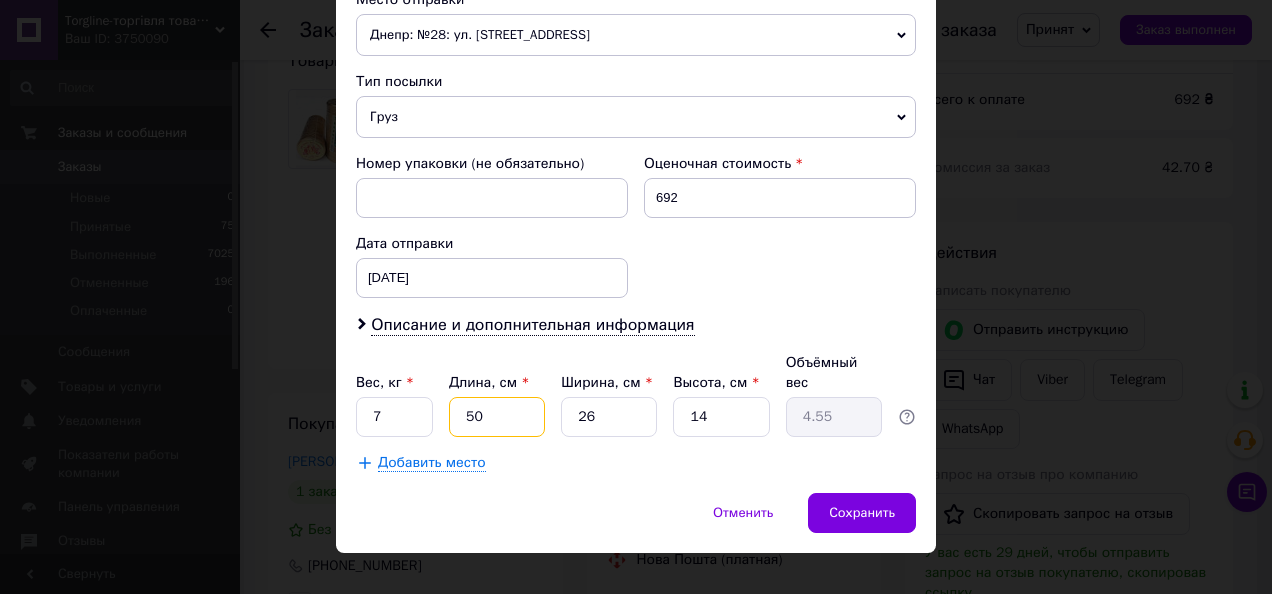 type on "50" 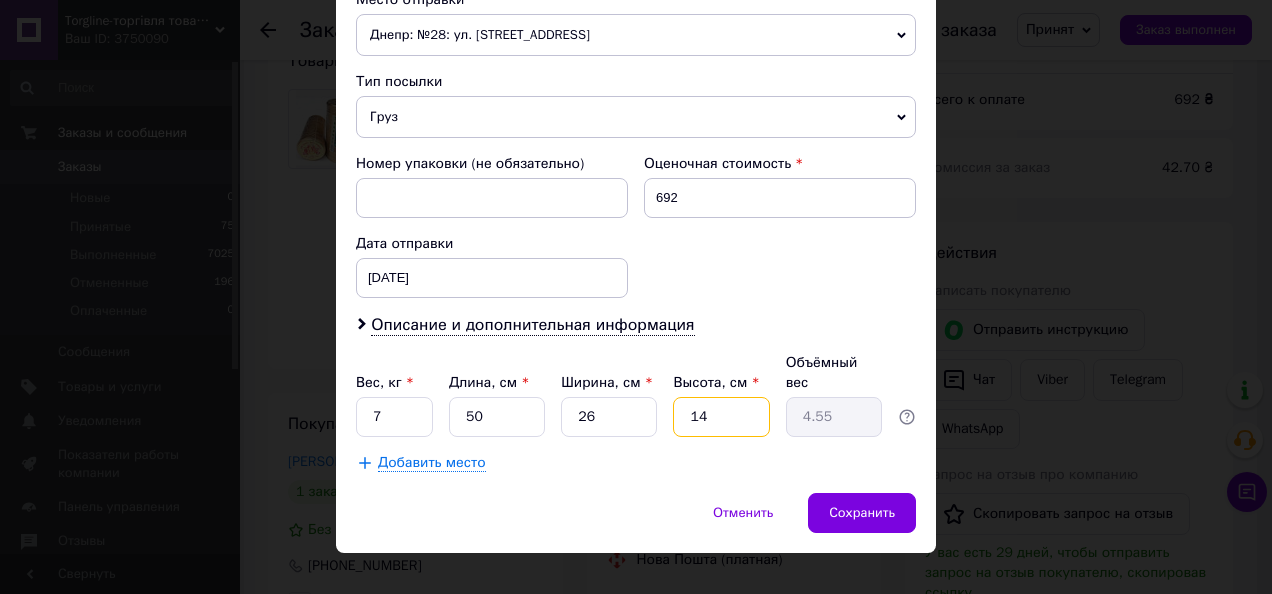 click on "14" at bounding box center [721, 417] 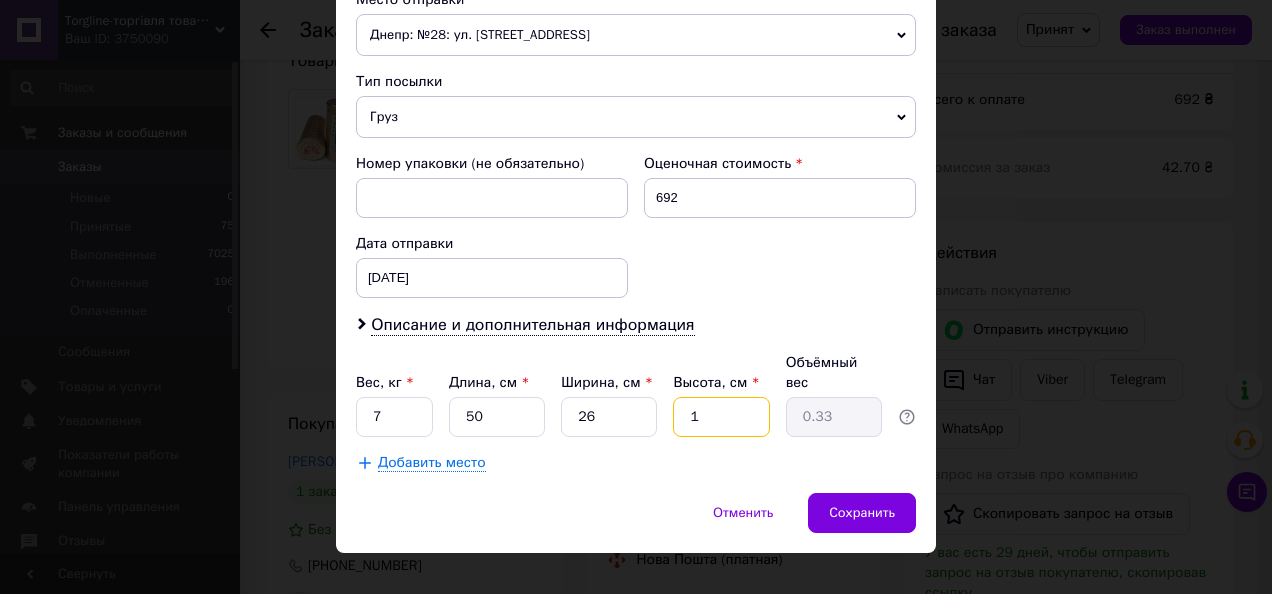 type 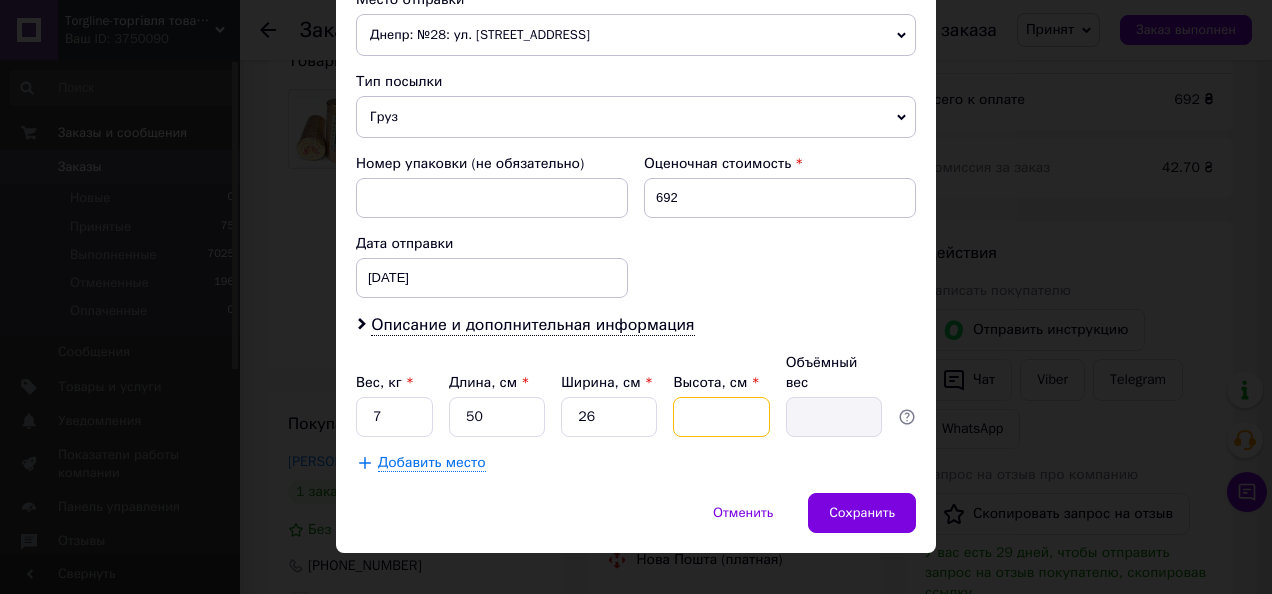 type on "2" 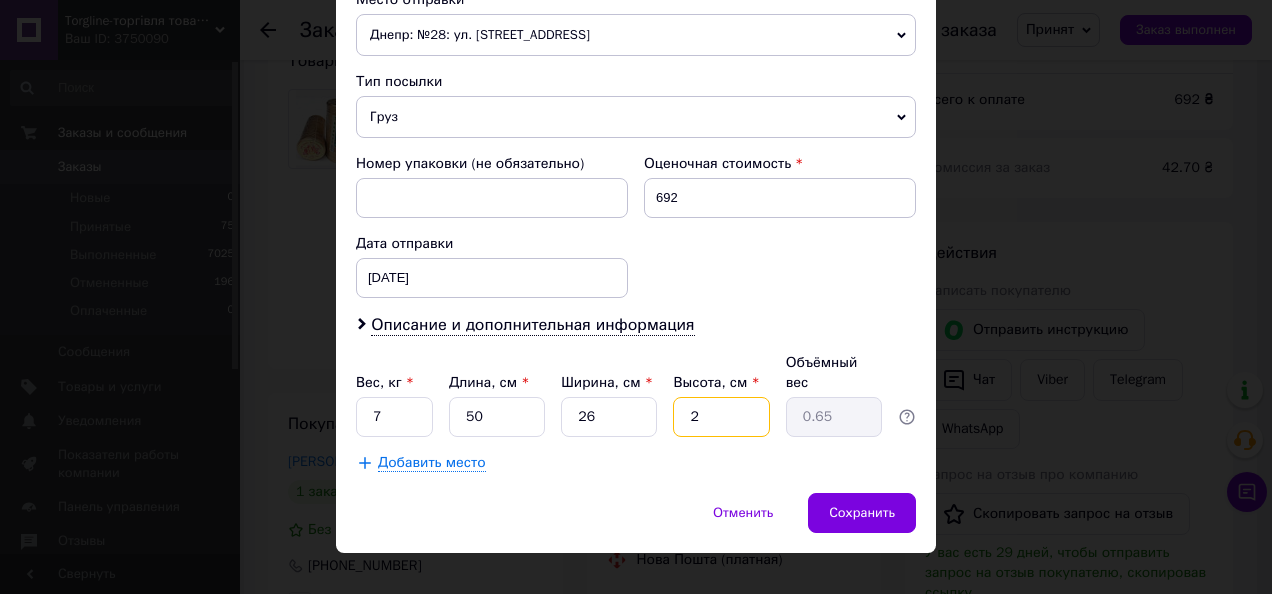 type on "25" 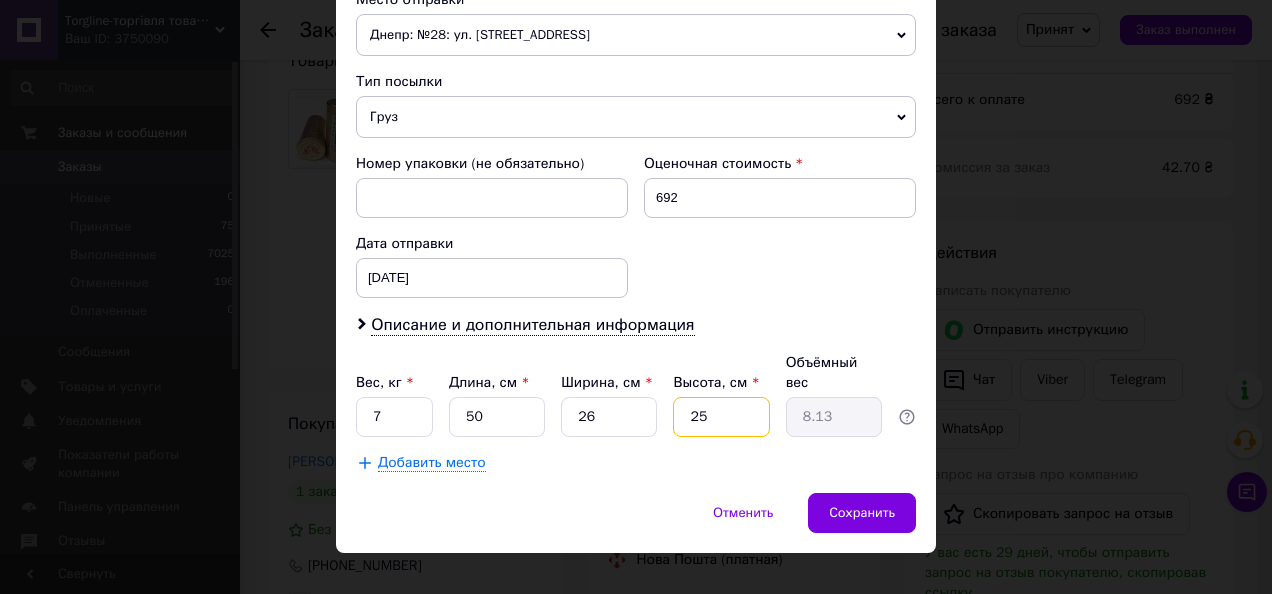 type on "2" 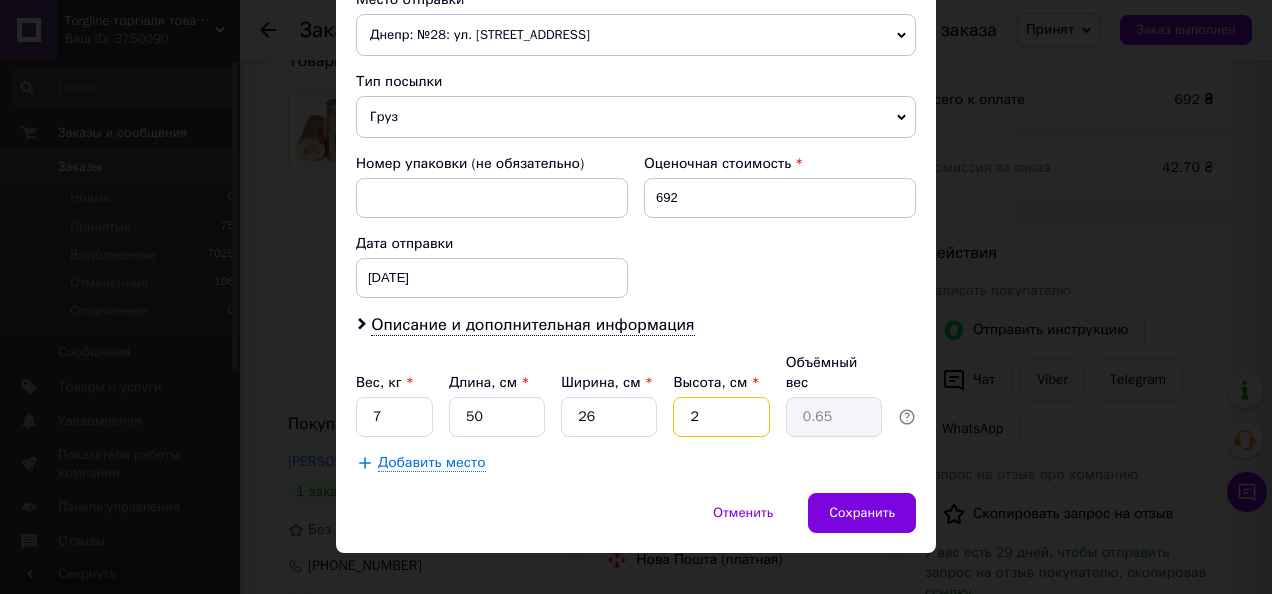 type on "20" 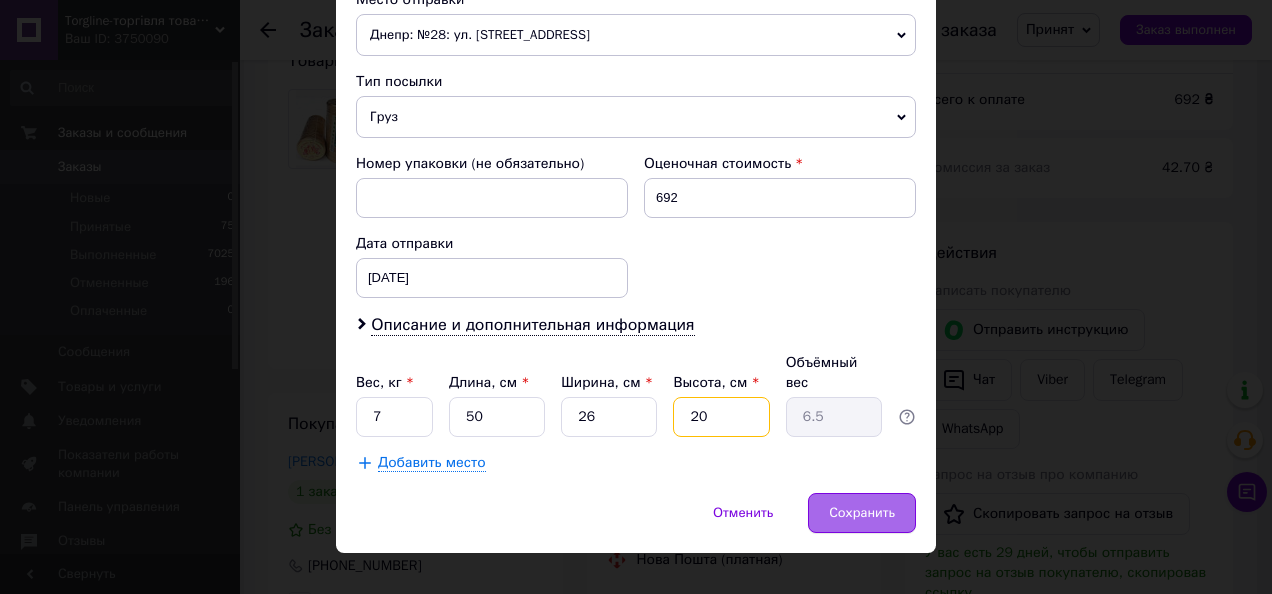 type on "20" 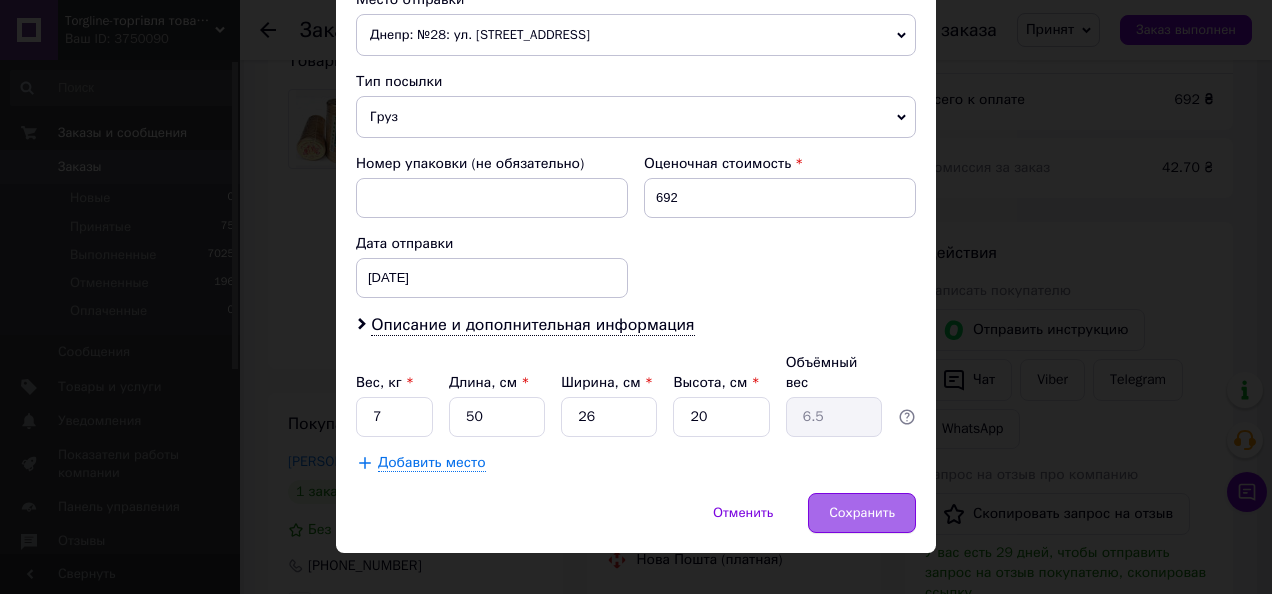 click on "Сохранить" at bounding box center (862, 513) 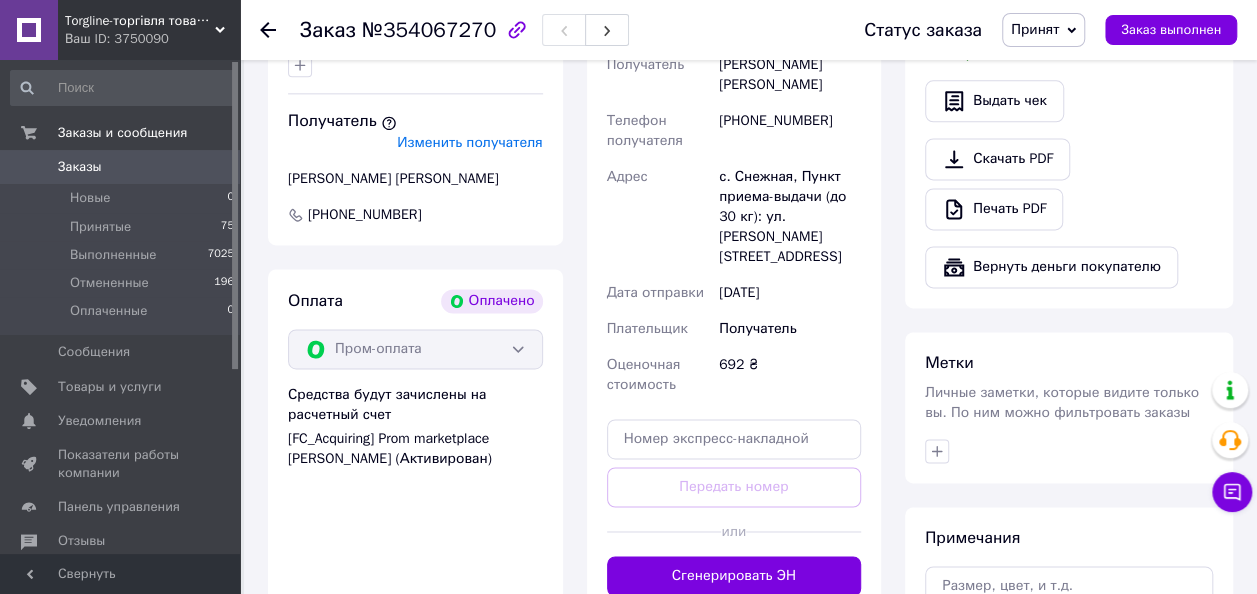 scroll, scrollTop: 1313, scrollLeft: 0, axis: vertical 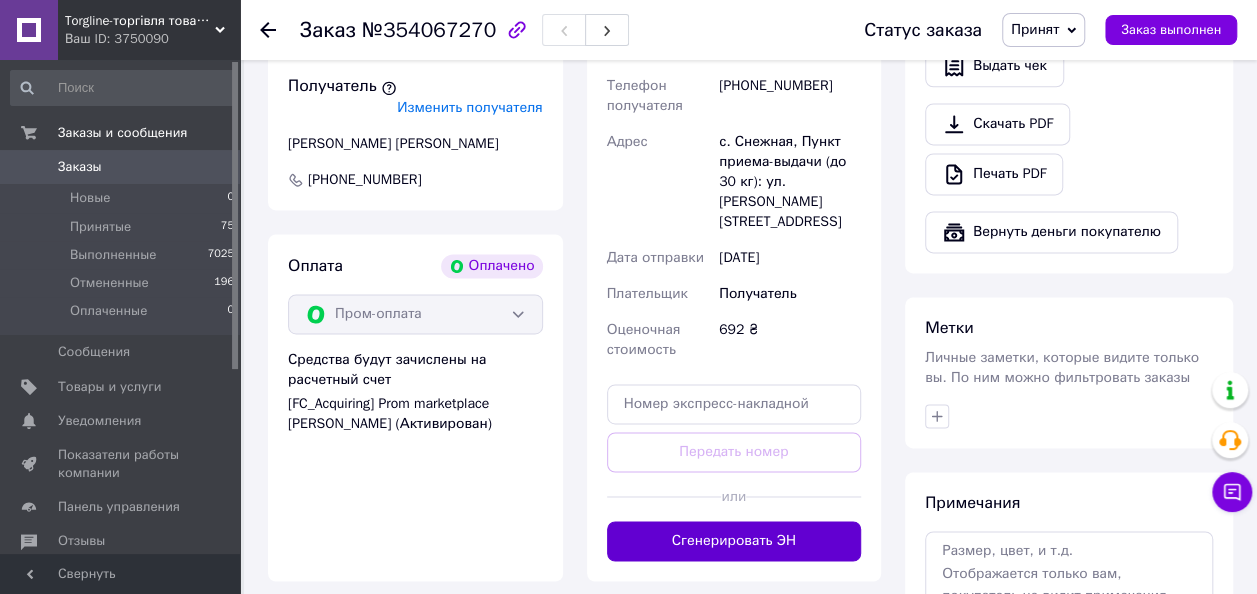 click on "Сгенерировать ЭН" at bounding box center (734, 541) 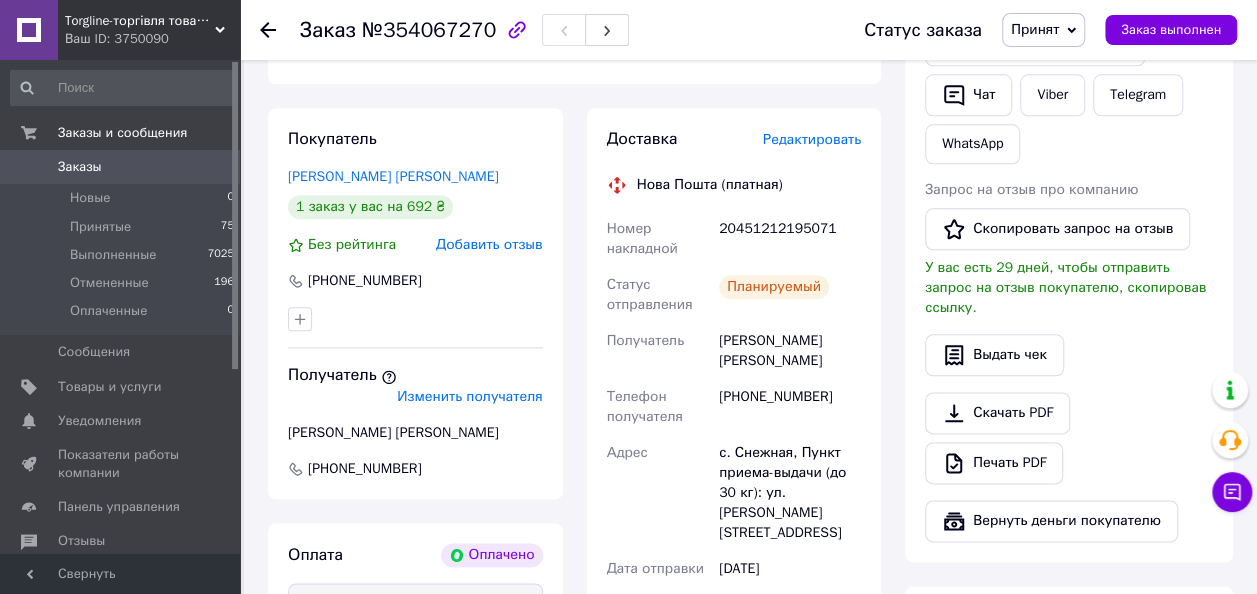 scroll, scrollTop: 1018, scrollLeft: 0, axis: vertical 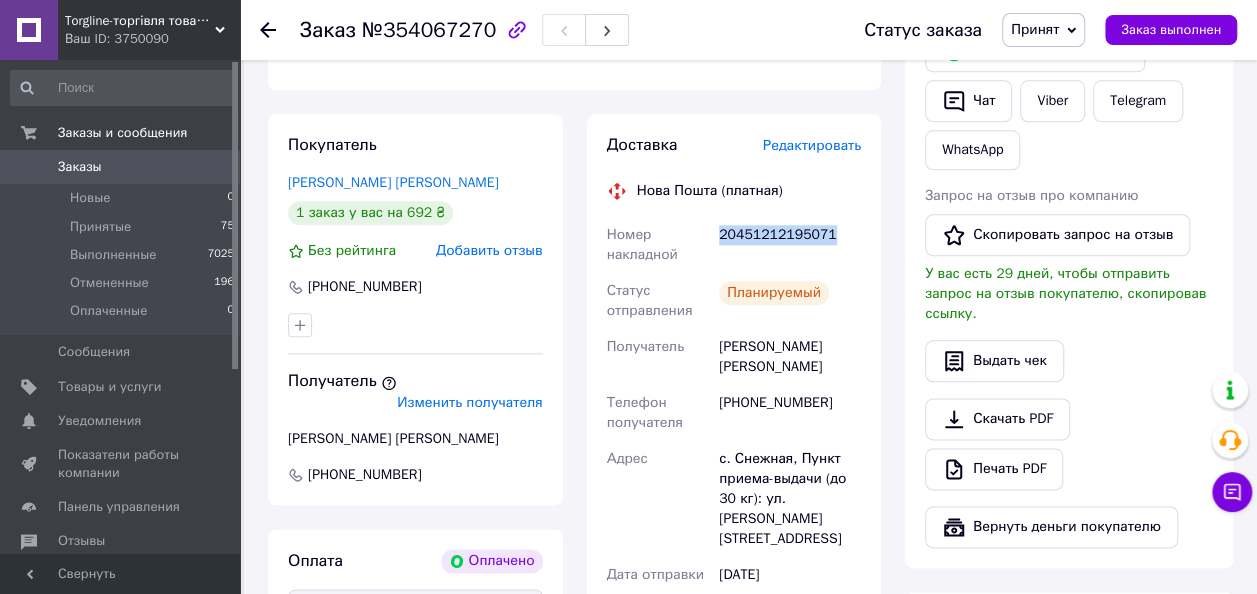 drag, startPoint x: 874, startPoint y: 207, endPoint x: 712, endPoint y: 224, distance: 162.88953 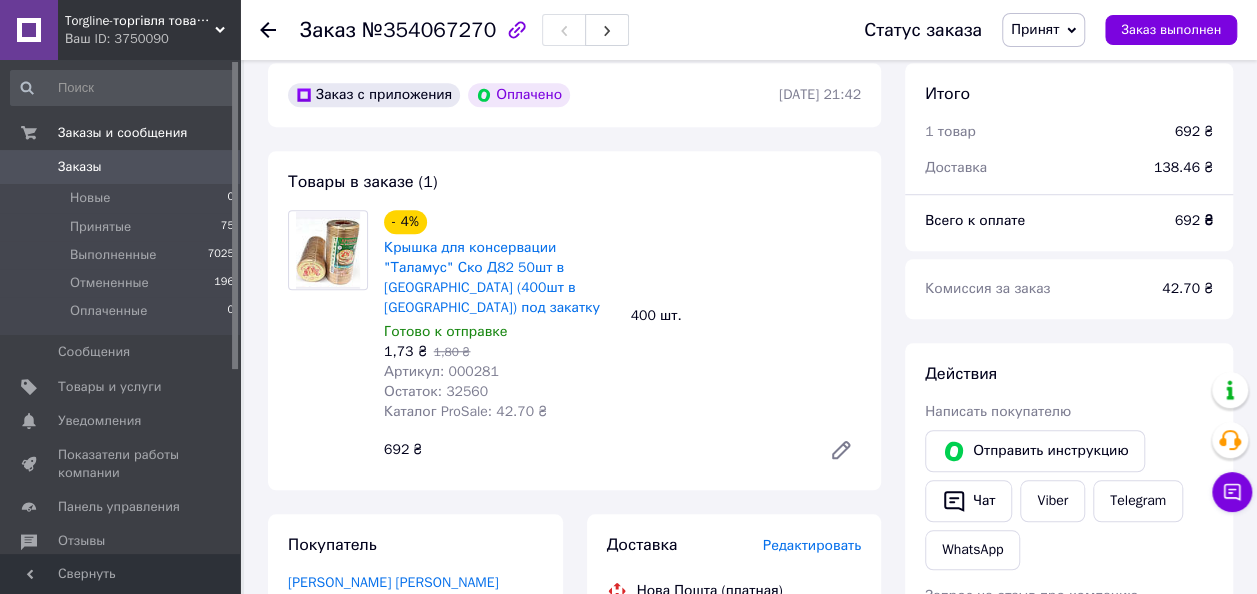 scroll, scrollTop: 615, scrollLeft: 0, axis: vertical 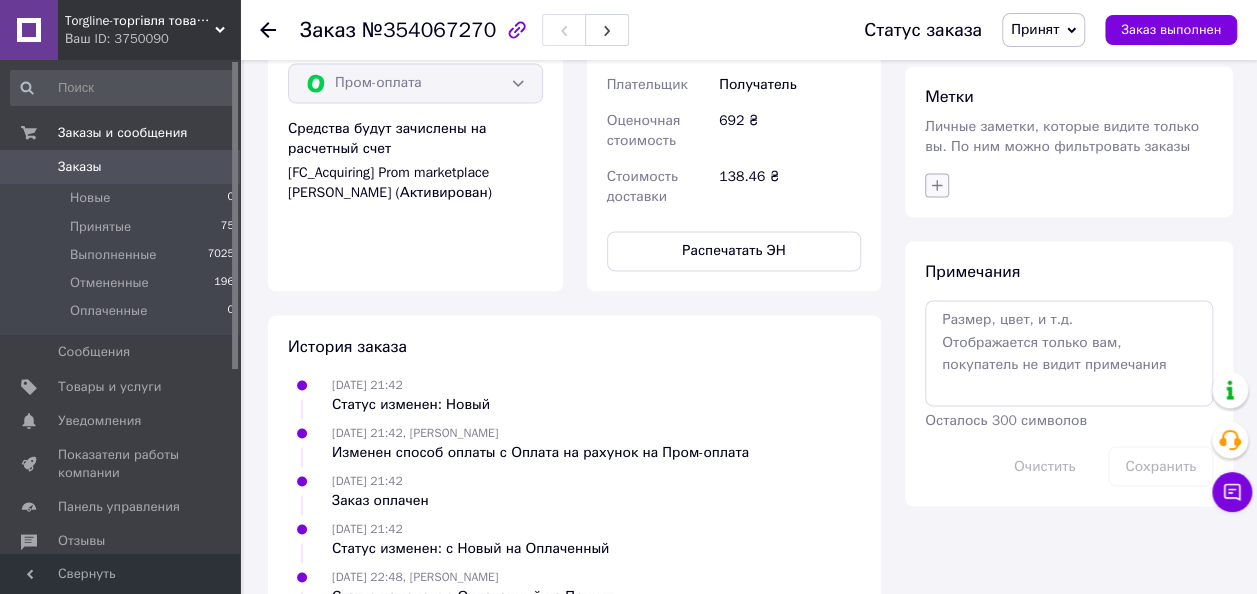 click 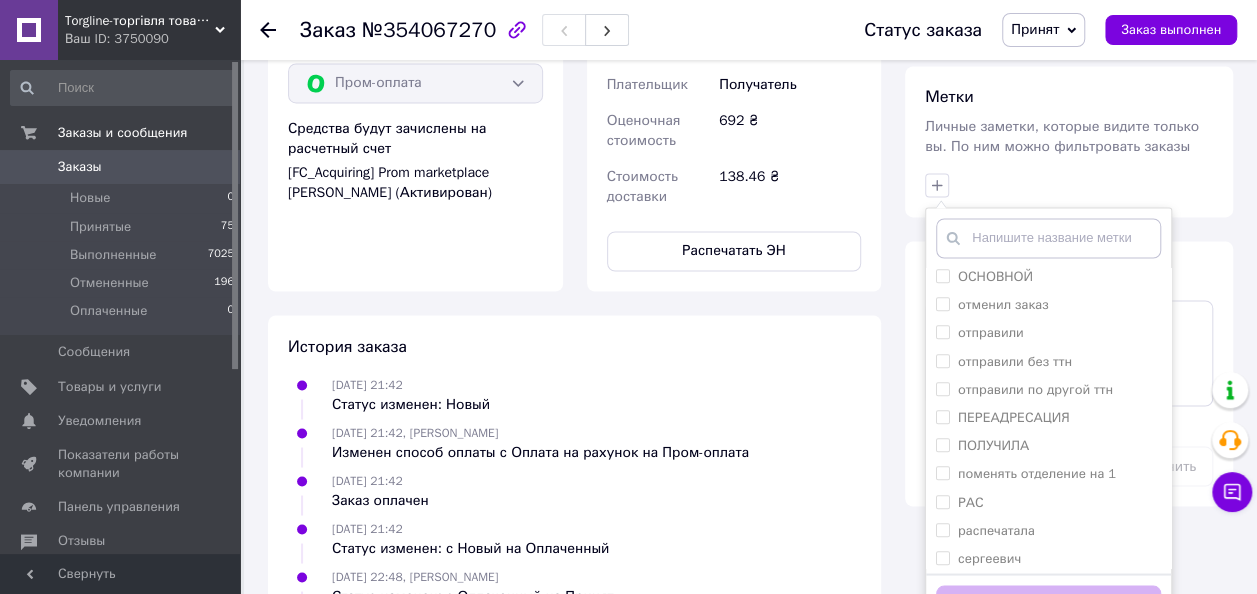 scroll, scrollTop: 788, scrollLeft: 0, axis: vertical 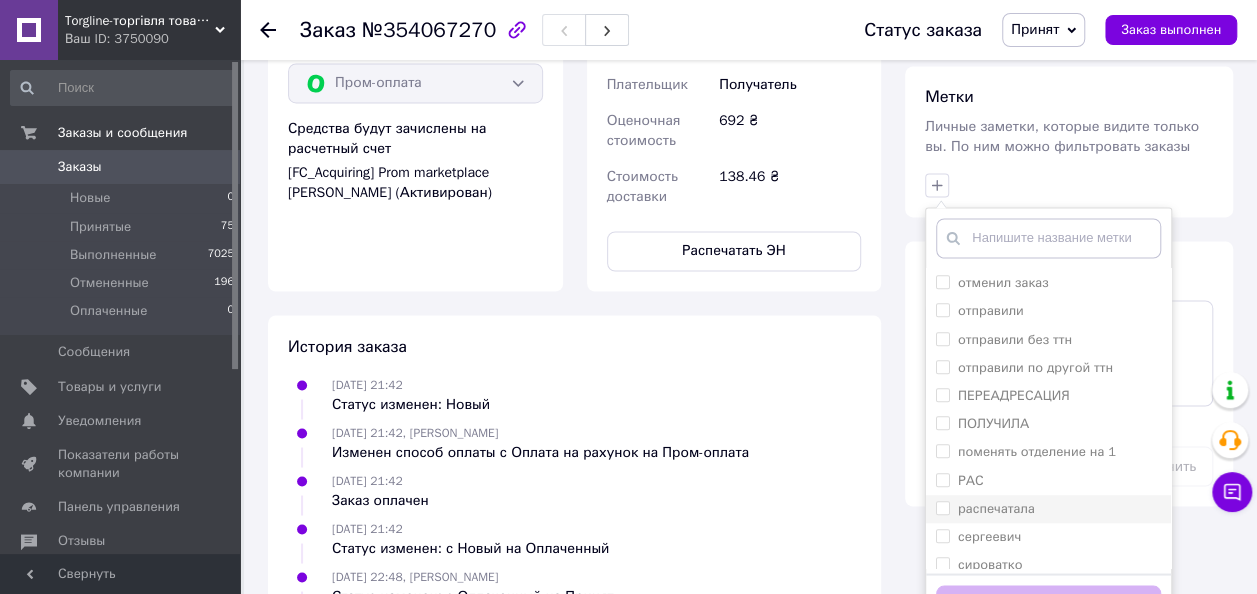 click on "распечатала" at bounding box center [942, 507] 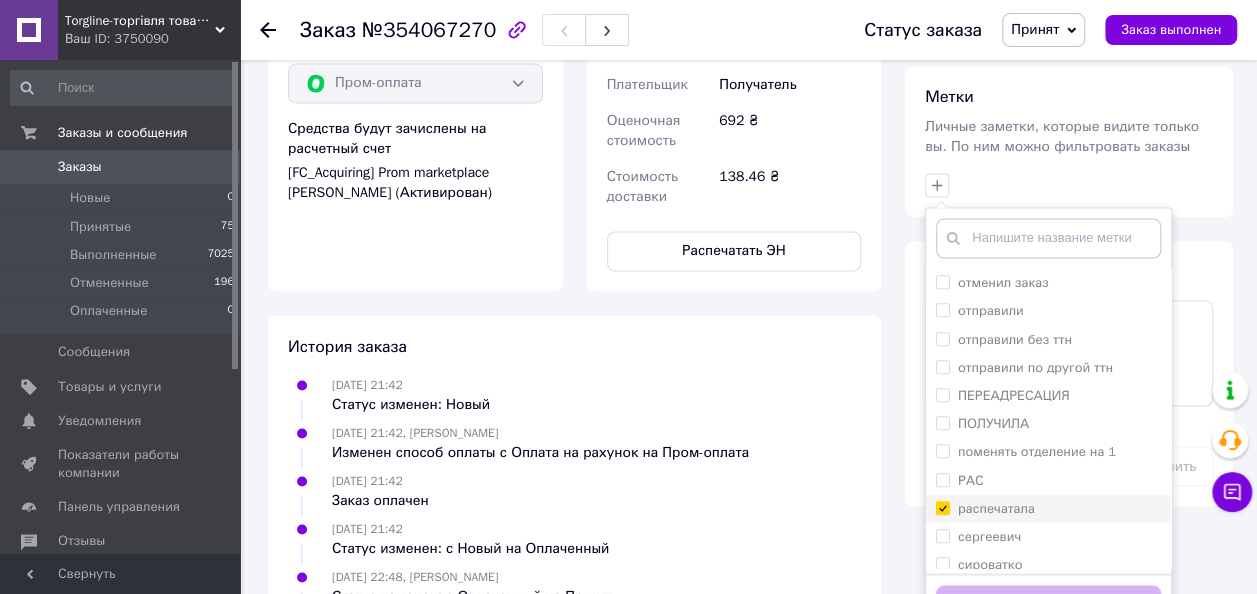 checkbox on "true" 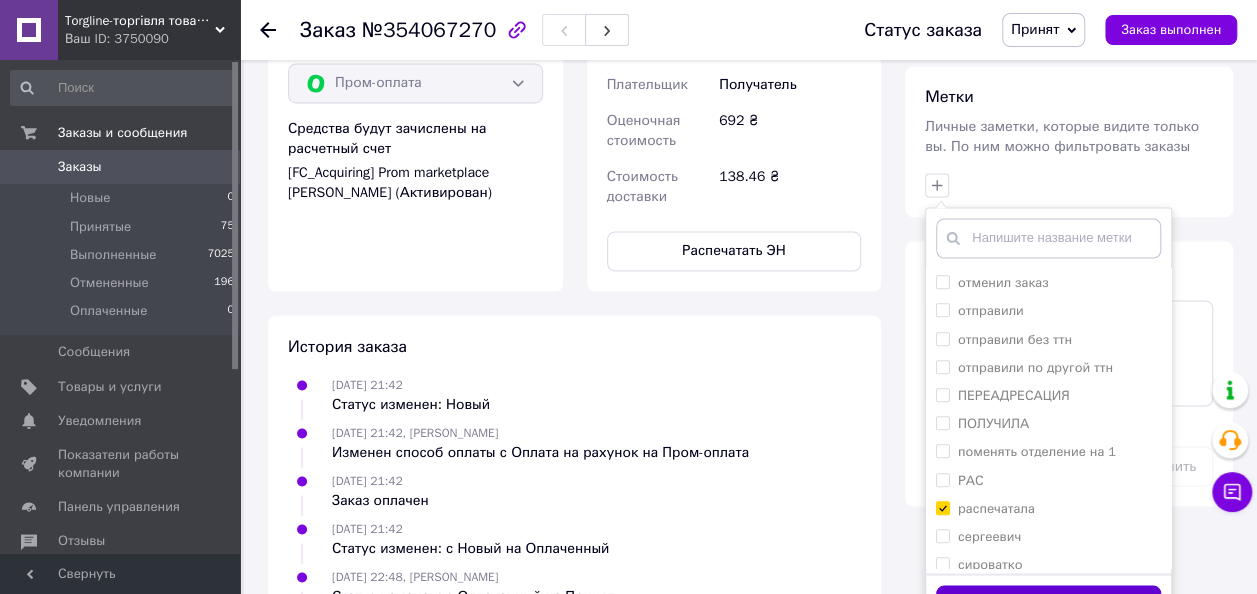click on "Добавить метку" at bounding box center [1048, 604] 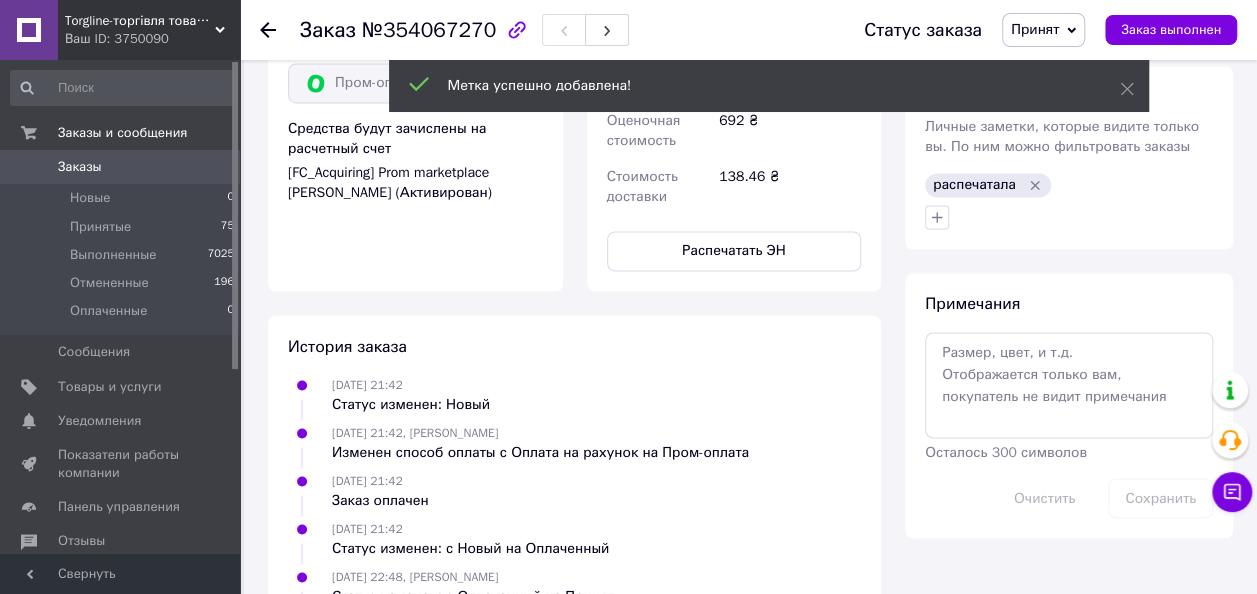 drag, startPoint x: 263, startPoint y: 26, endPoint x: 271, endPoint y: 38, distance: 14.422205 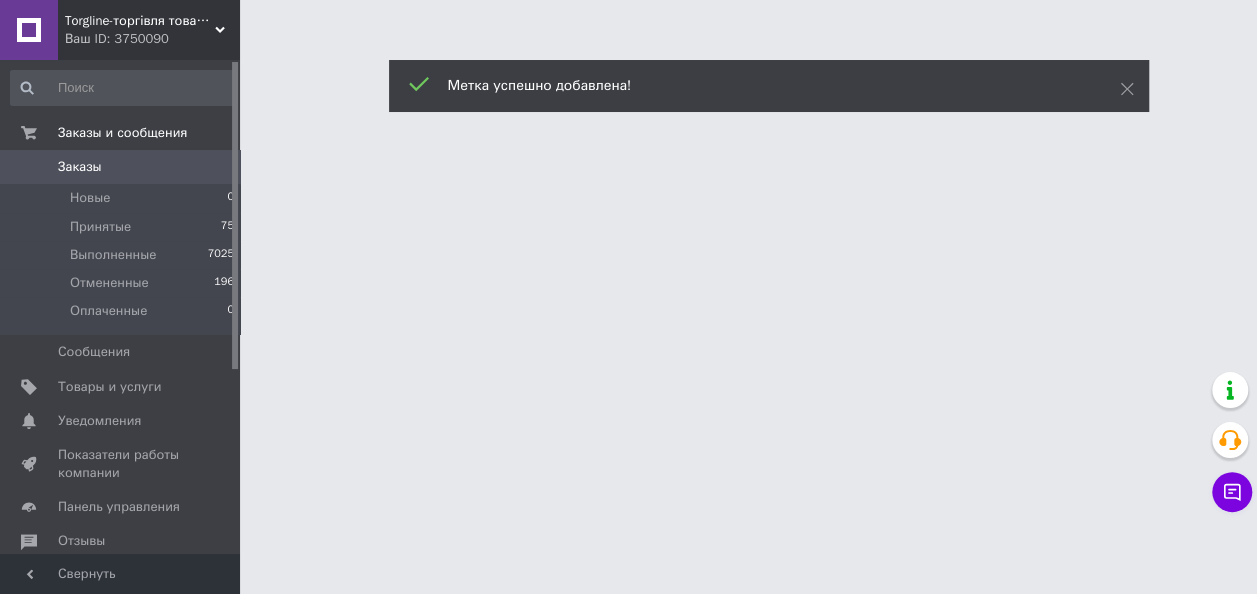 scroll, scrollTop: 0, scrollLeft: 0, axis: both 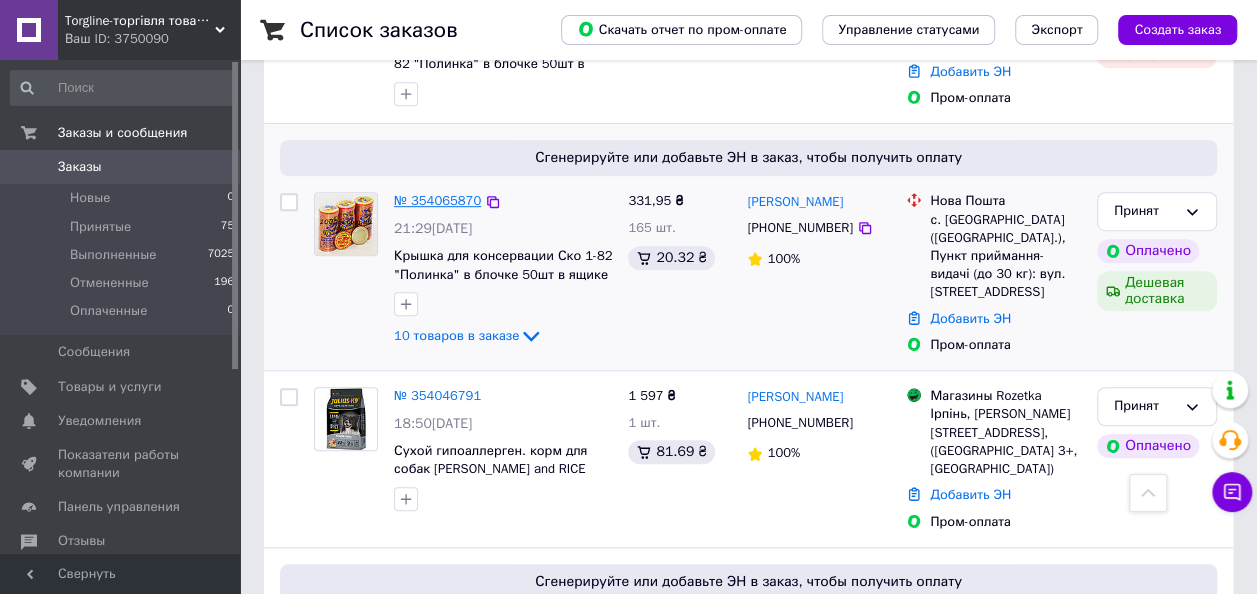 click on "№ 354065870" at bounding box center [437, 200] 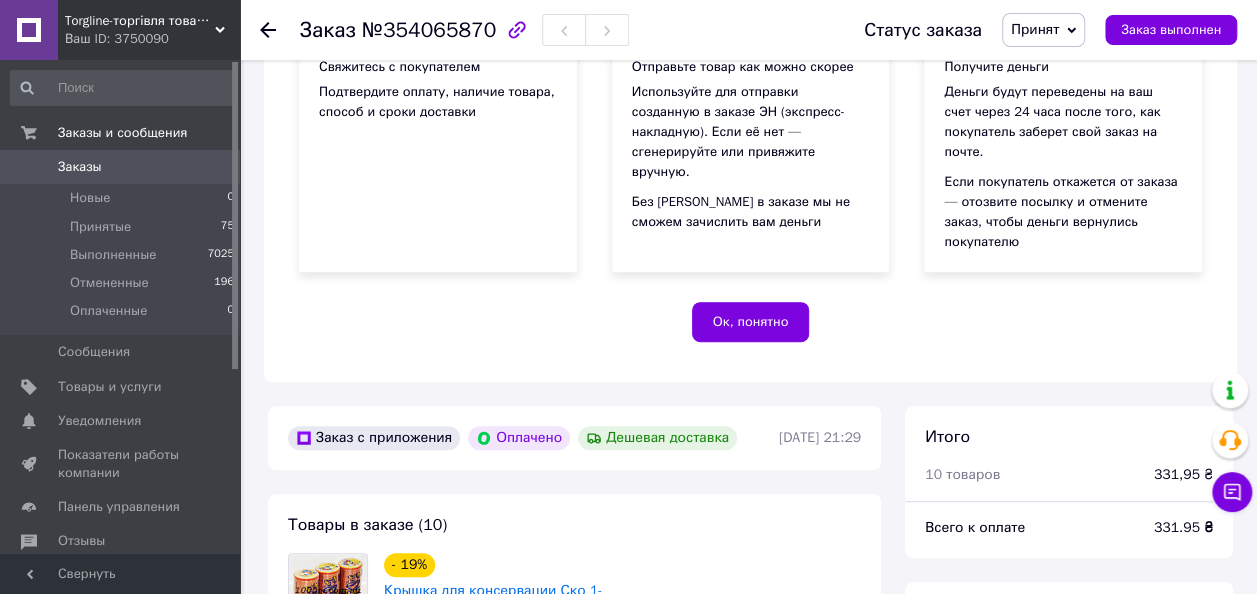scroll, scrollTop: 525, scrollLeft: 0, axis: vertical 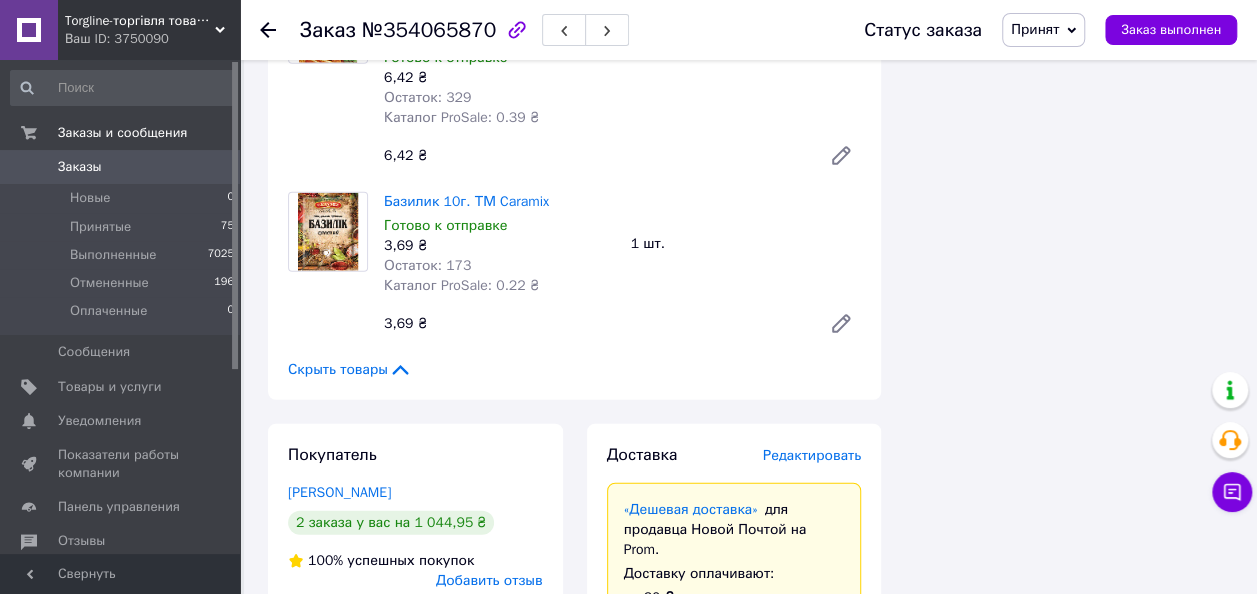 click on "Редактировать" at bounding box center (812, 455) 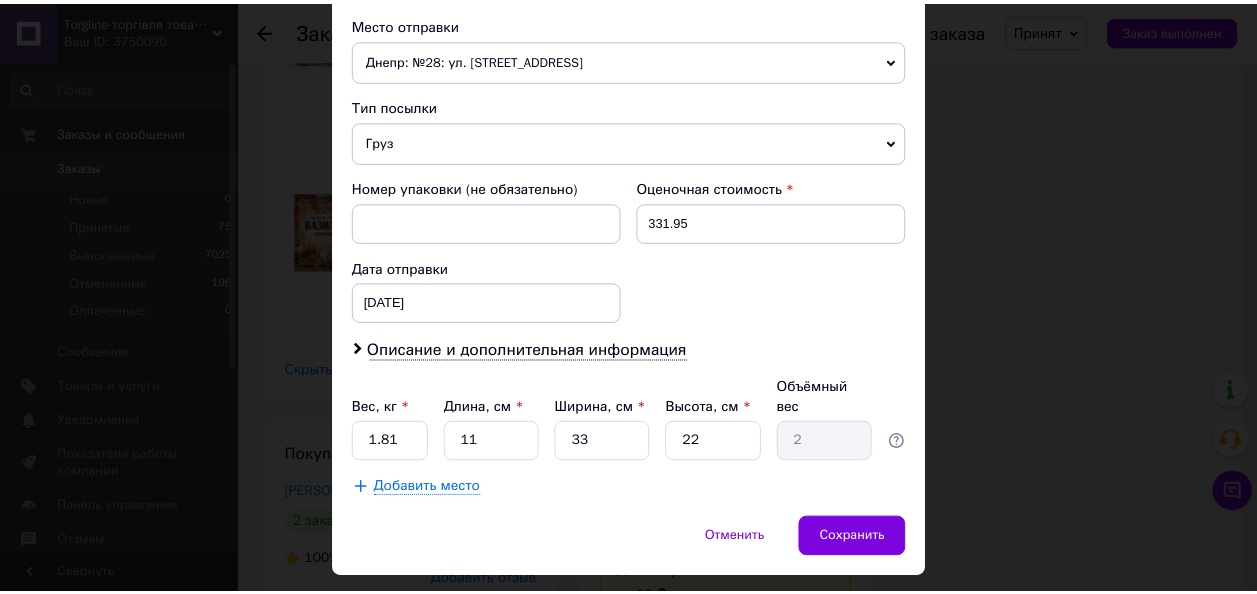 scroll, scrollTop: 715, scrollLeft: 0, axis: vertical 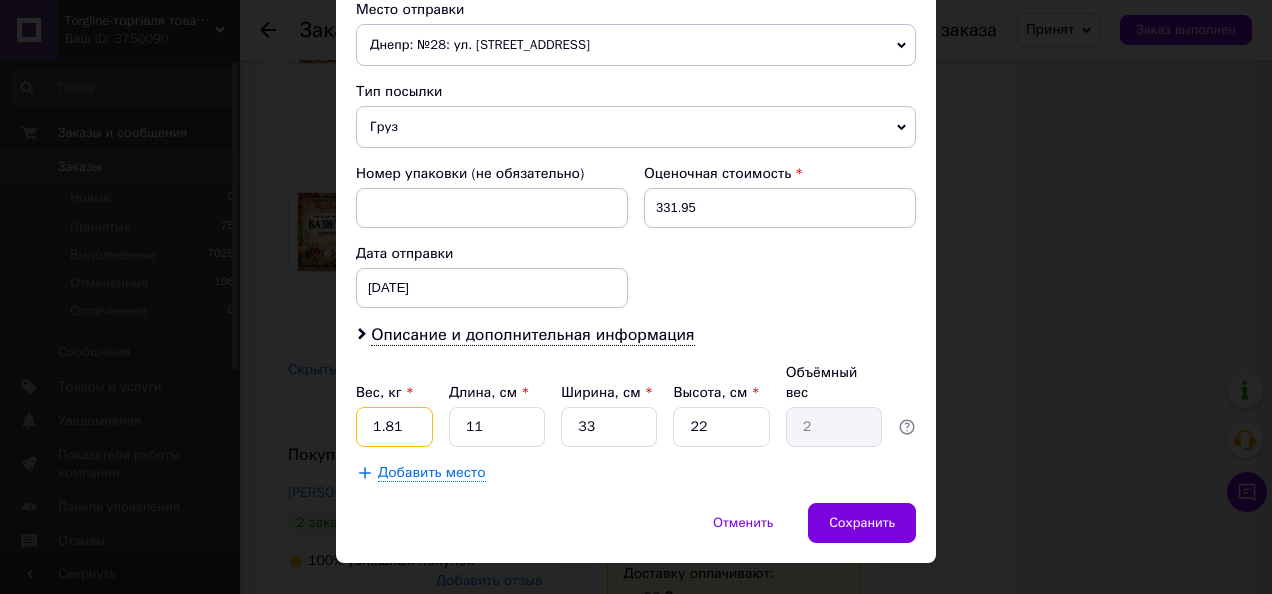 click on "1.81" at bounding box center (394, 427) 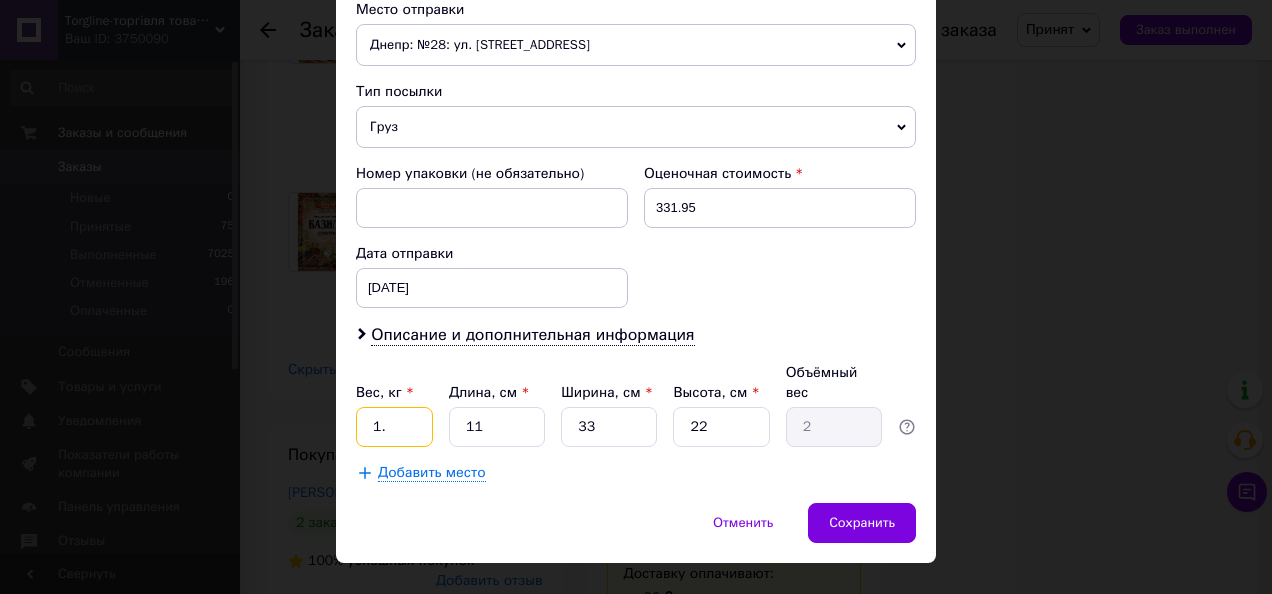 type on "1" 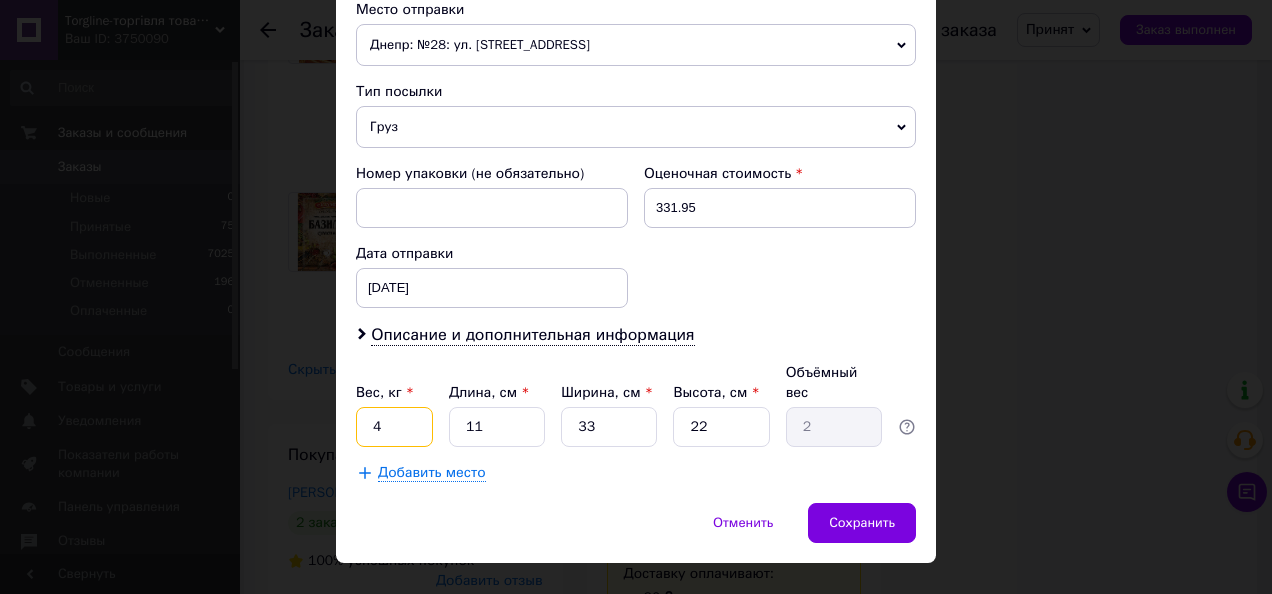 type on "4" 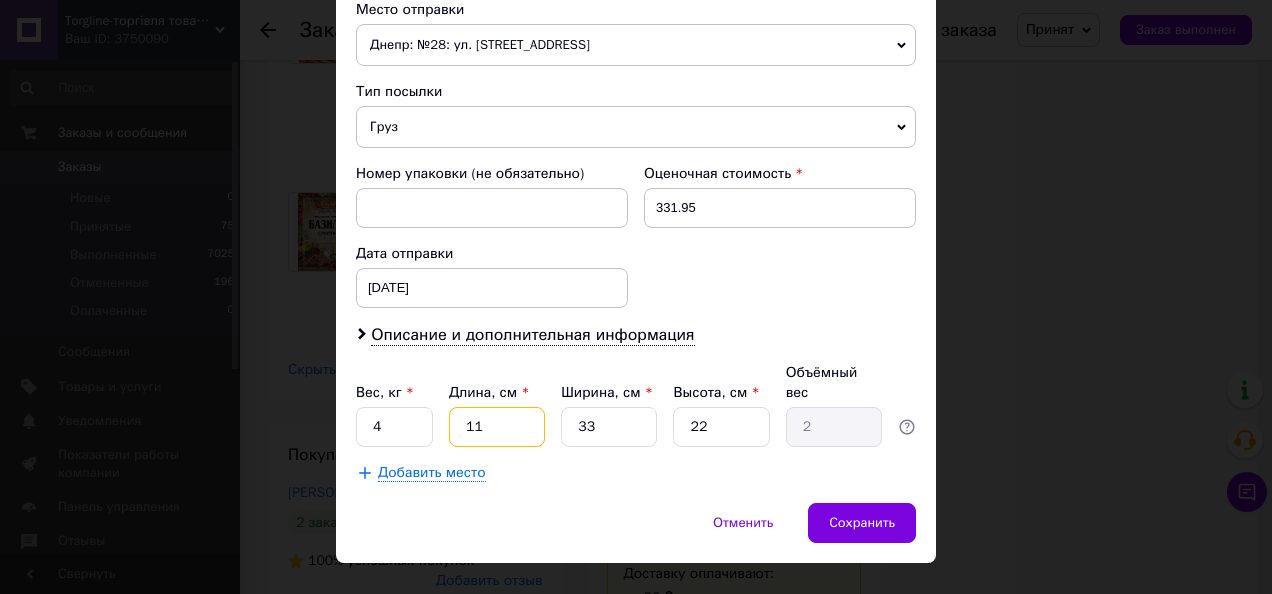 click on "11" at bounding box center (497, 427) 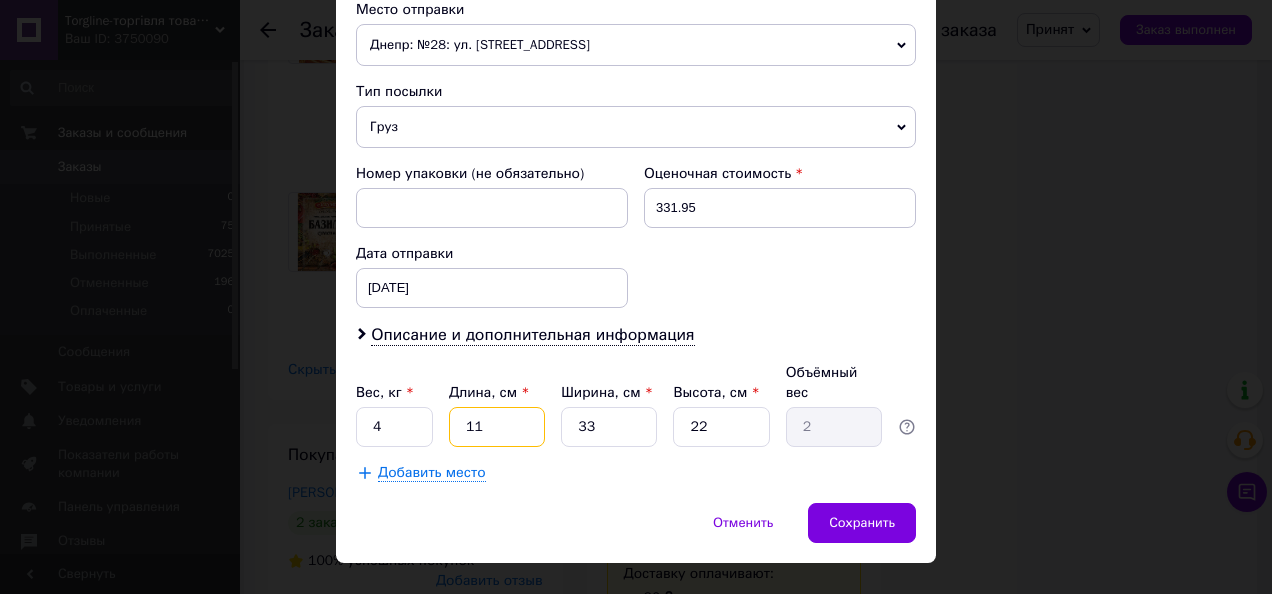 type on "1" 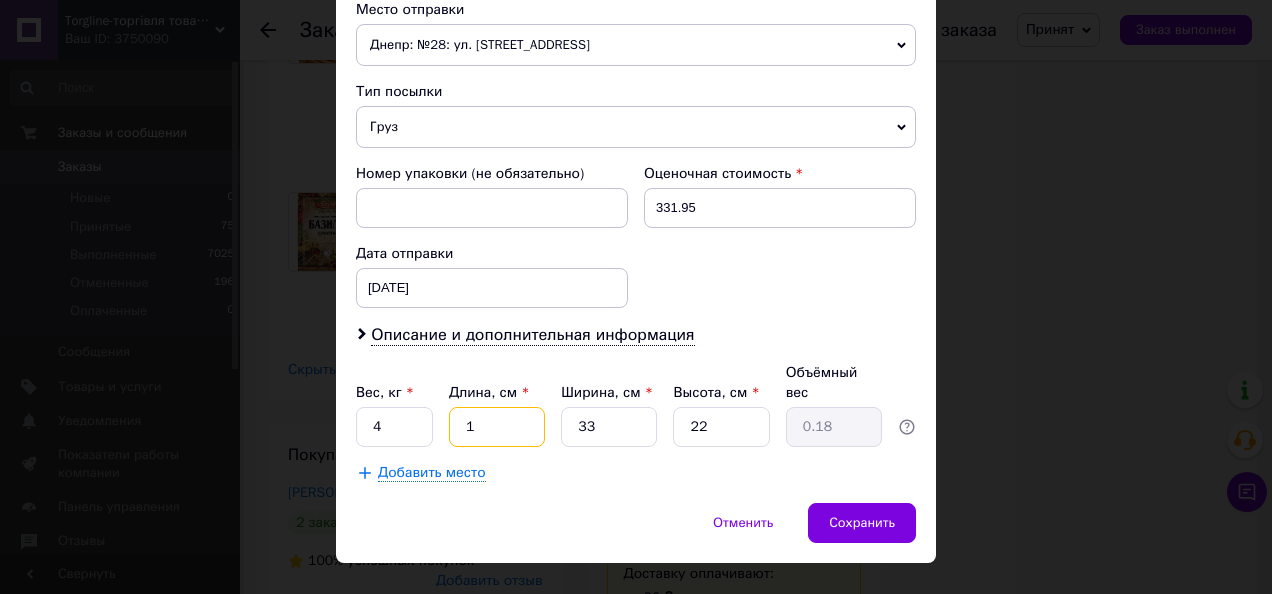 type 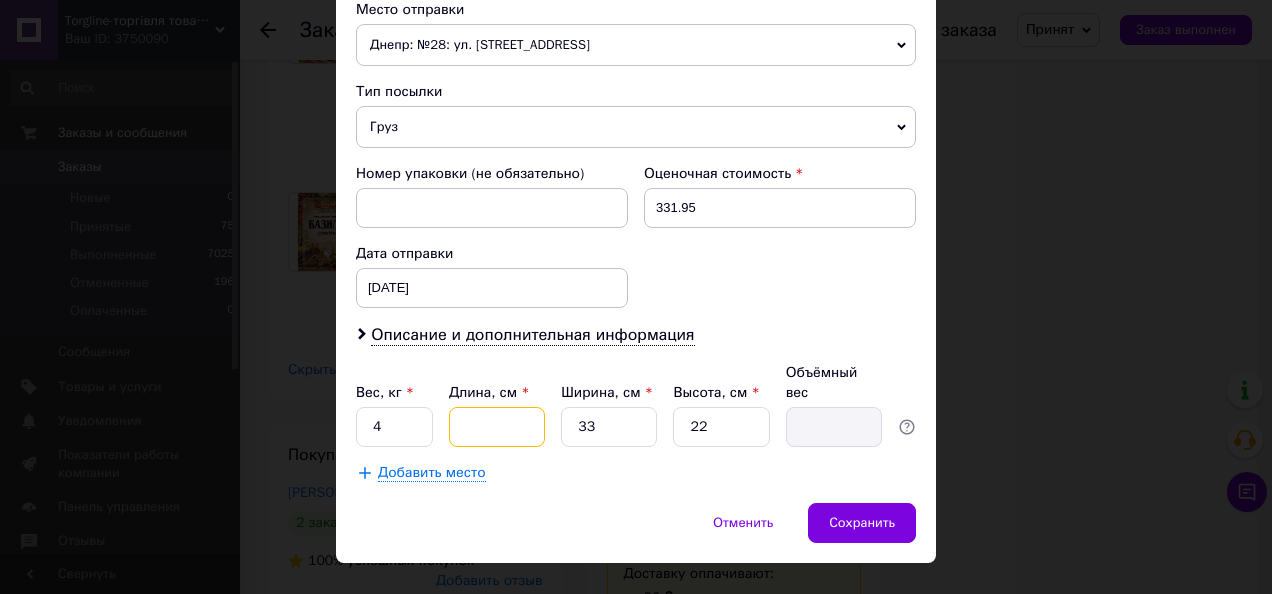 type on "4" 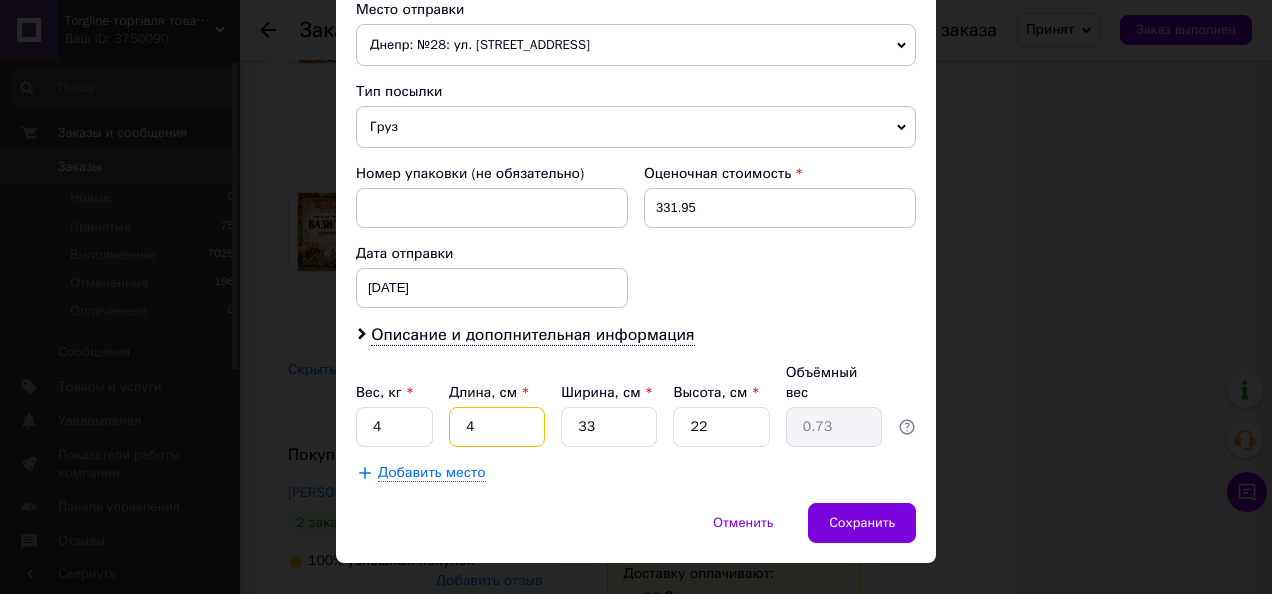 type on "40" 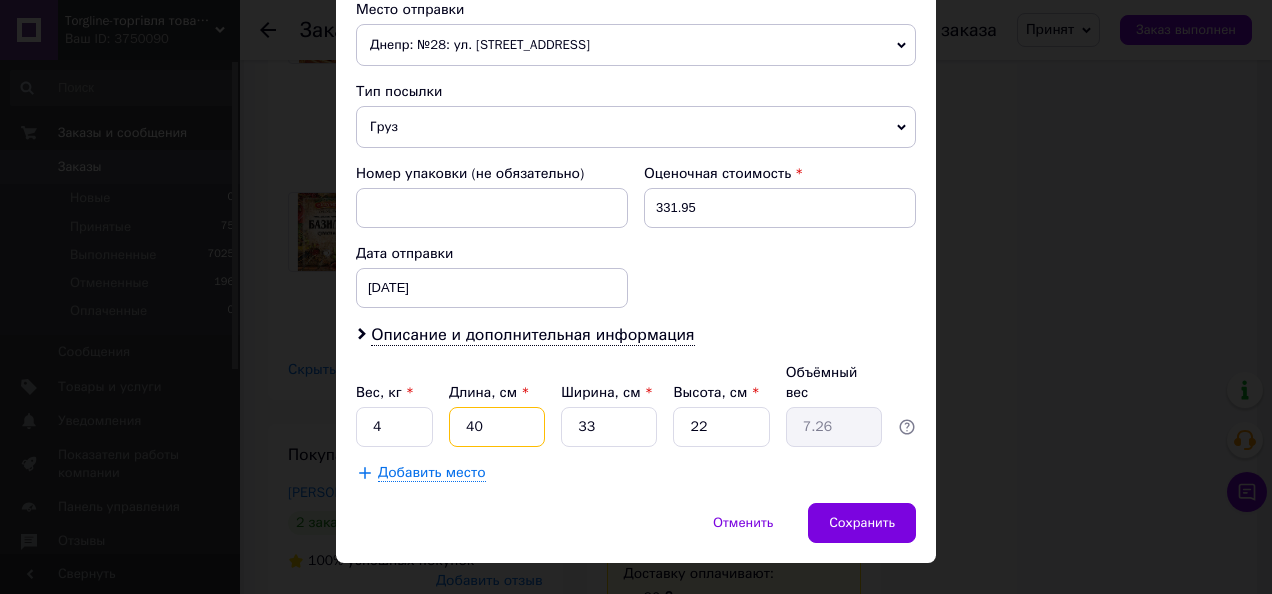 type on "4" 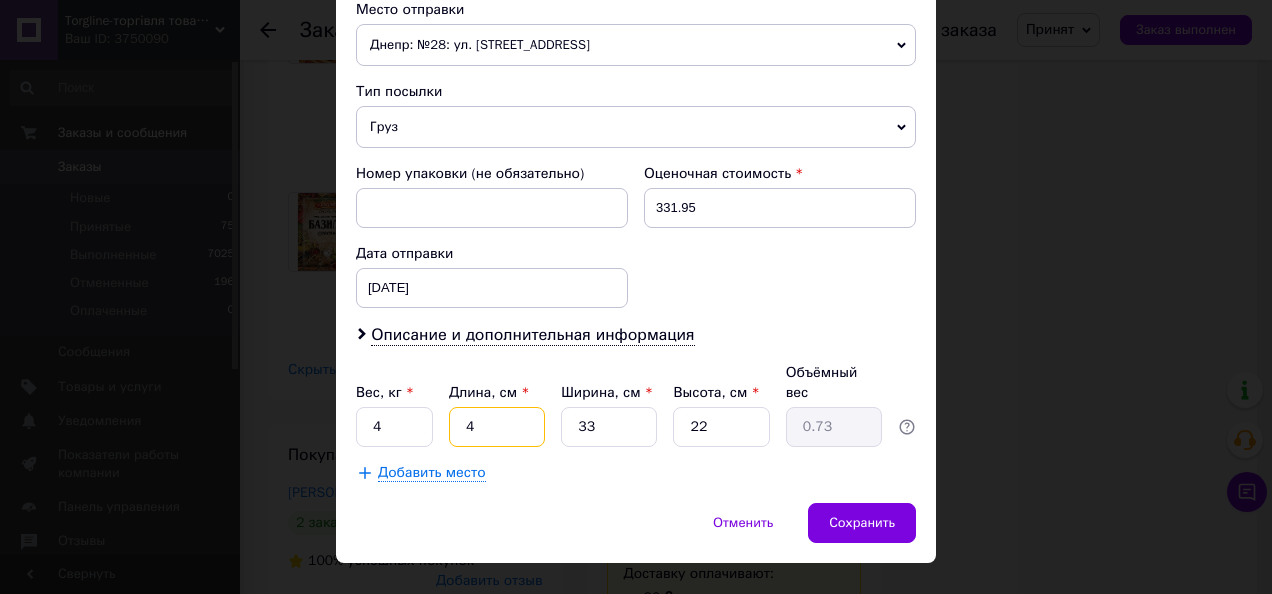 type 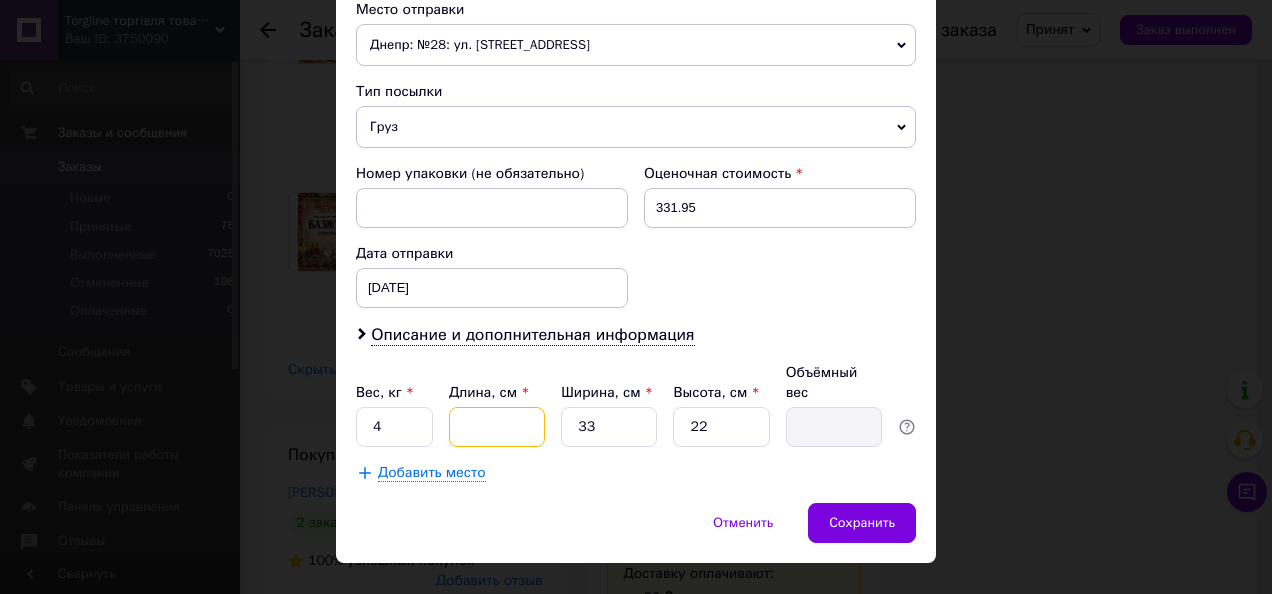 type on "3" 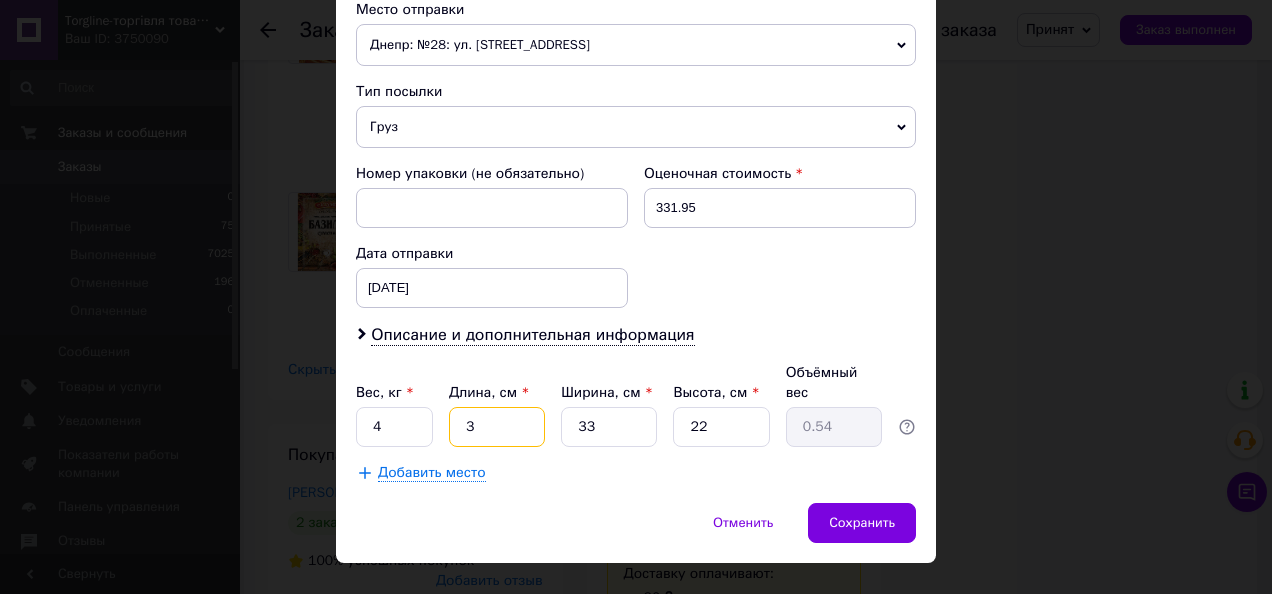type on "30" 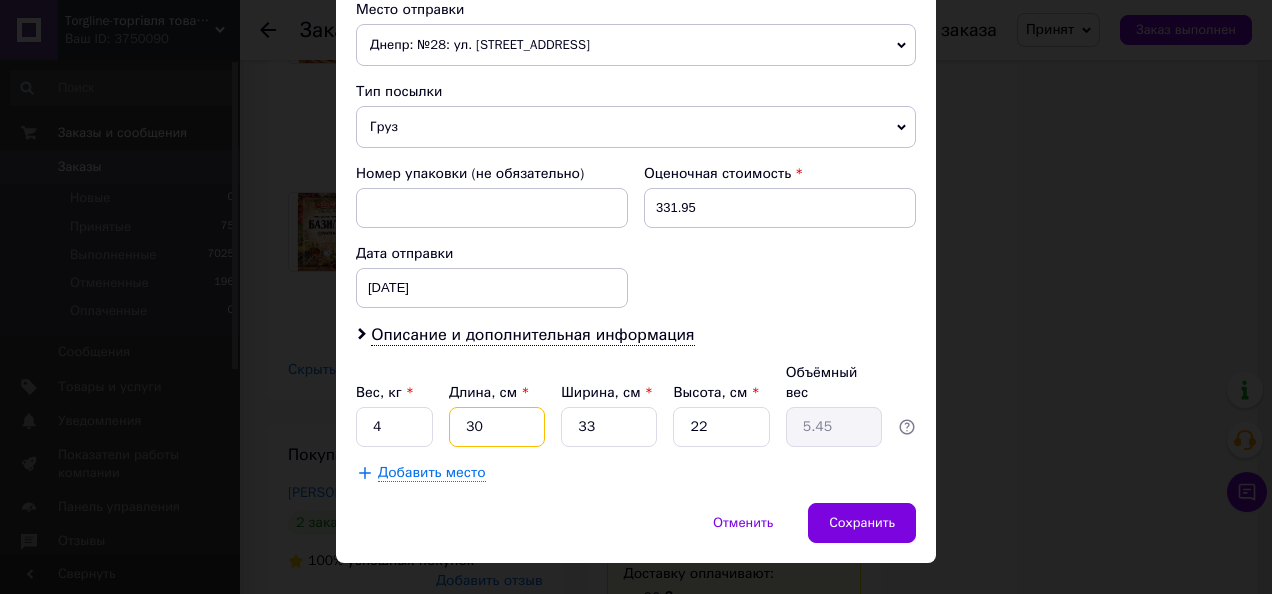 type on "30" 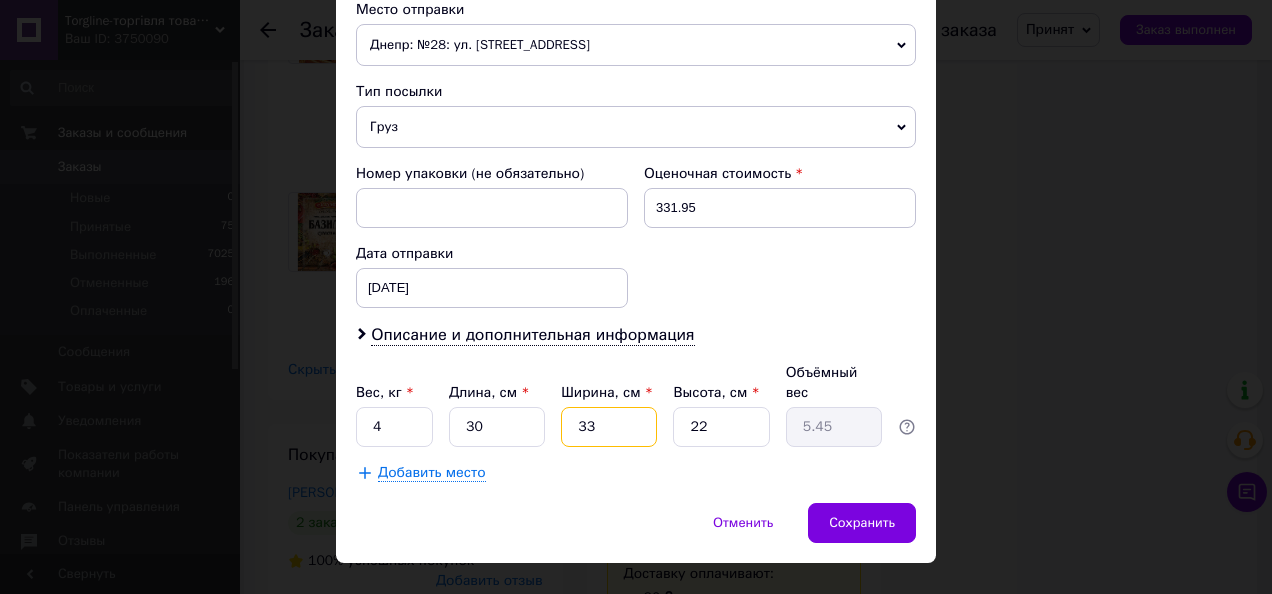 click on "33" at bounding box center [609, 427] 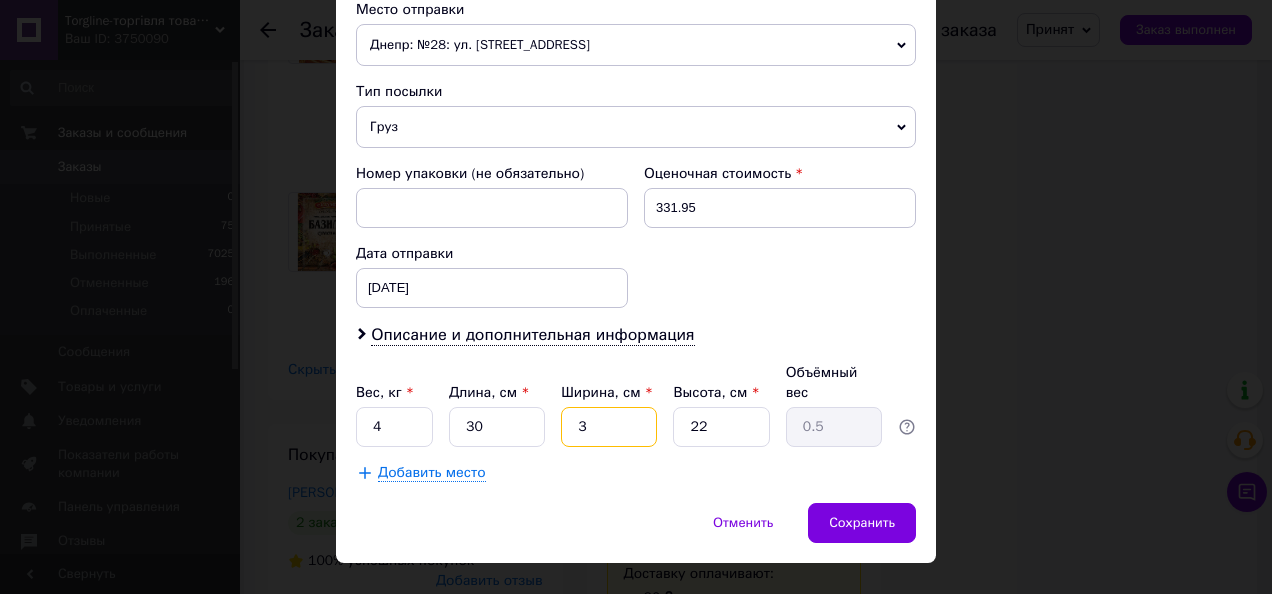 type on "30" 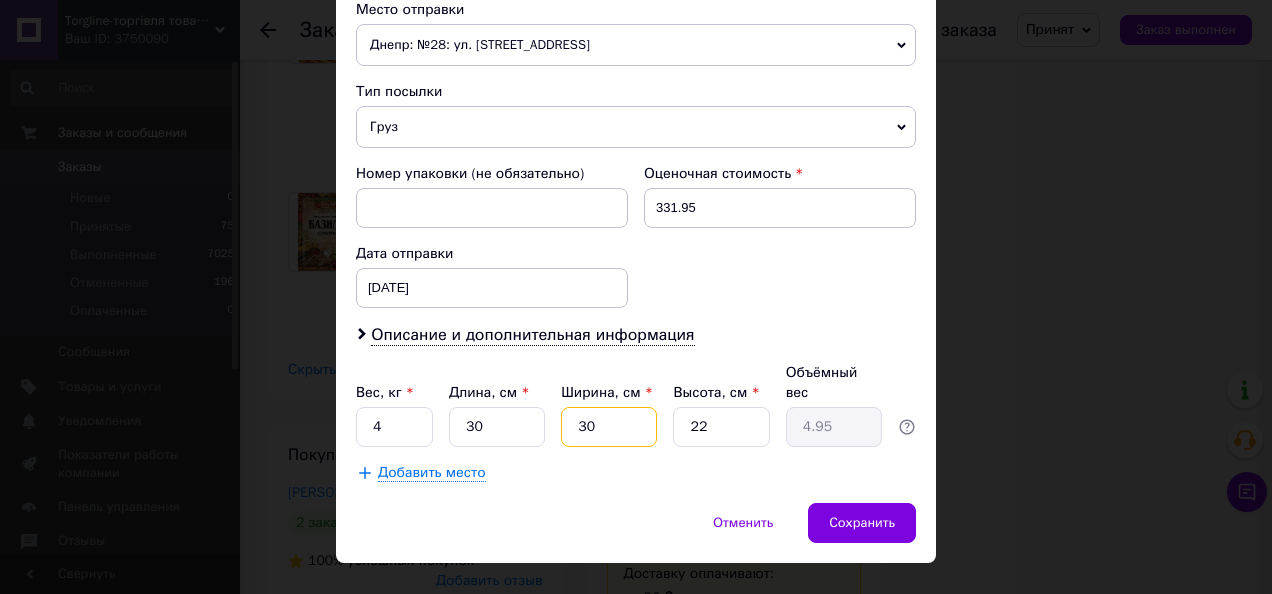 type on "30" 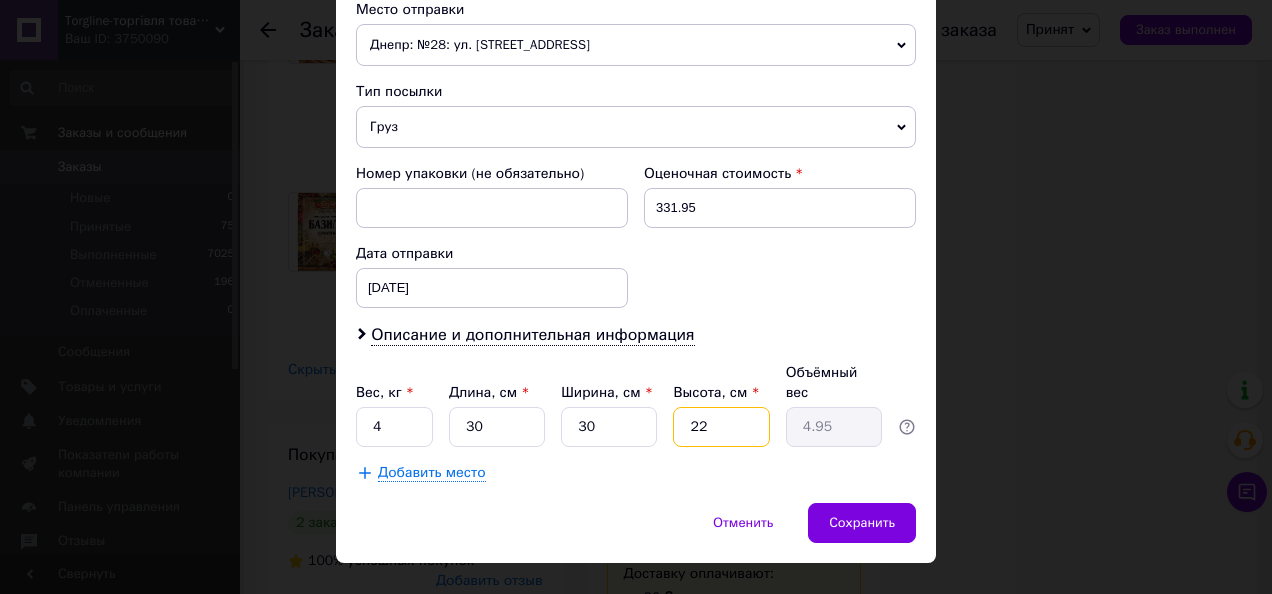 click on "22" at bounding box center [721, 427] 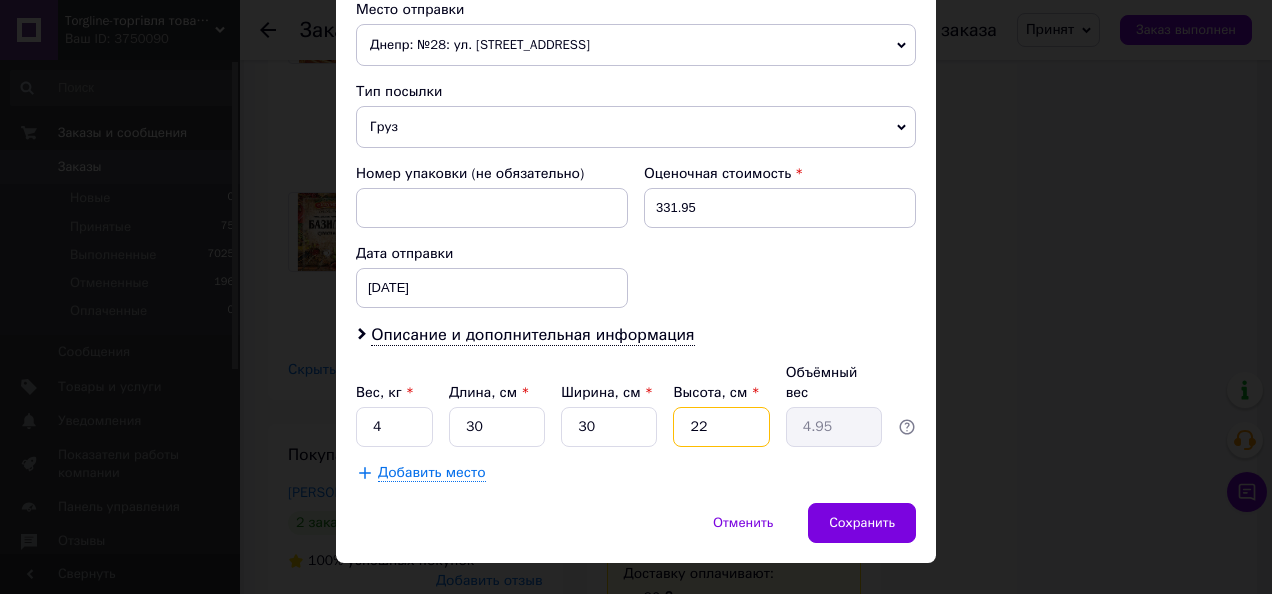 type on "2" 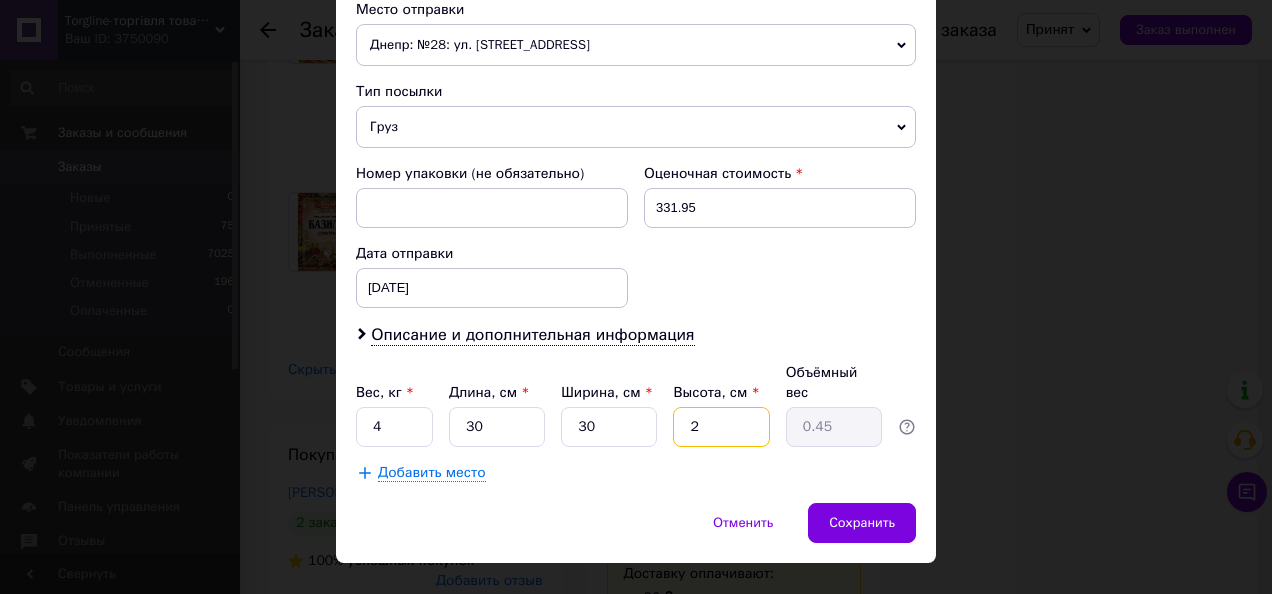 type on "20" 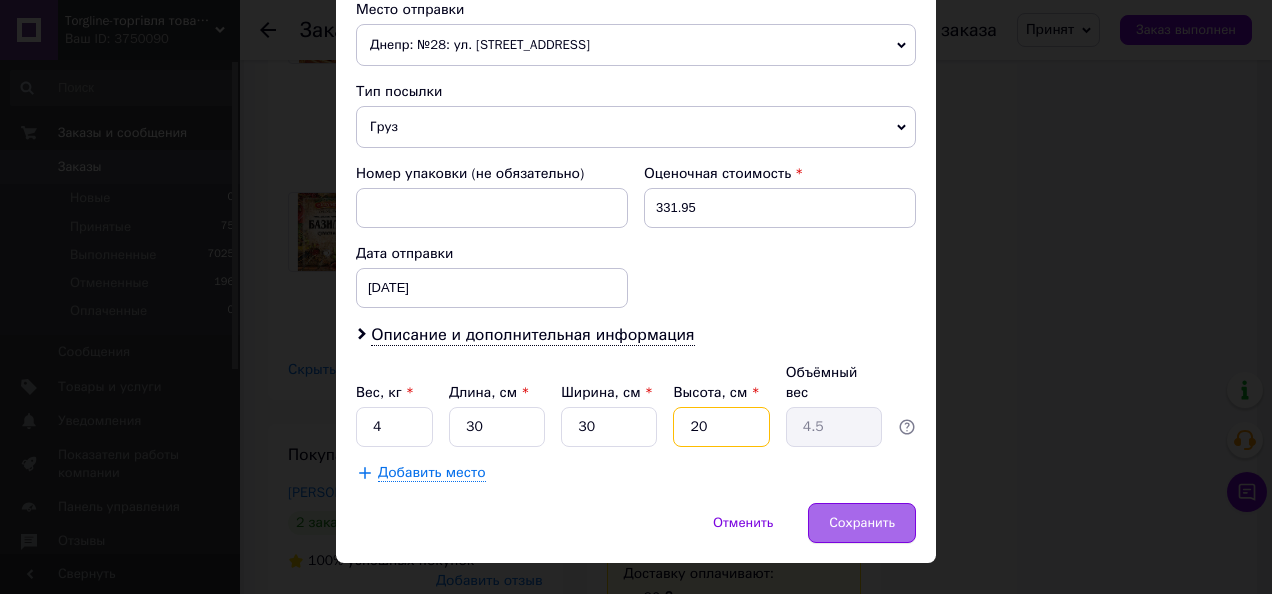 type on "20" 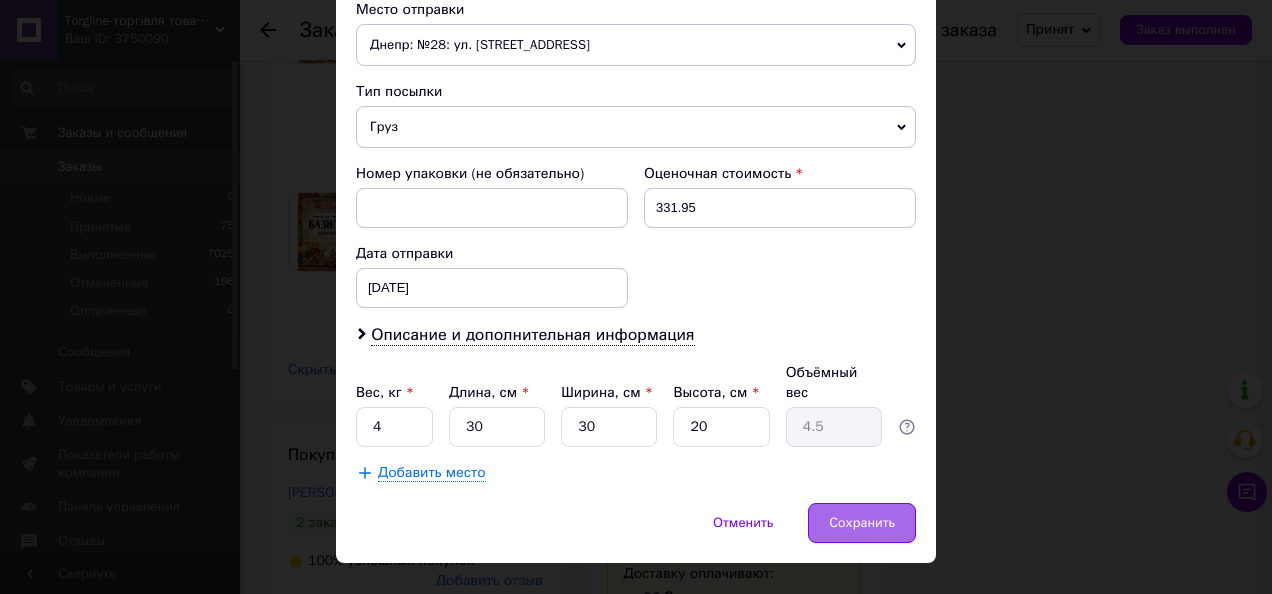 click on "Сохранить" at bounding box center (862, 523) 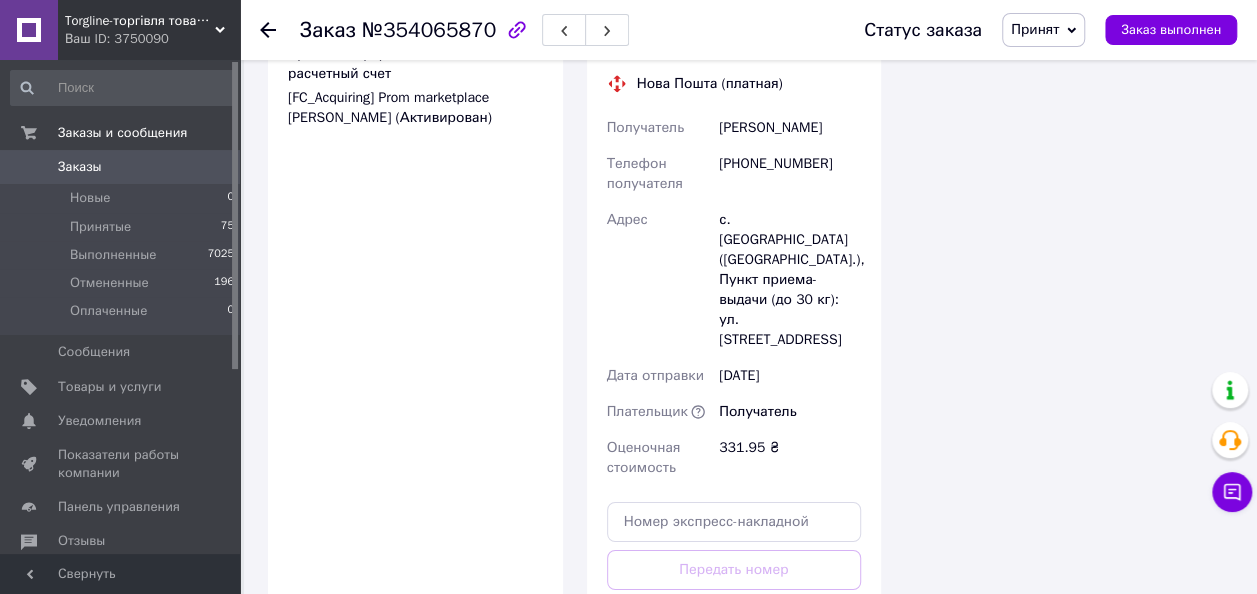 scroll, scrollTop: 3238, scrollLeft: 0, axis: vertical 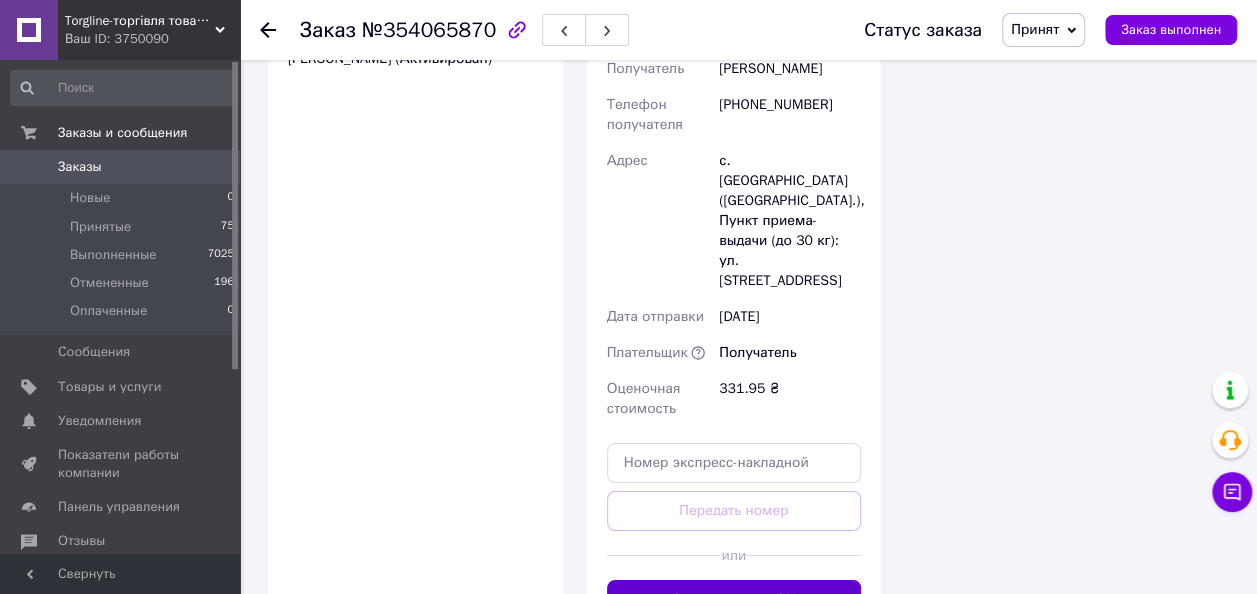 click on "Сгенерировать ЭН" at bounding box center (734, 600) 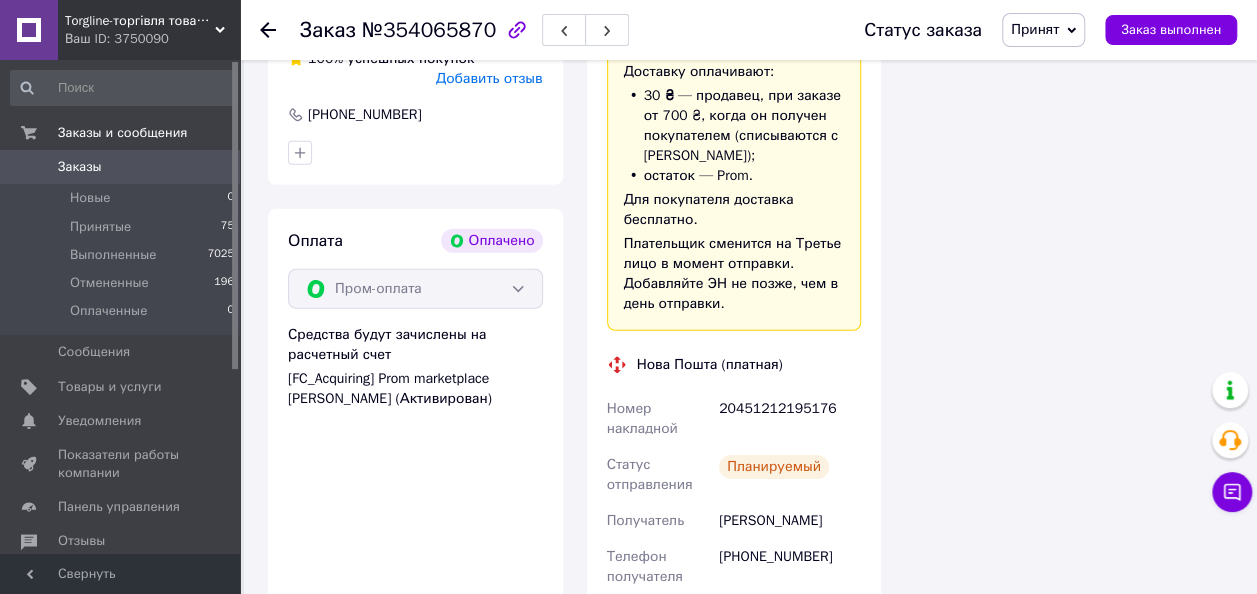 scroll, scrollTop: 2877, scrollLeft: 0, axis: vertical 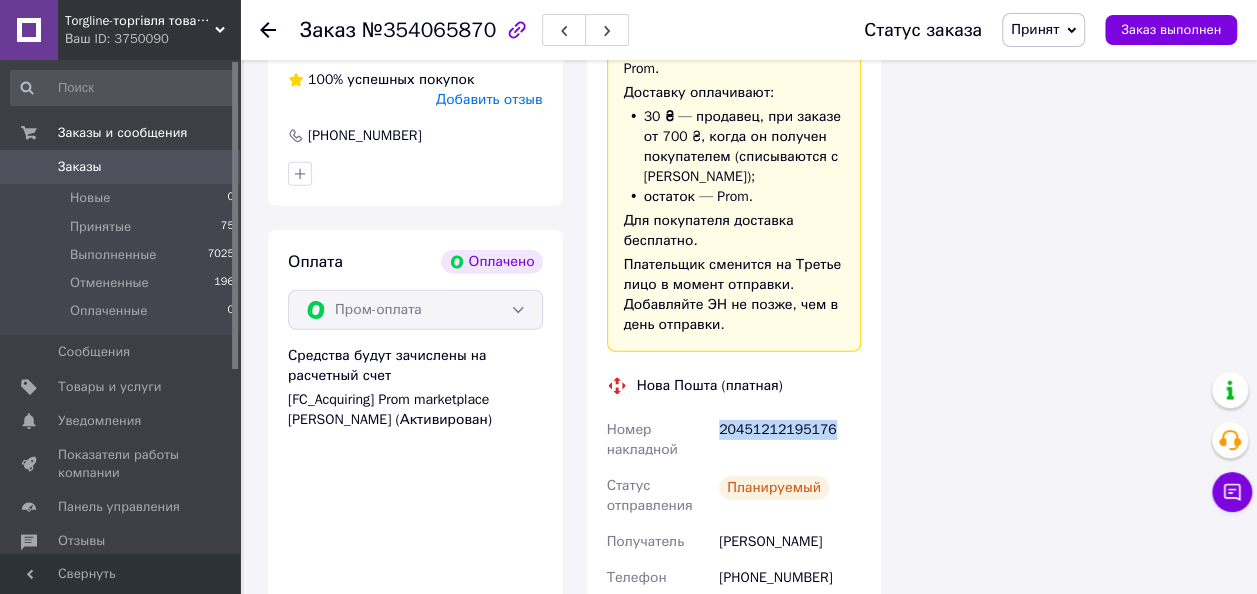 drag, startPoint x: 861, startPoint y: 352, endPoint x: 714, endPoint y: 388, distance: 151.34398 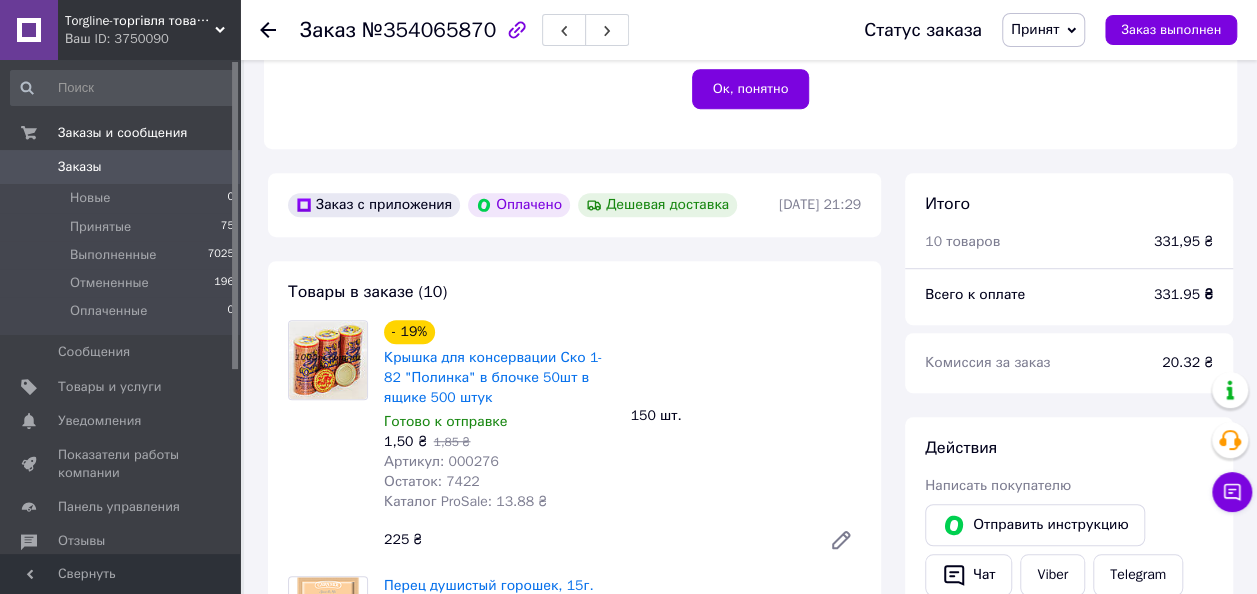scroll, scrollTop: 680, scrollLeft: 0, axis: vertical 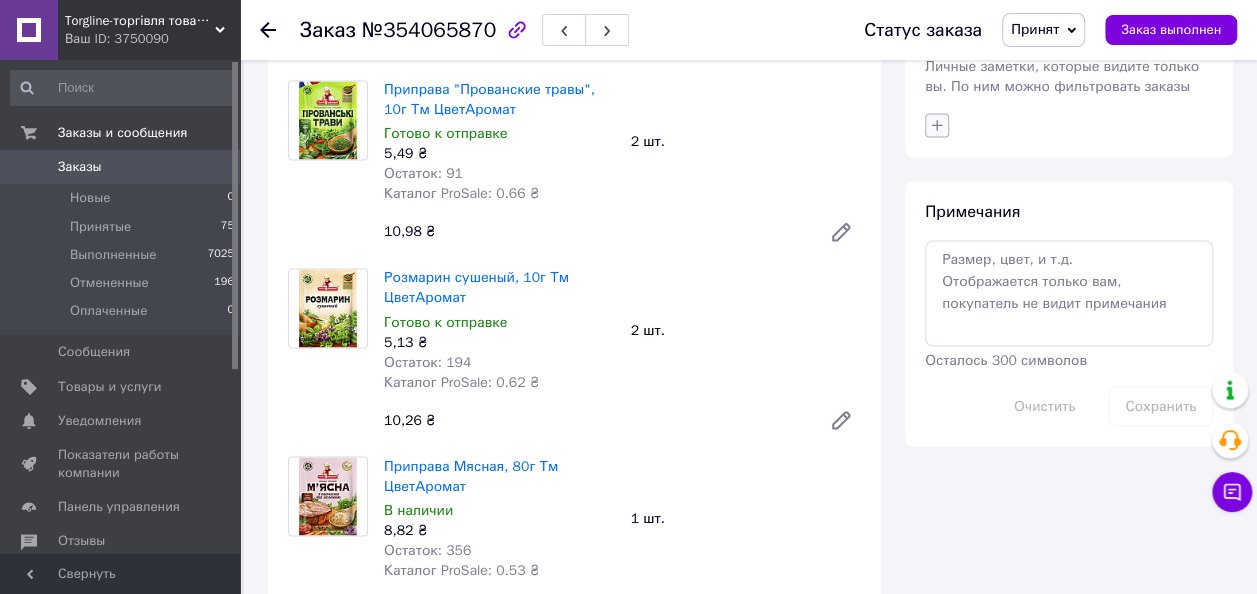 click 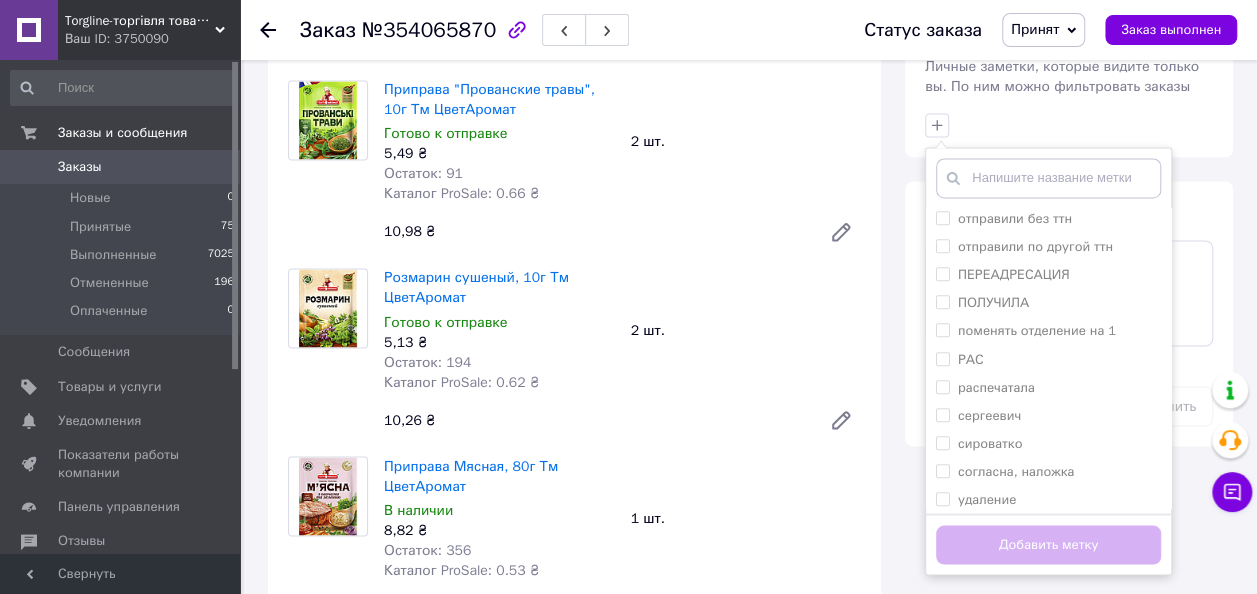 scroll, scrollTop: 858, scrollLeft: 0, axis: vertical 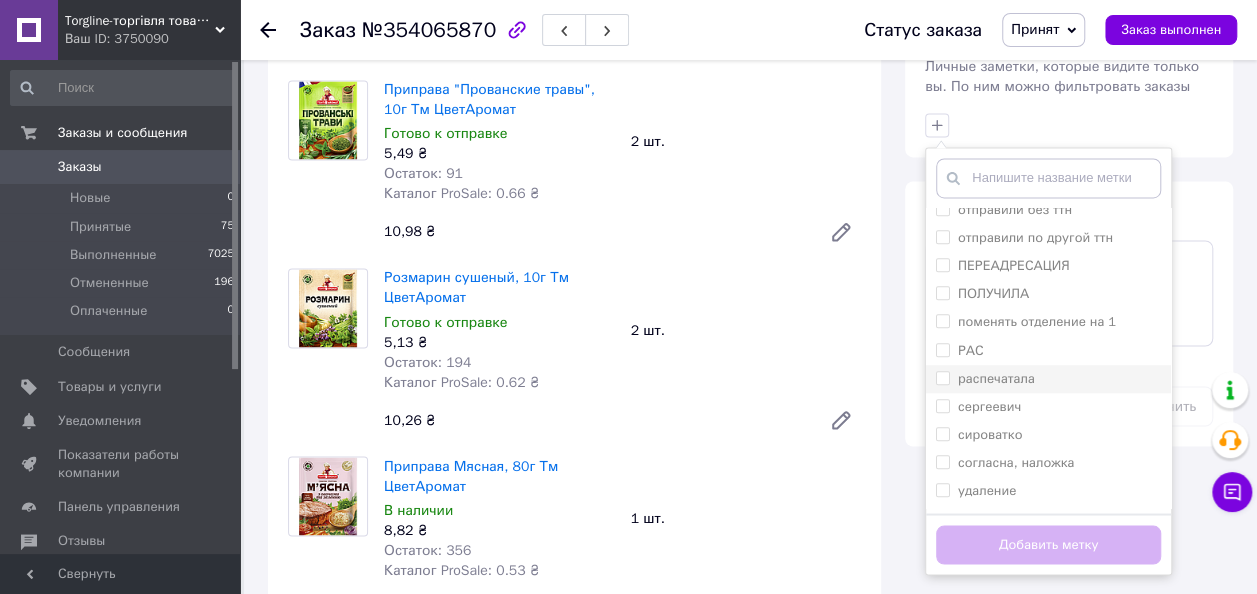click on "распечатала" at bounding box center [942, 377] 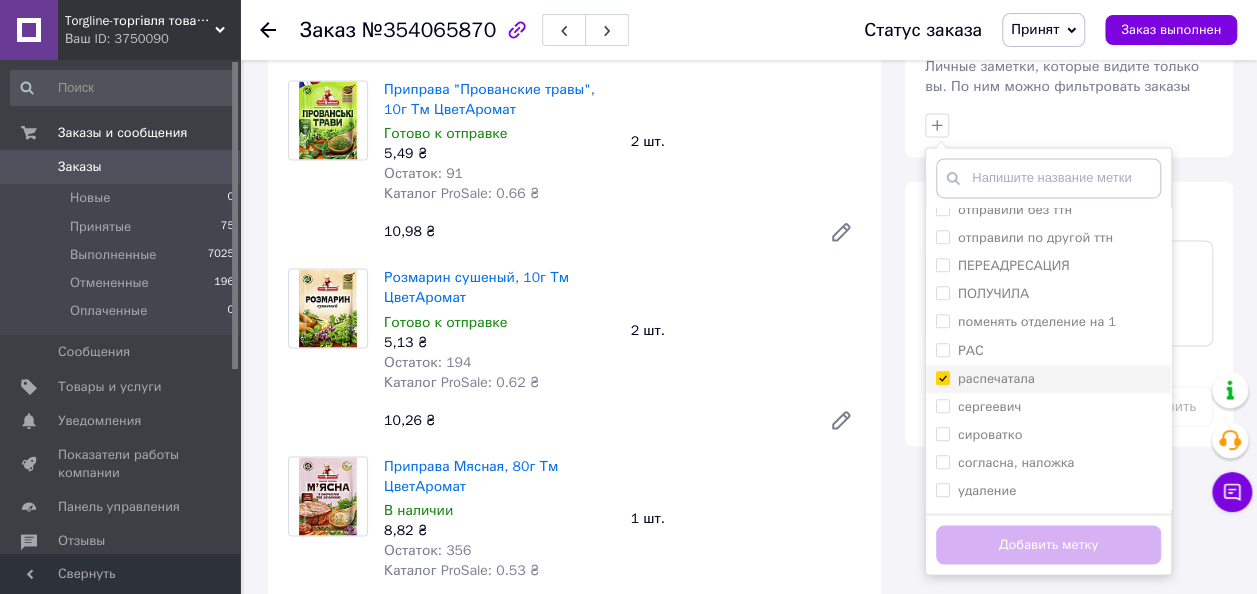 checkbox on "true" 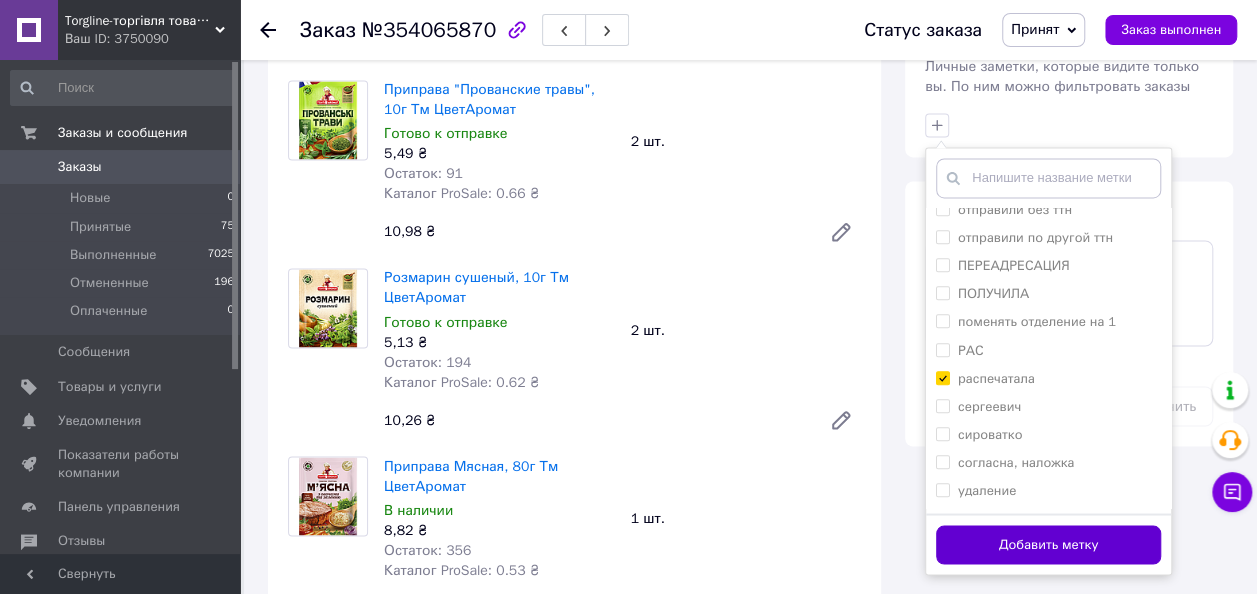 click on "Добавить метку" at bounding box center (1048, 544) 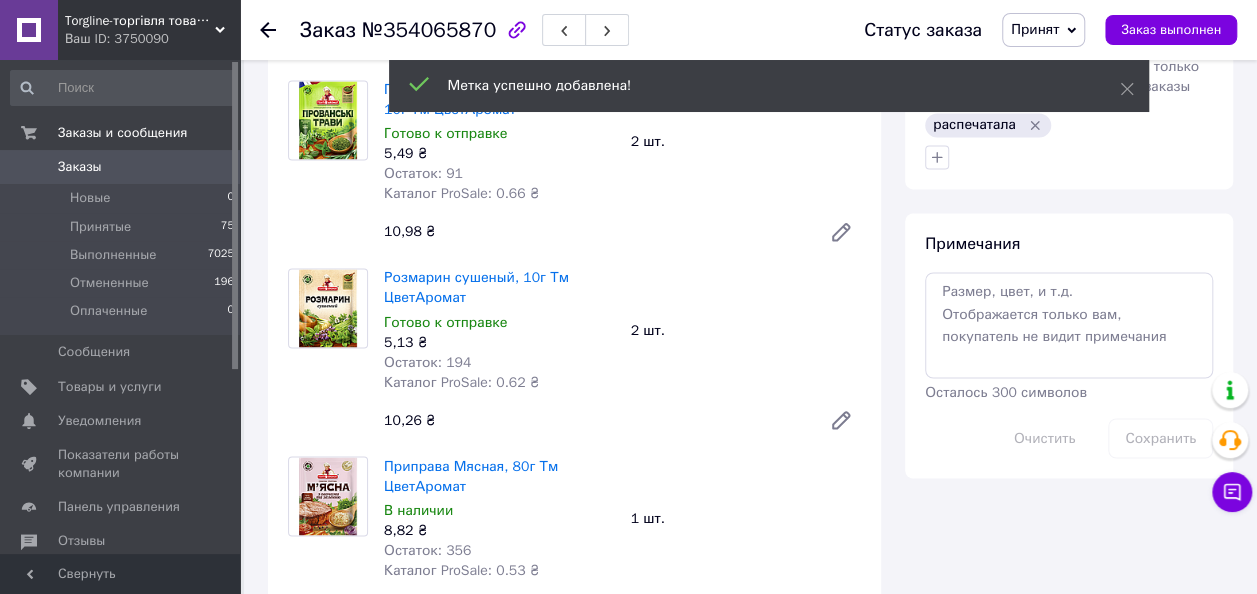 scroll, scrollTop: 28, scrollLeft: 0, axis: vertical 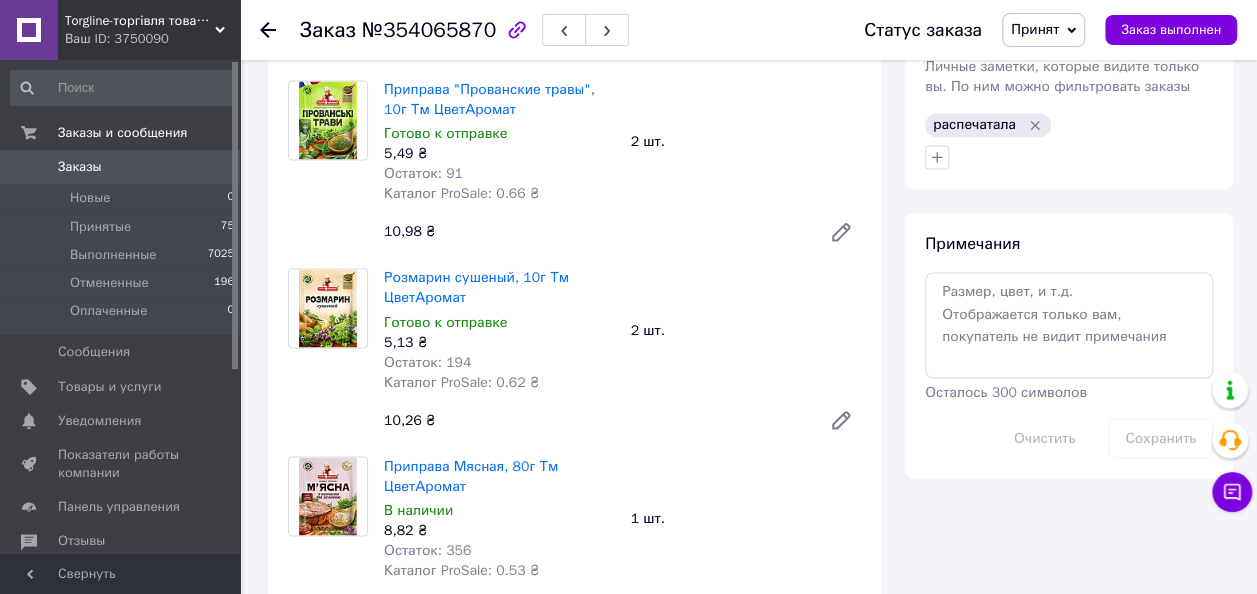 click 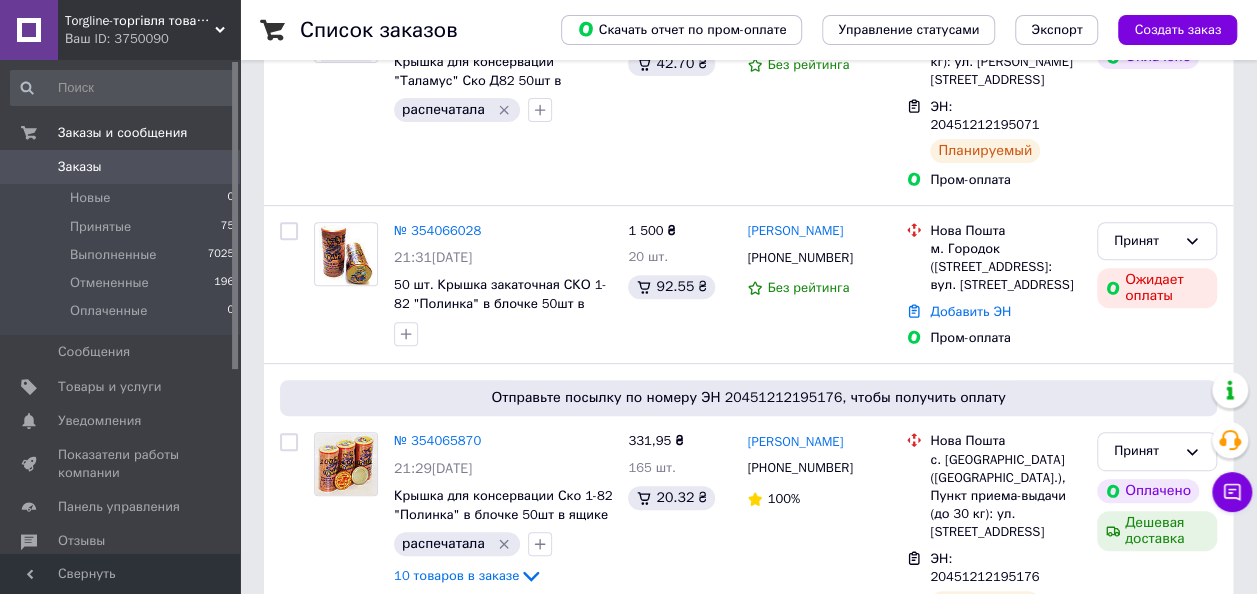 scroll, scrollTop: 327, scrollLeft: 0, axis: vertical 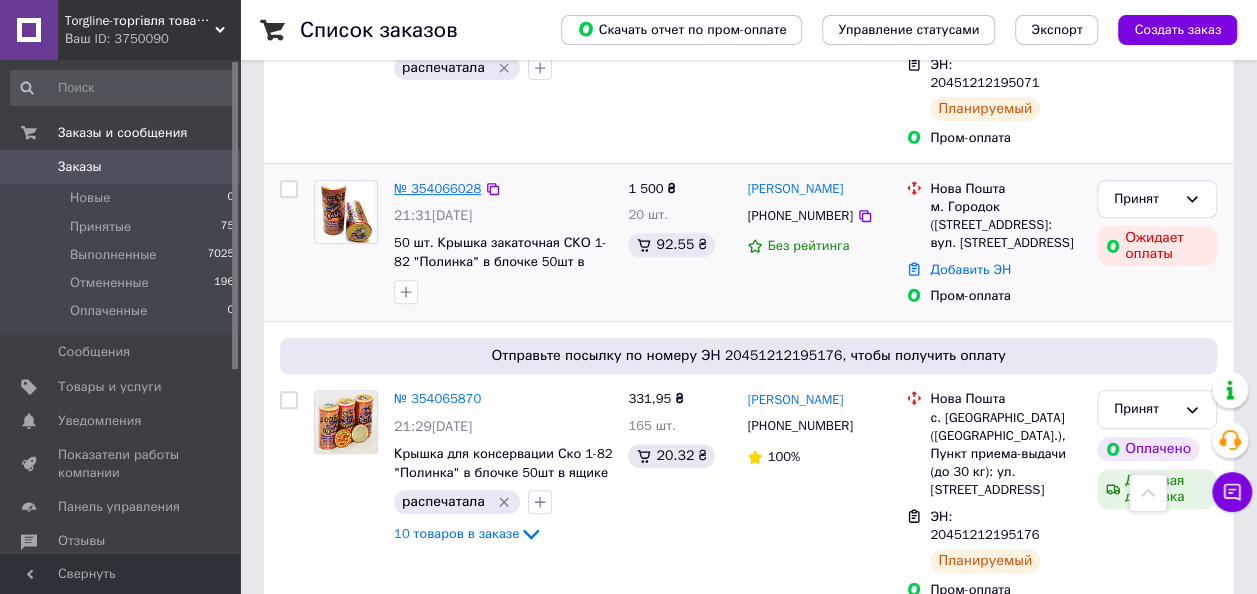 click on "№ 354066028" at bounding box center (437, 188) 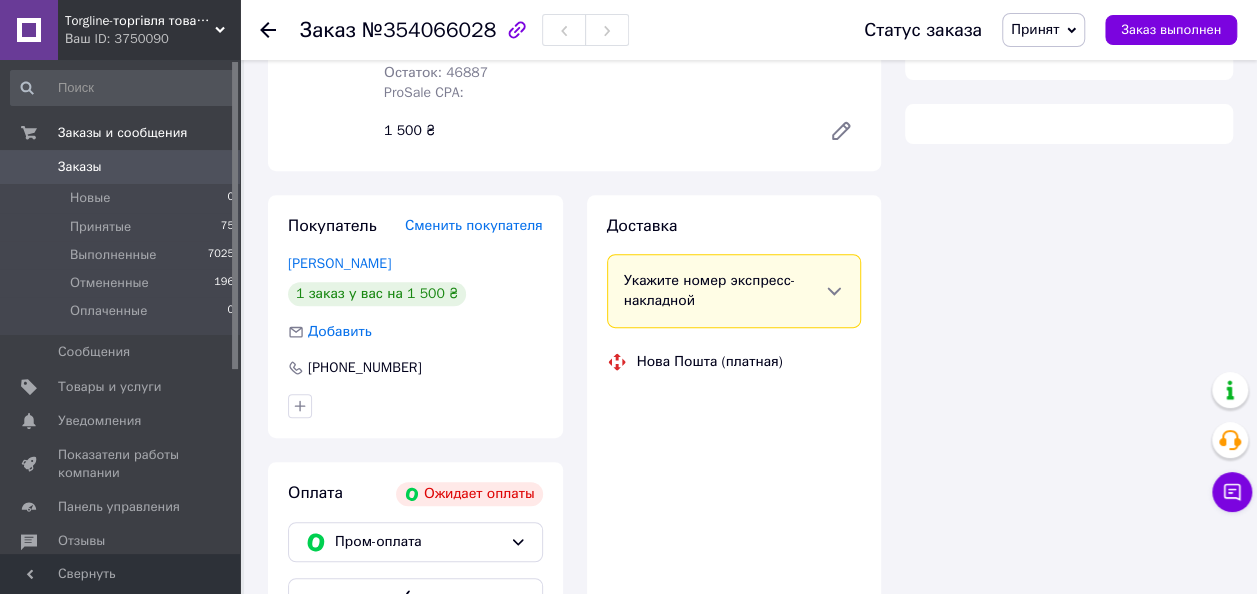 scroll, scrollTop: 327, scrollLeft: 0, axis: vertical 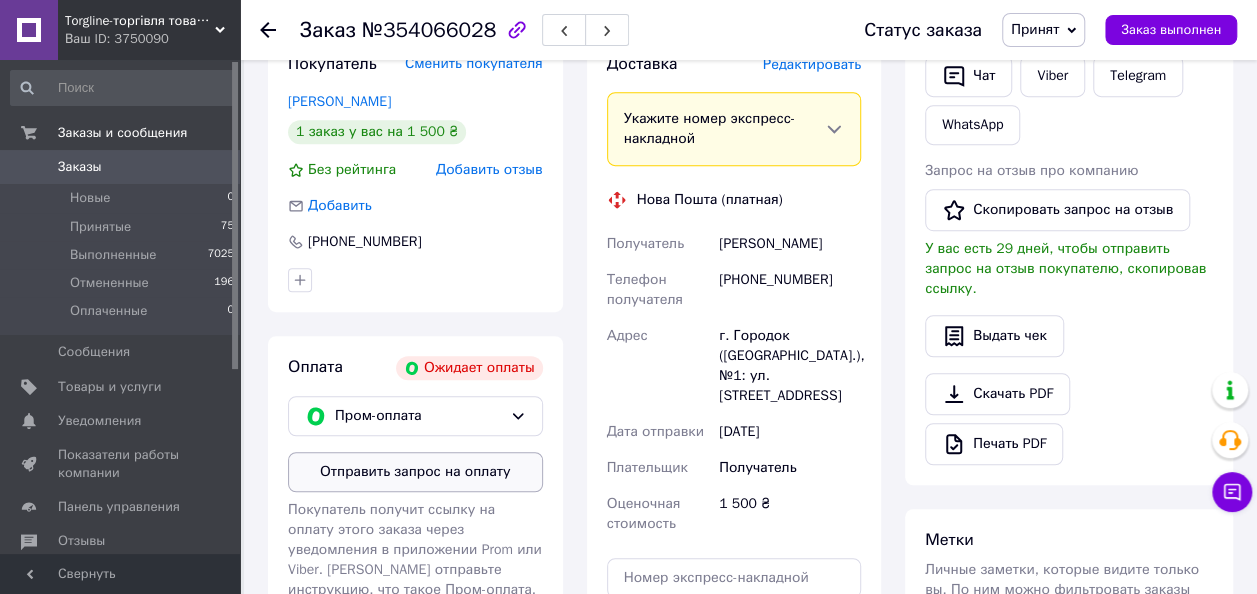 click on "Отправить запрос на оплату" at bounding box center (415, 472) 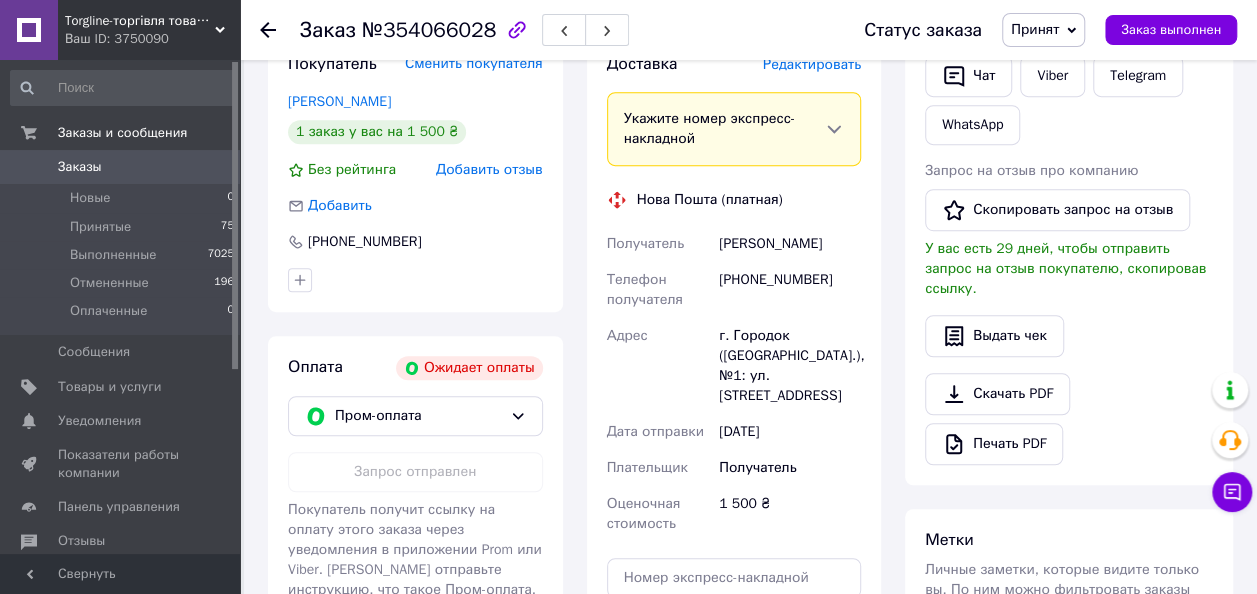 click 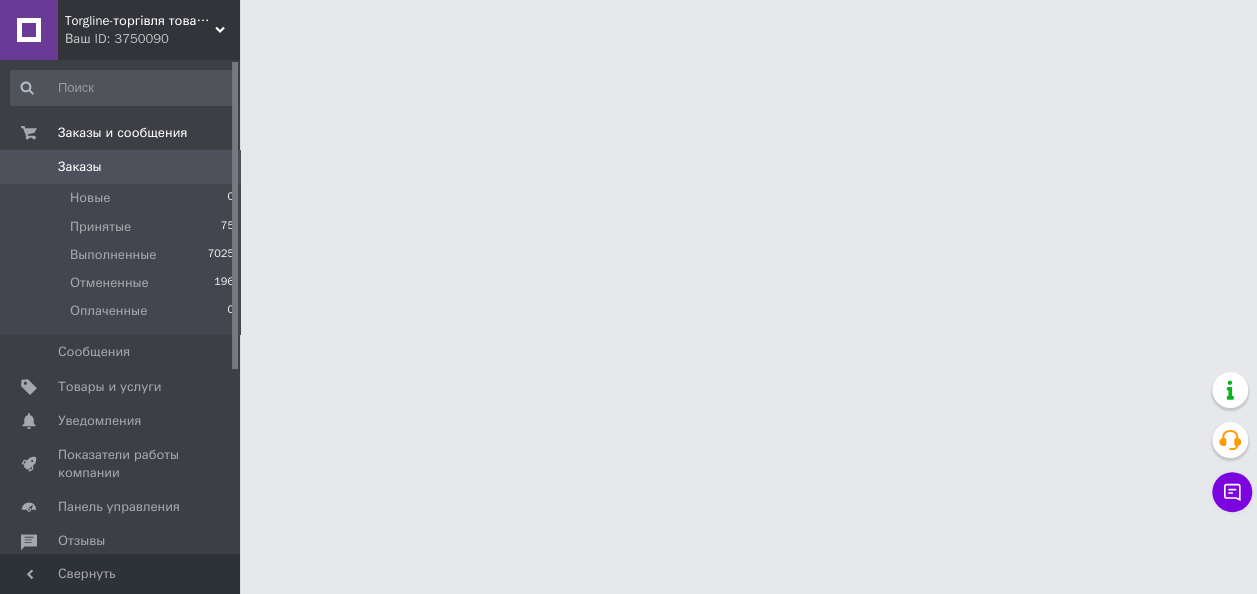 scroll, scrollTop: 0, scrollLeft: 0, axis: both 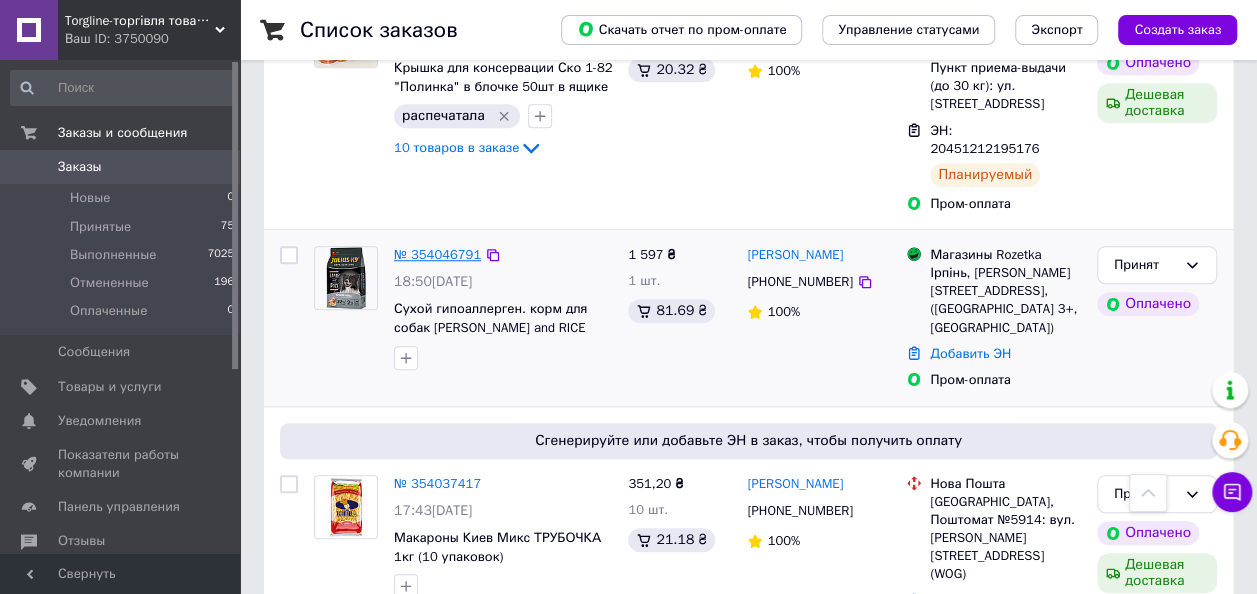 click on "№ 354046791" at bounding box center (437, 254) 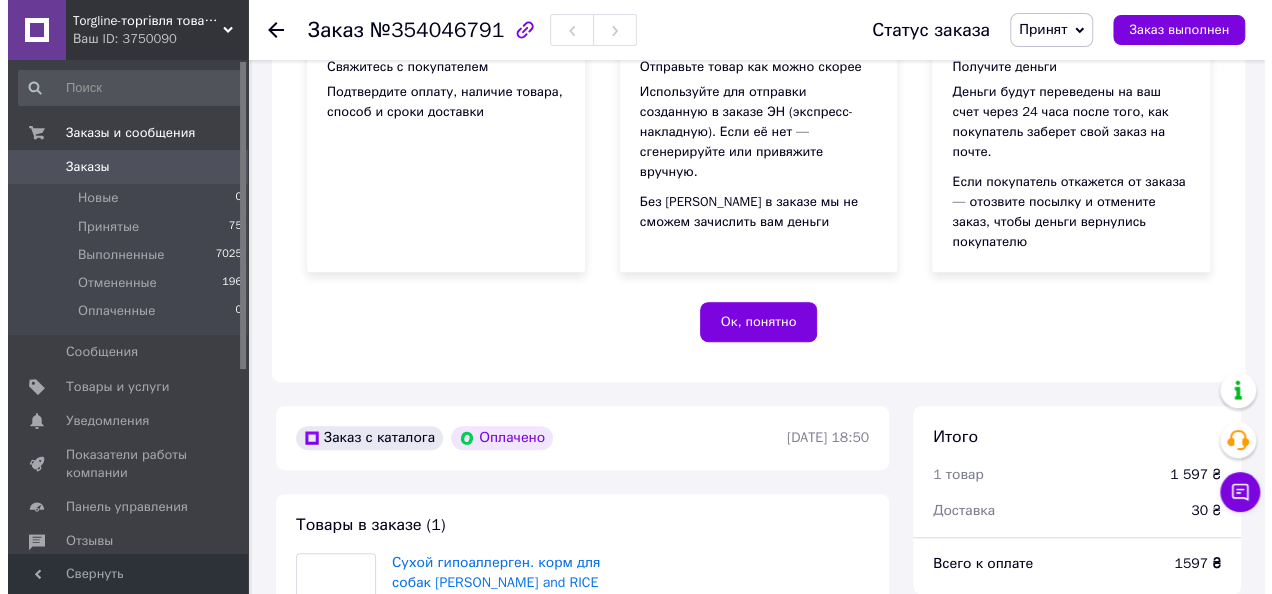 scroll, scrollTop: 713, scrollLeft: 0, axis: vertical 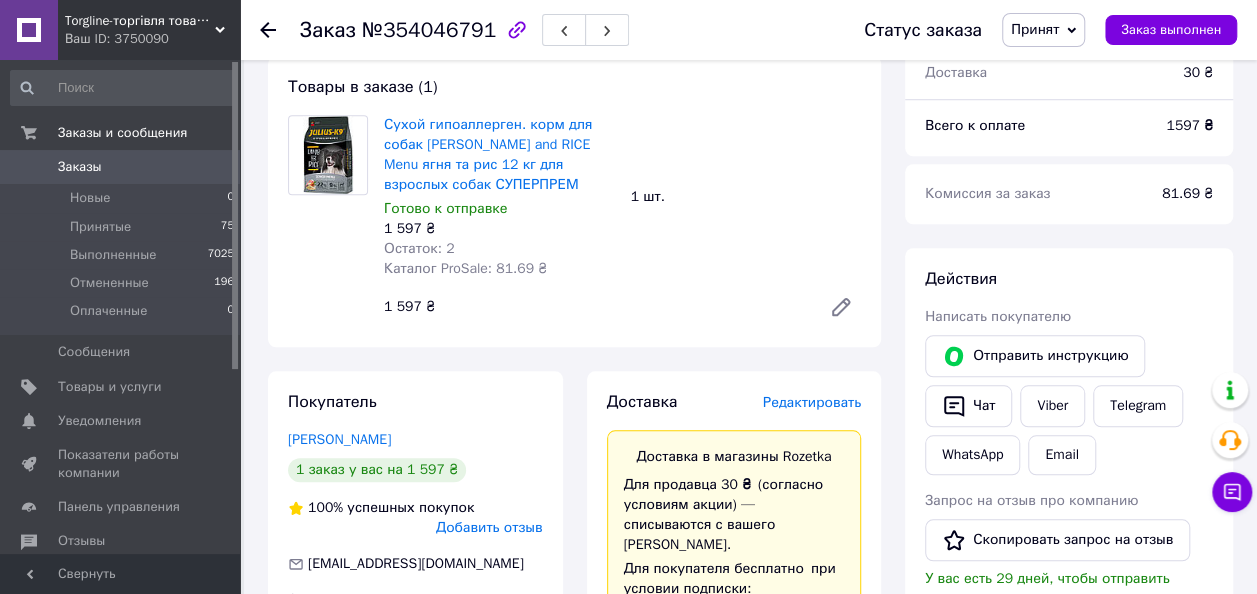 click on "Редактировать" at bounding box center (812, 402) 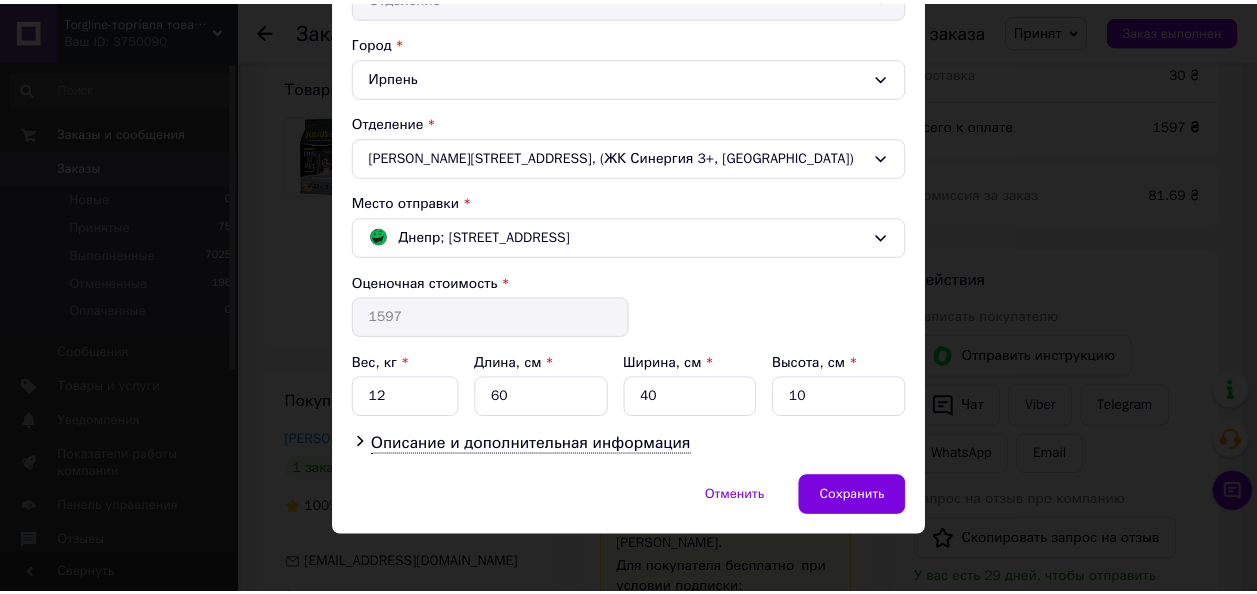 scroll, scrollTop: 522, scrollLeft: 0, axis: vertical 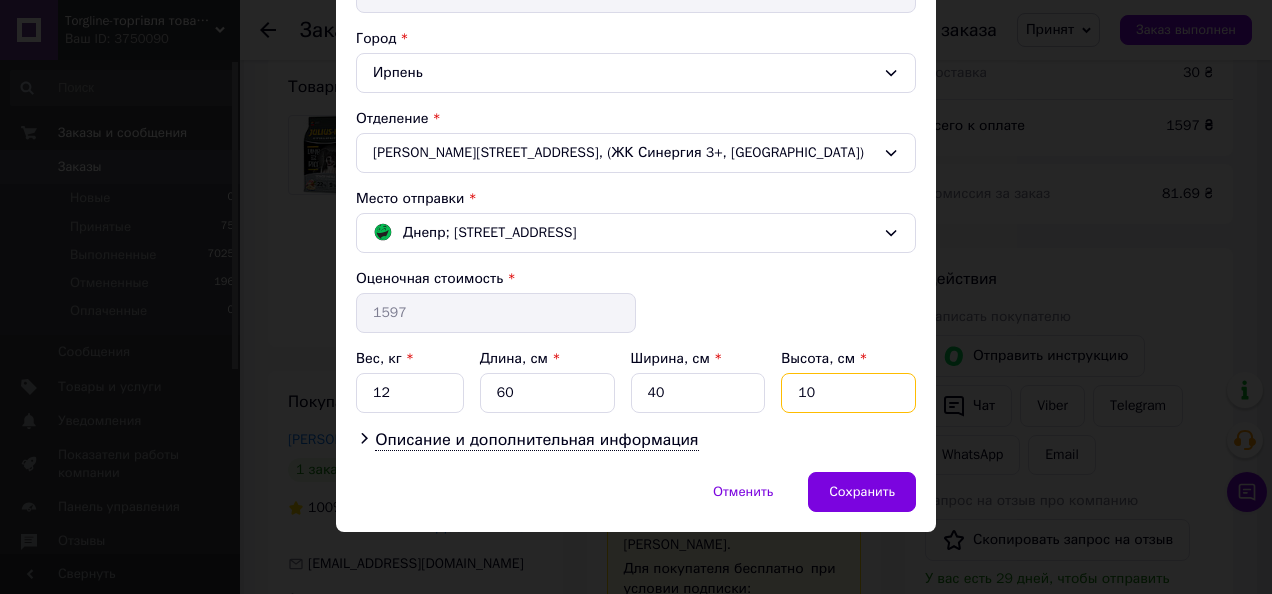 click on "10" at bounding box center (848, 393) 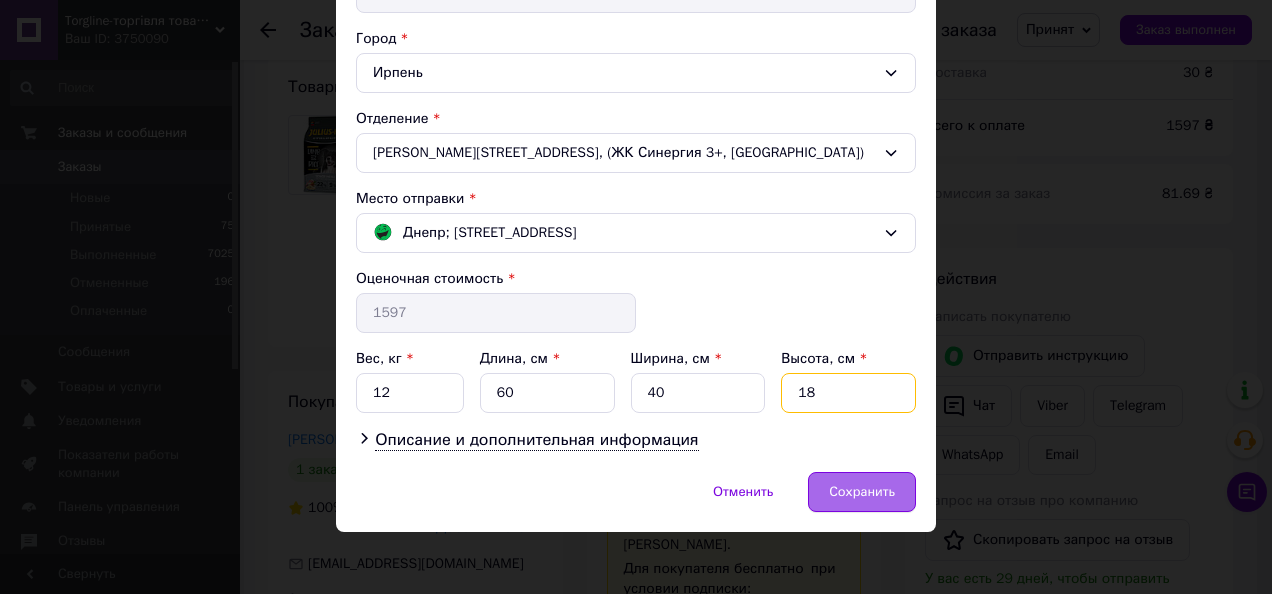 type on "18" 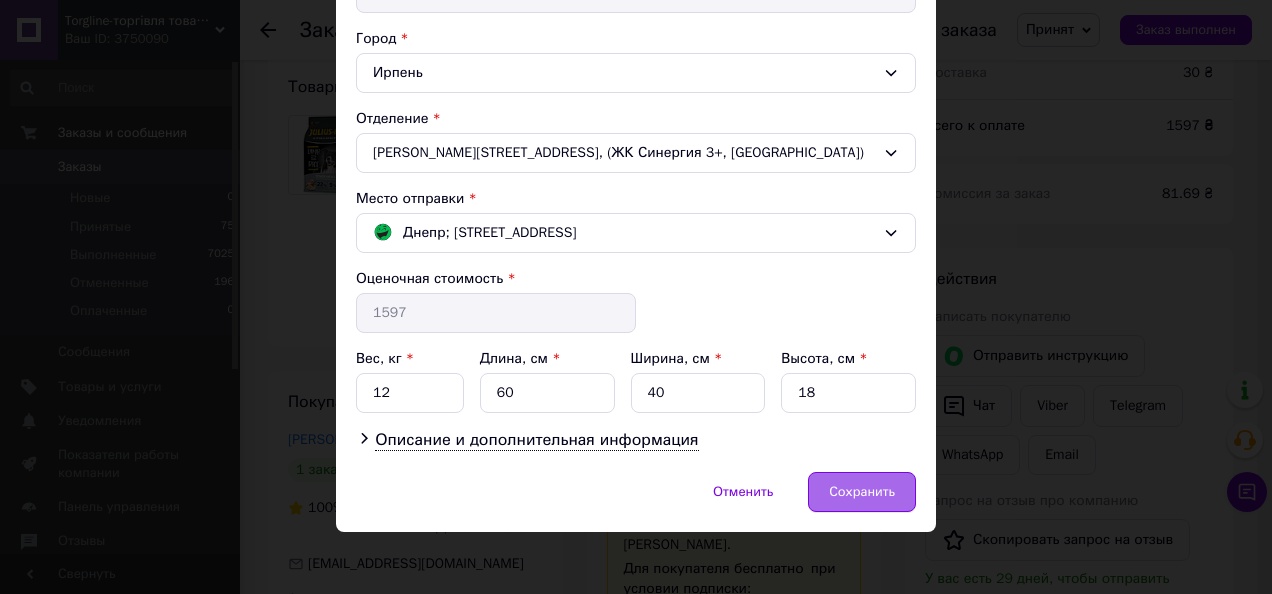click on "Сохранить" at bounding box center (862, 492) 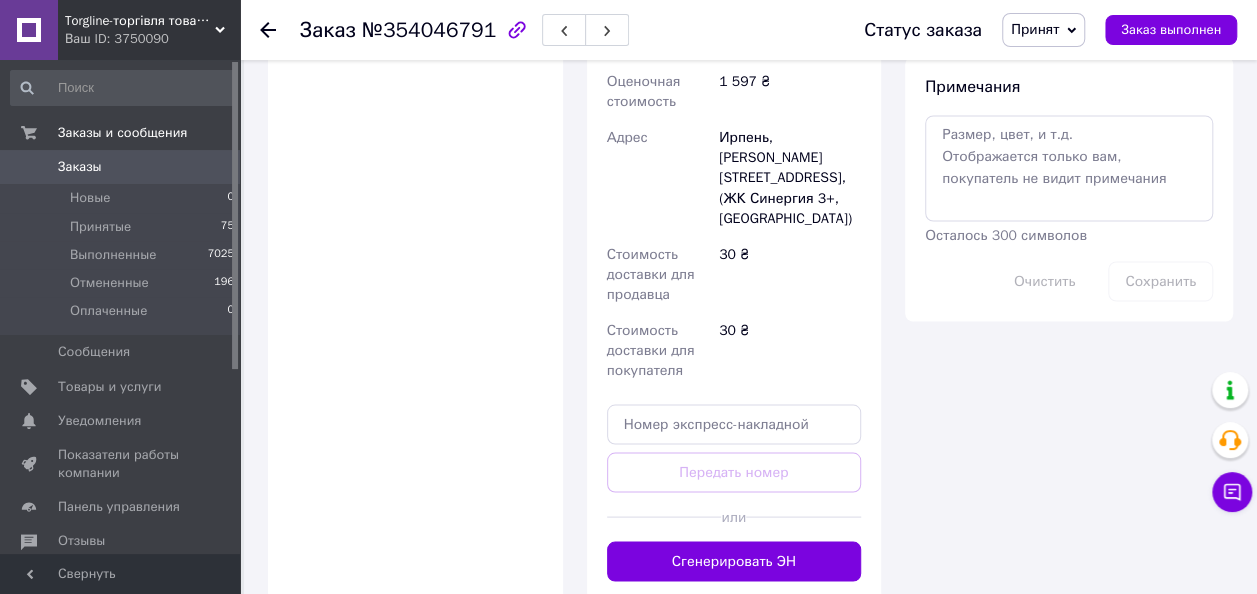 scroll, scrollTop: 1696, scrollLeft: 0, axis: vertical 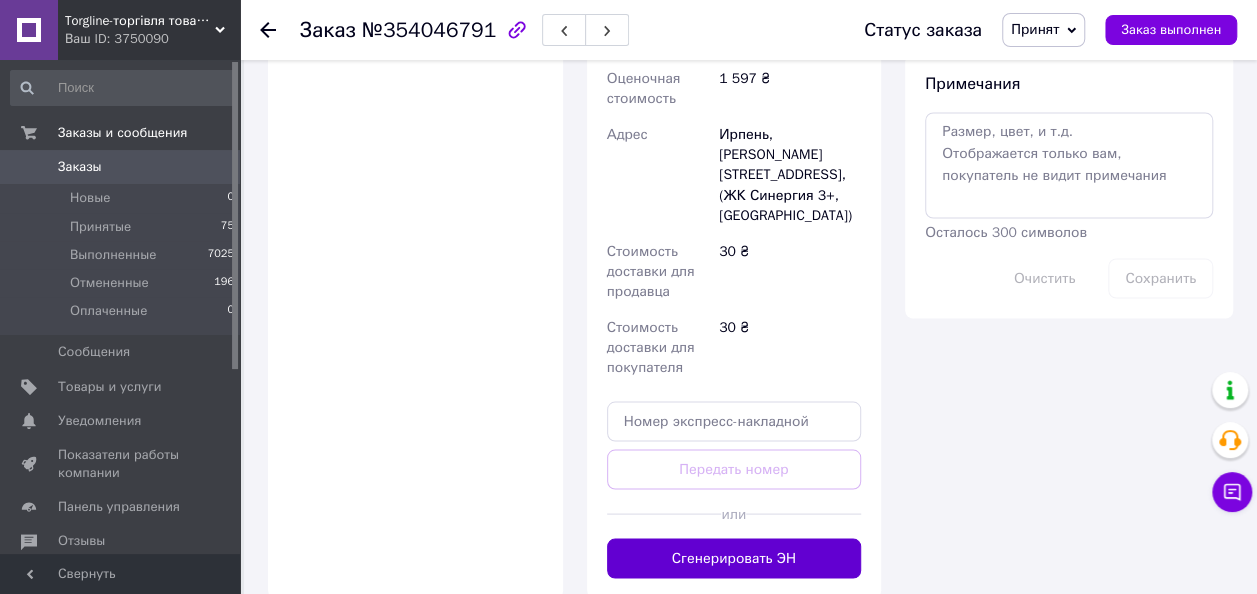 click on "Сгенерировать ЭН" at bounding box center (734, 558) 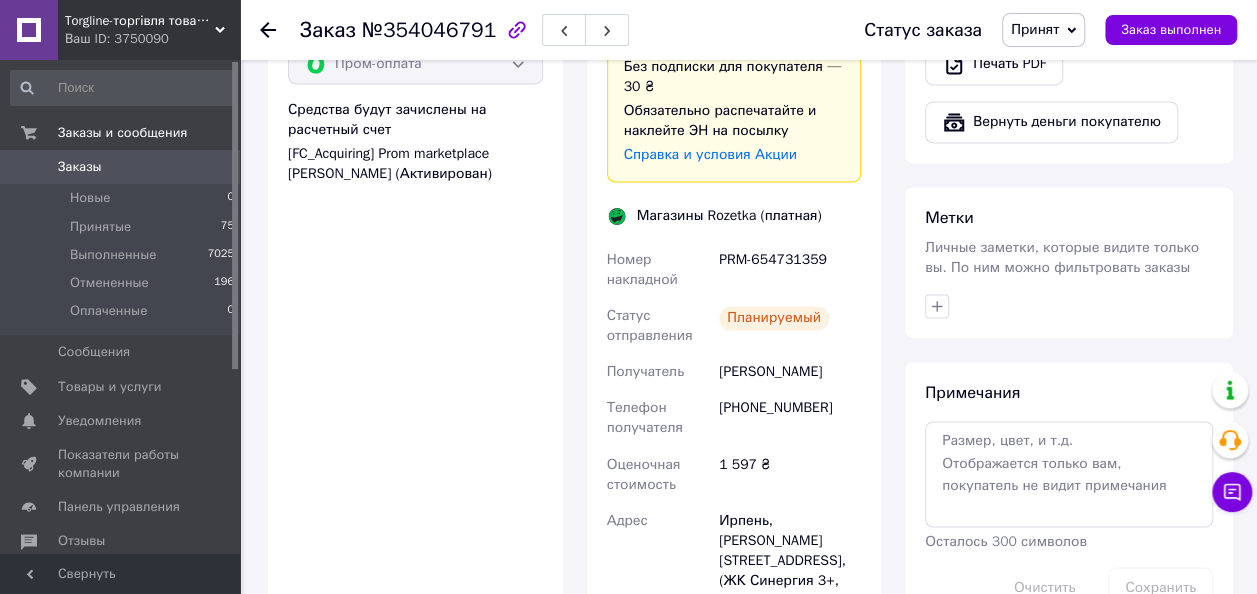 scroll, scrollTop: 1413, scrollLeft: 0, axis: vertical 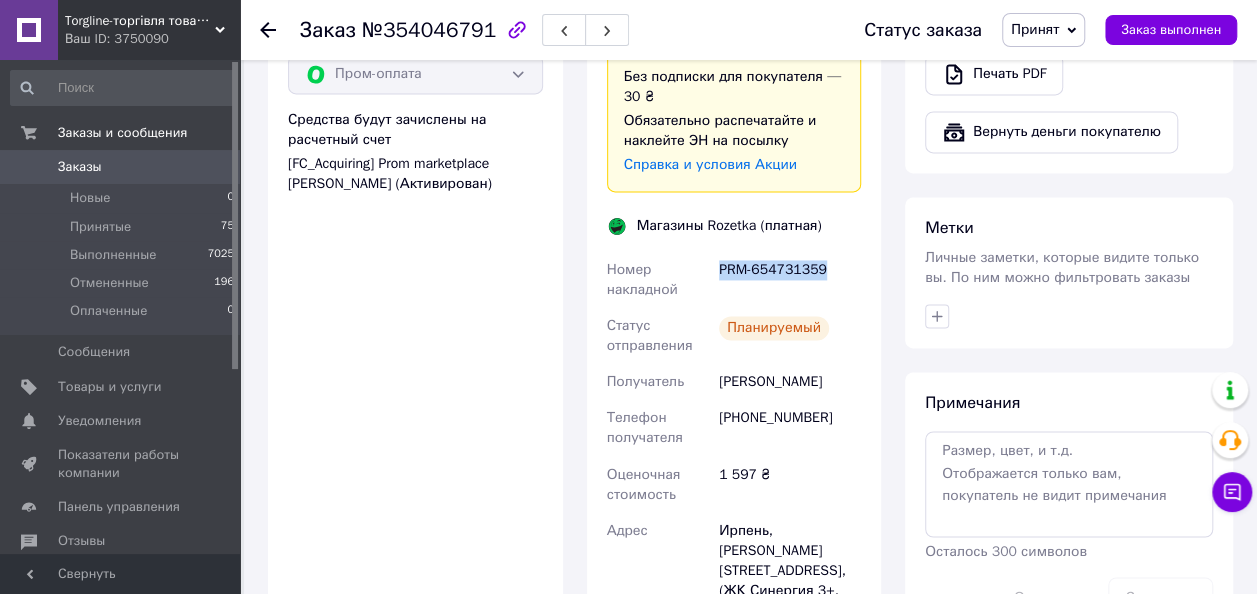 drag, startPoint x: 855, startPoint y: 236, endPoint x: 715, endPoint y: 260, distance: 142.04225 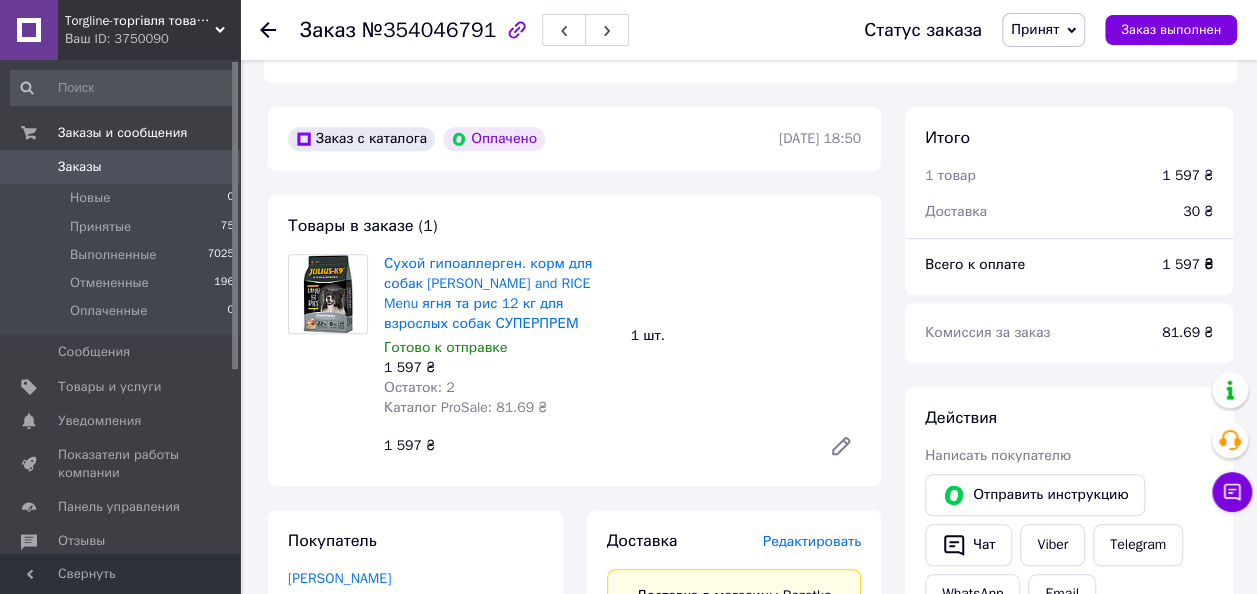 scroll, scrollTop: 564, scrollLeft: 0, axis: vertical 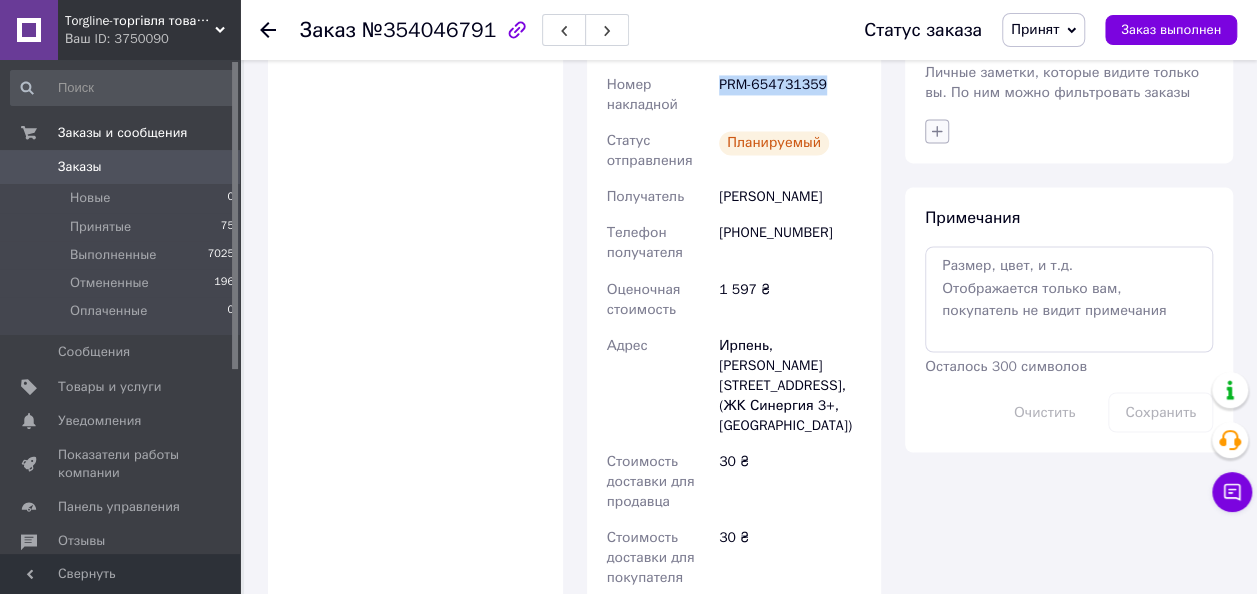 click 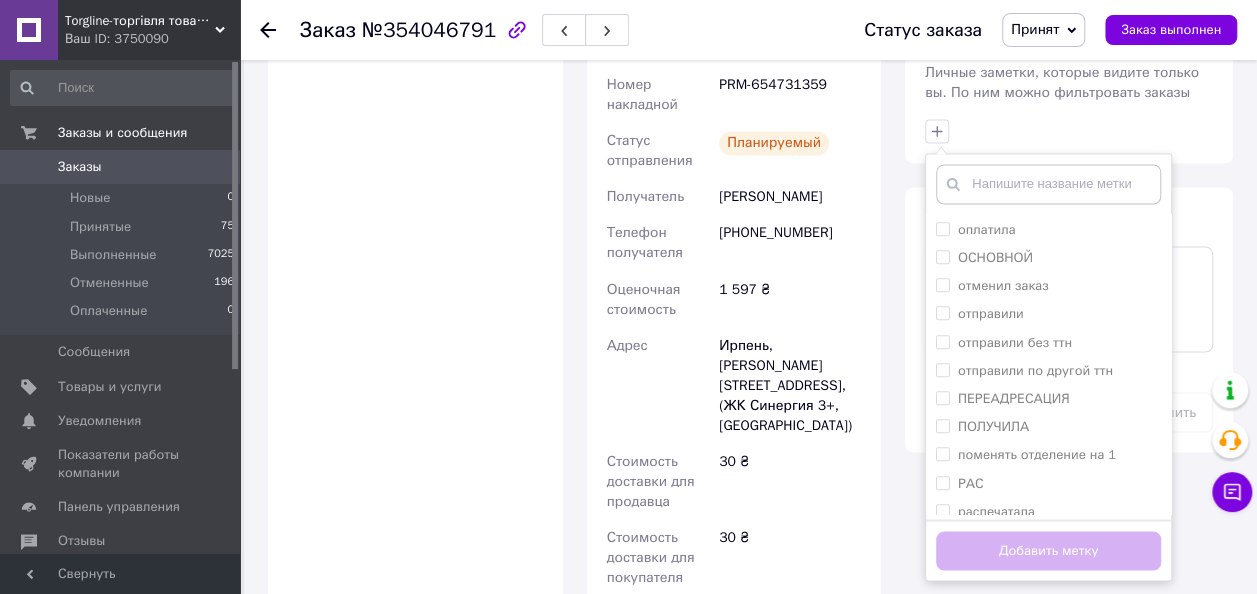 scroll, scrollTop: 761, scrollLeft: 0, axis: vertical 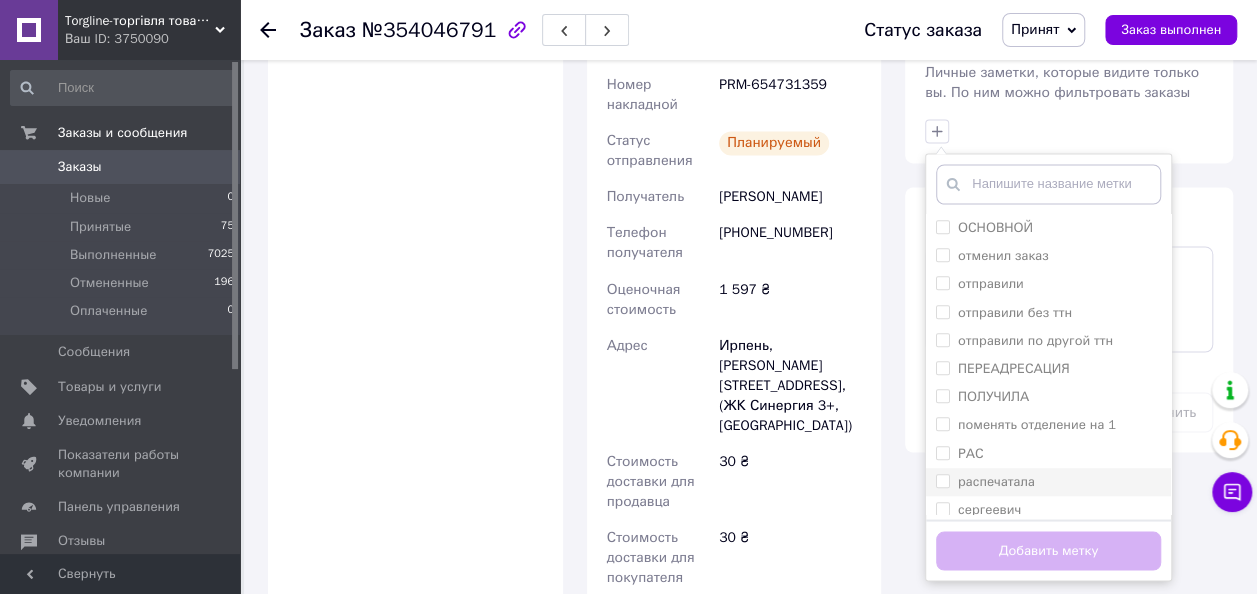 click on "распечатала" at bounding box center [942, 480] 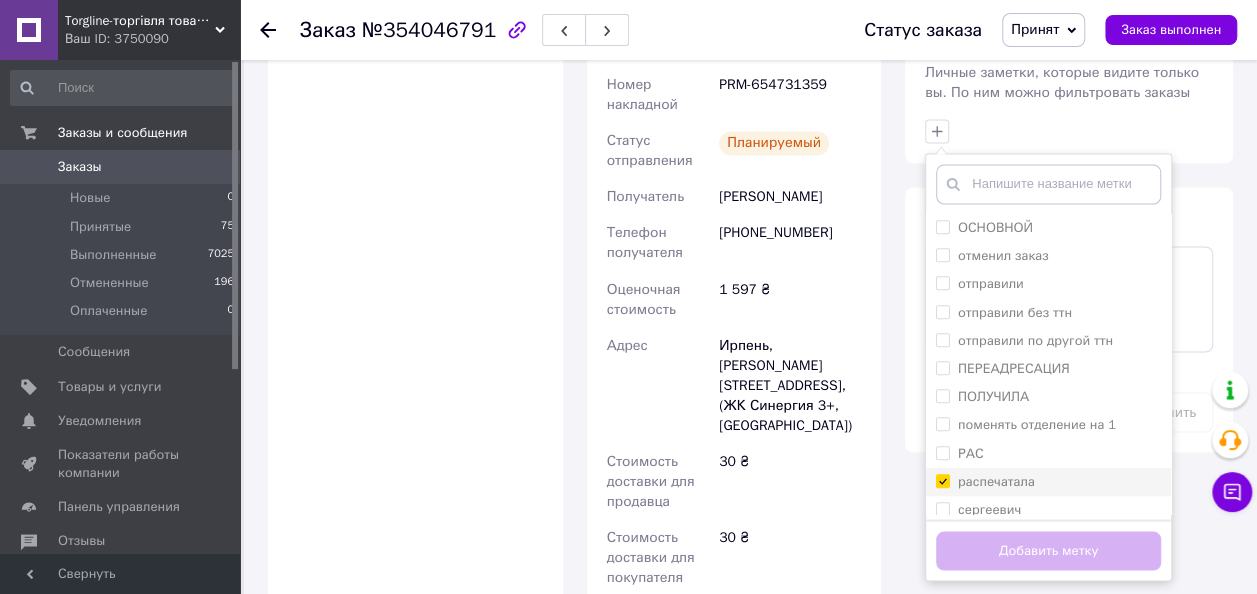 checkbox on "true" 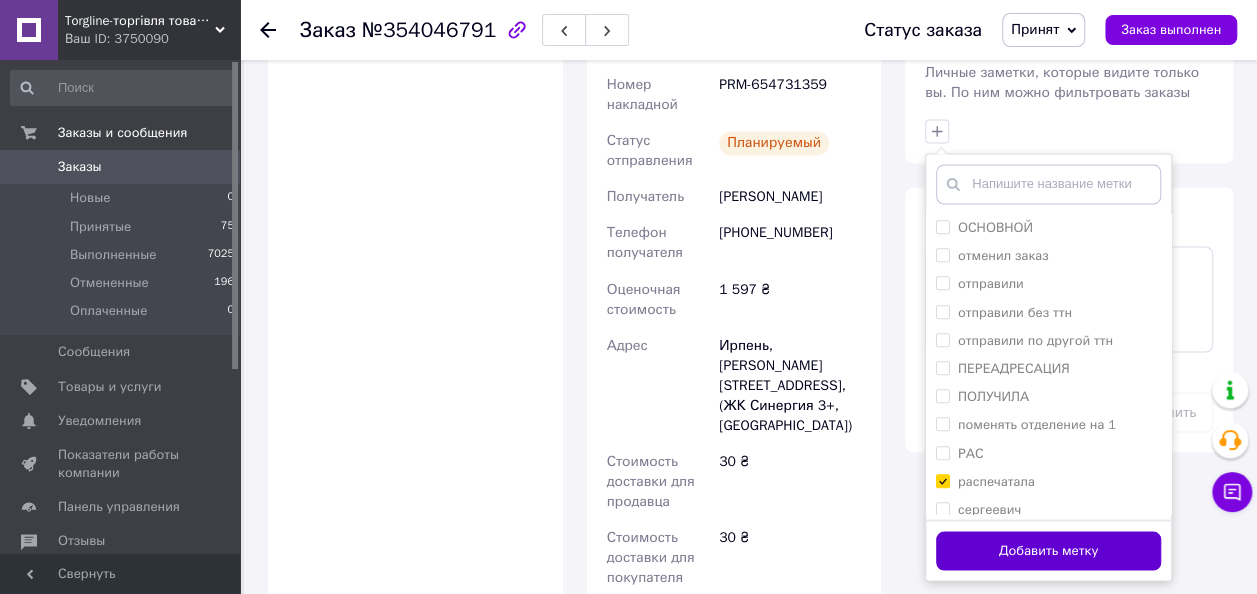 click on "Добавить метку" at bounding box center (1048, 550) 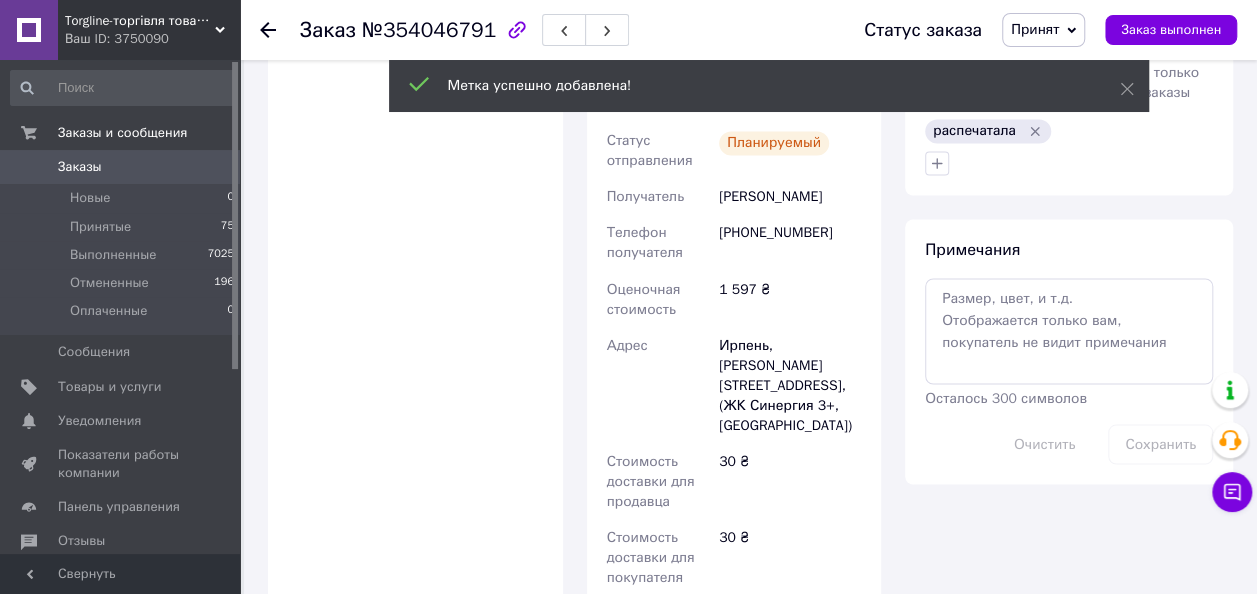 drag, startPoint x: 272, startPoint y: 24, endPoint x: 316, endPoint y: 62, distance: 58.137768 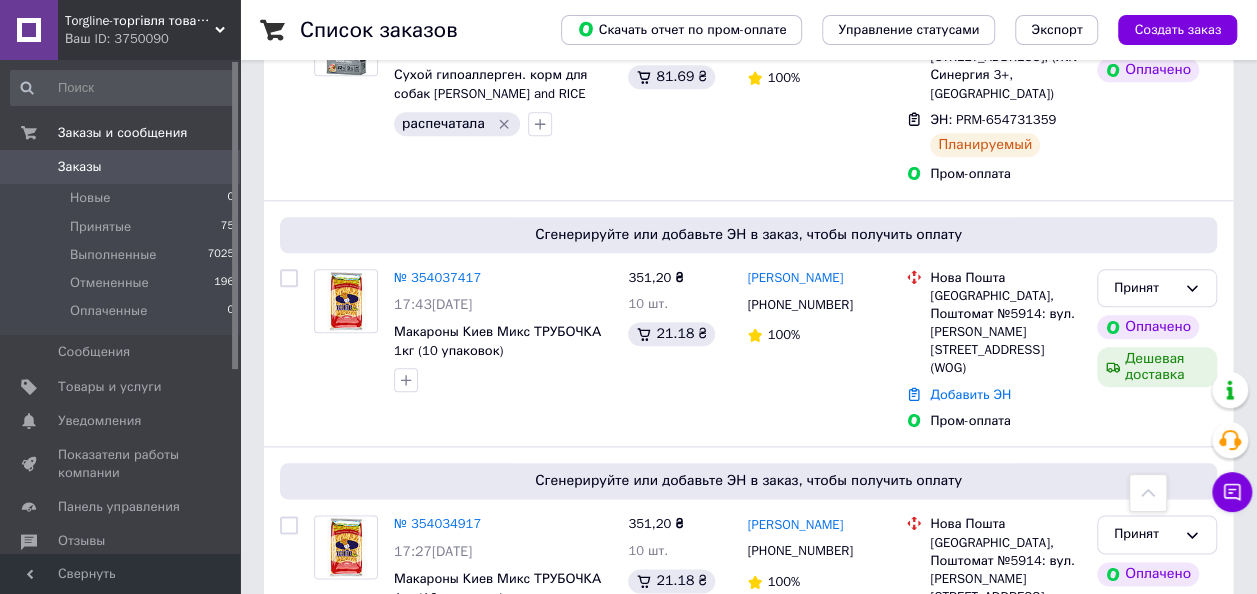 scroll, scrollTop: 995, scrollLeft: 0, axis: vertical 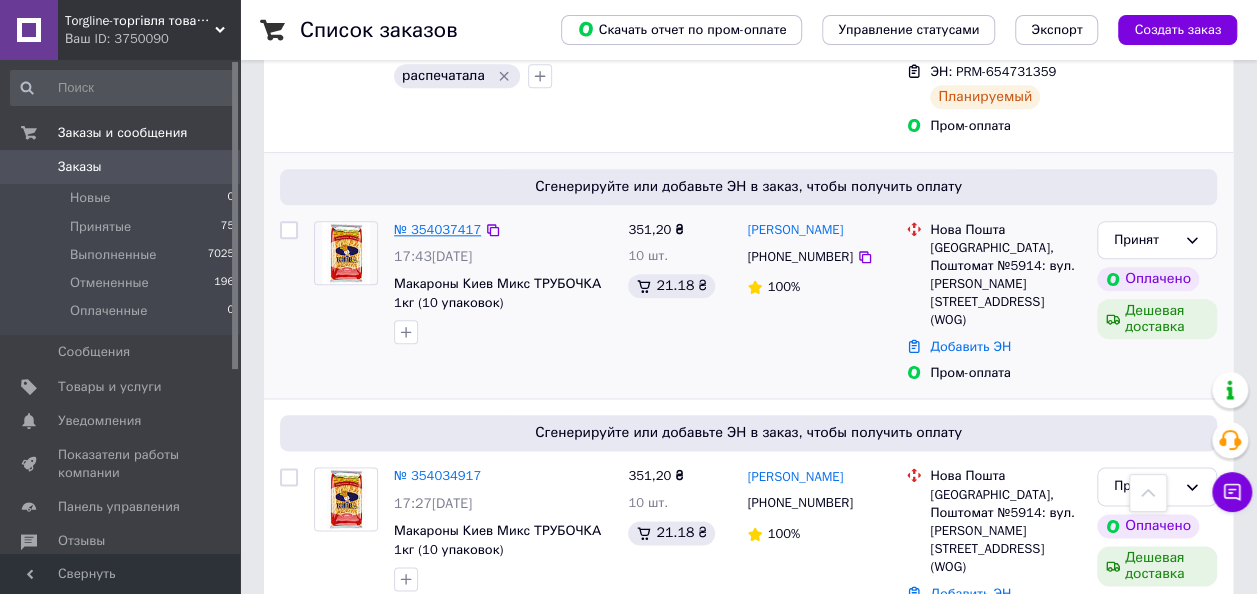click on "№ 354037417" at bounding box center [437, 229] 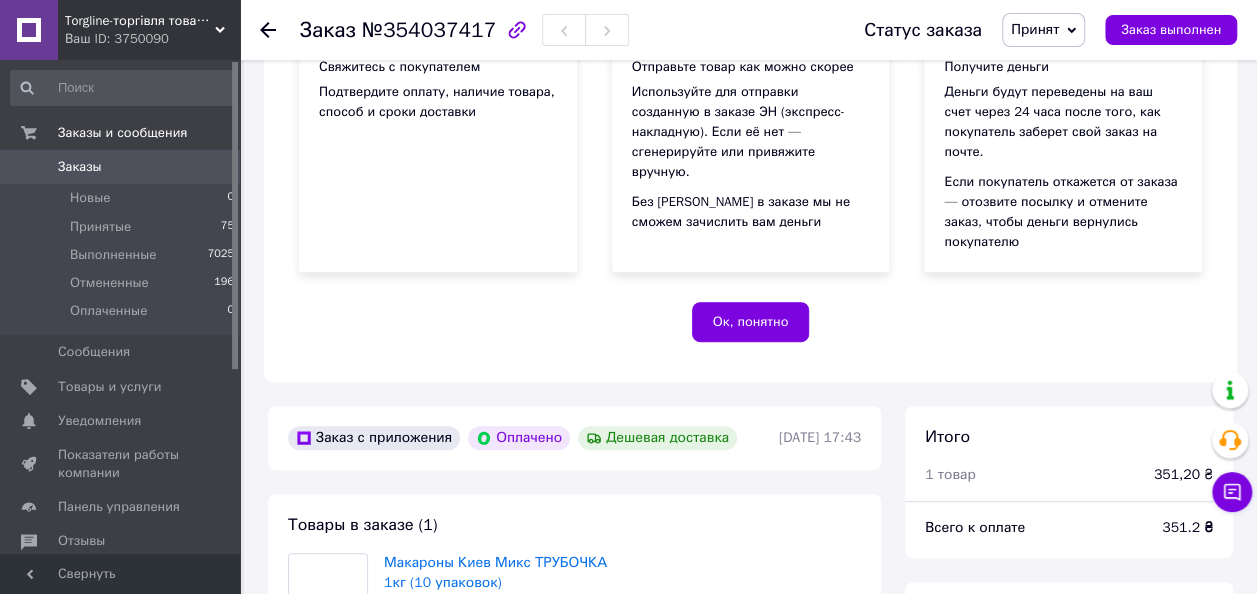 scroll, scrollTop: 995, scrollLeft: 0, axis: vertical 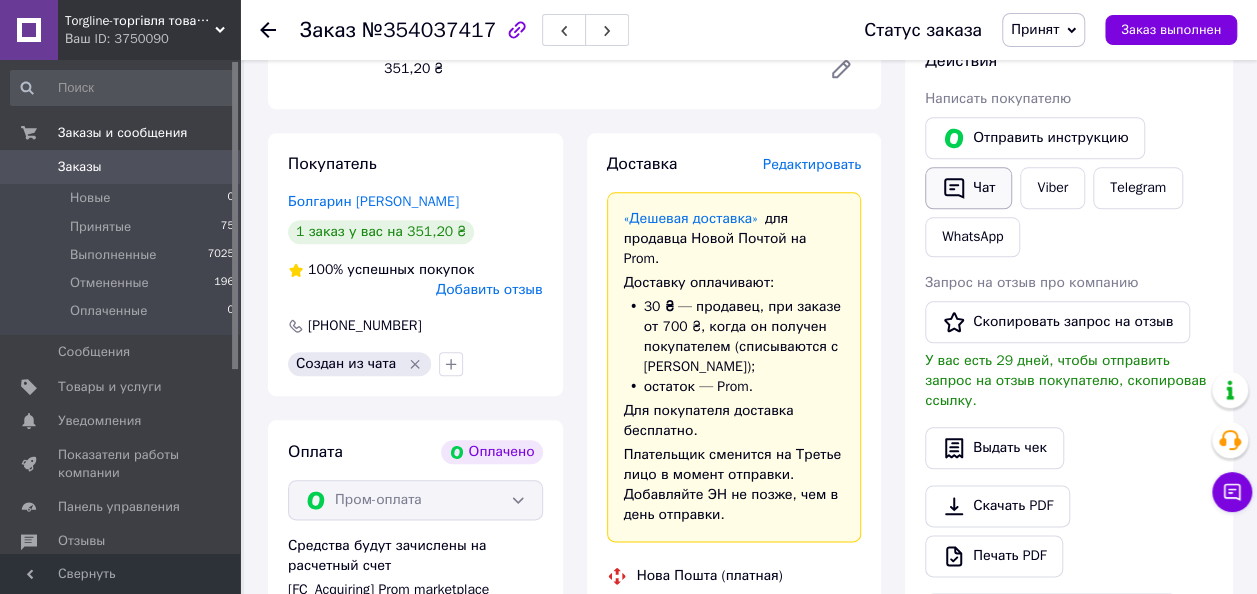 click on "Чат" at bounding box center (968, 188) 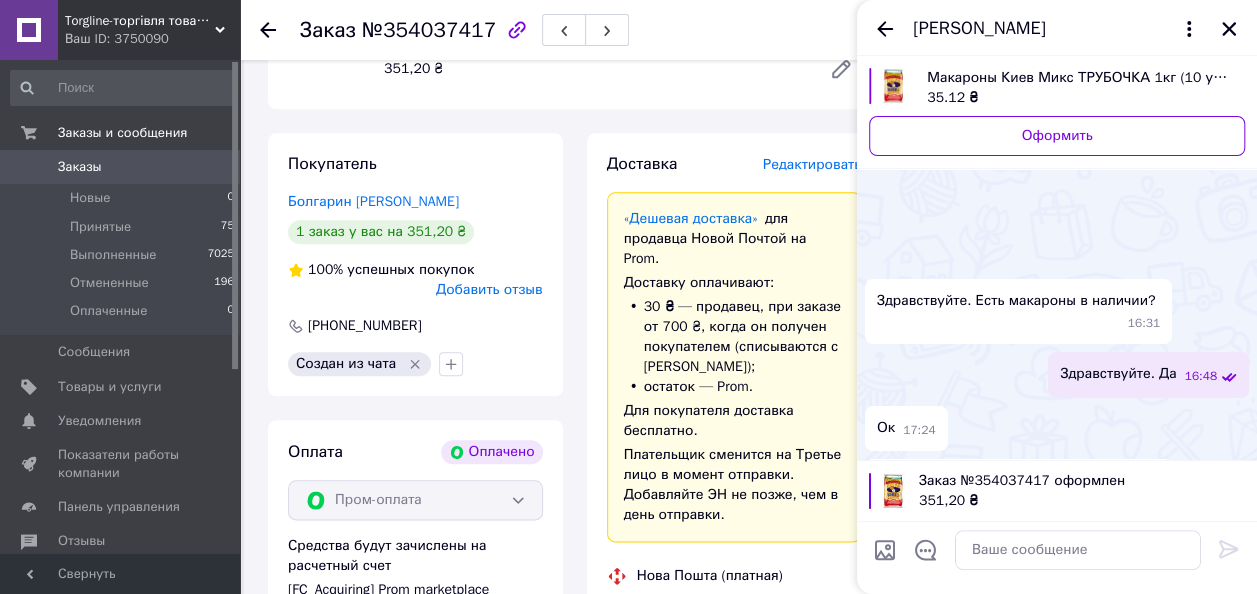scroll, scrollTop: 304, scrollLeft: 0, axis: vertical 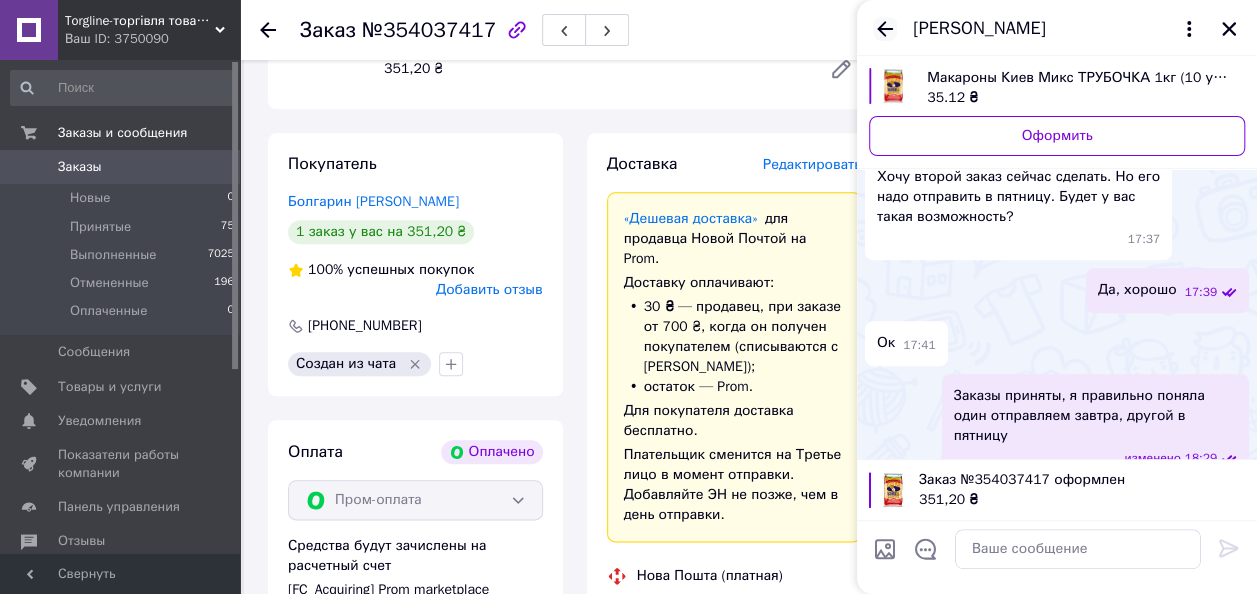 click 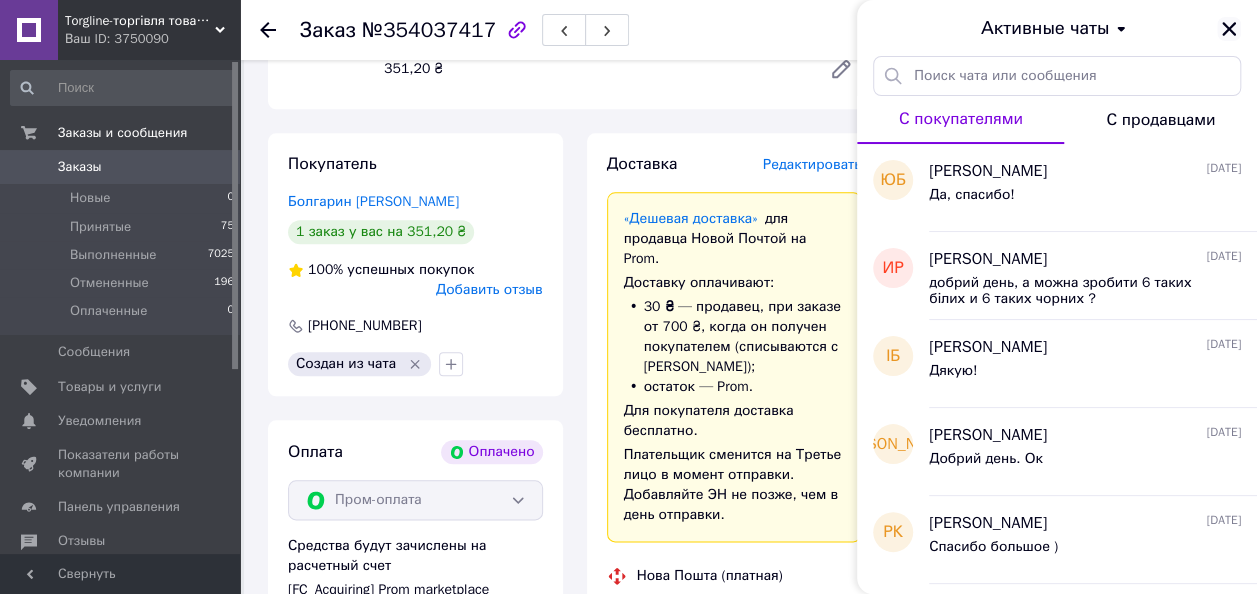 click 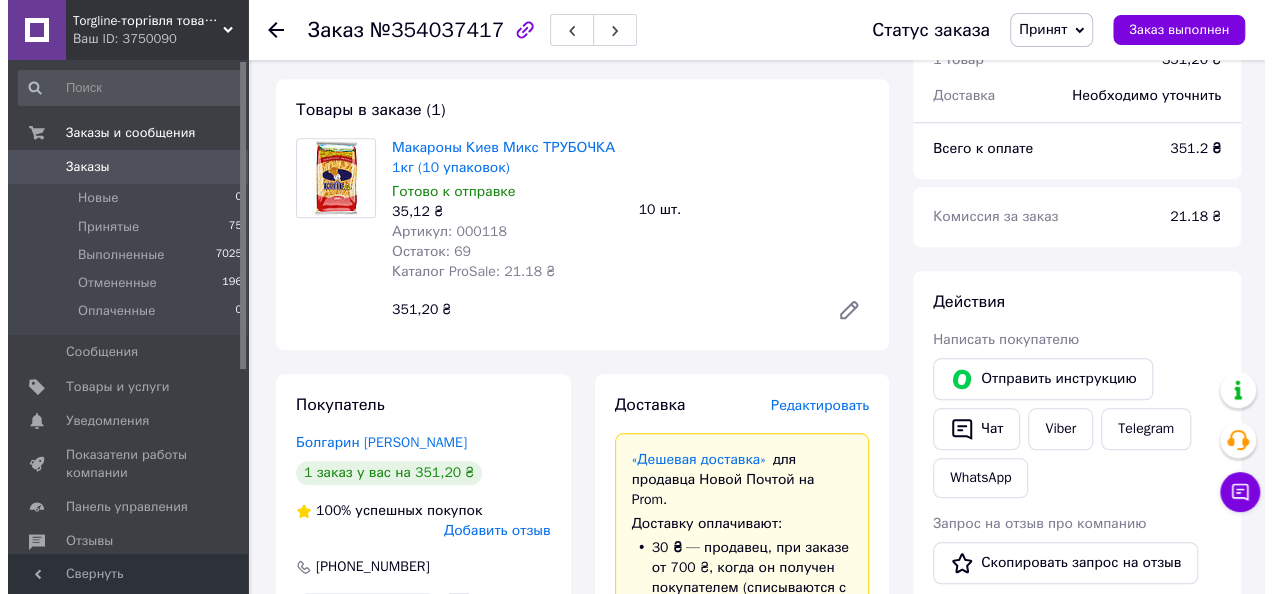 scroll, scrollTop: 708, scrollLeft: 0, axis: vertical 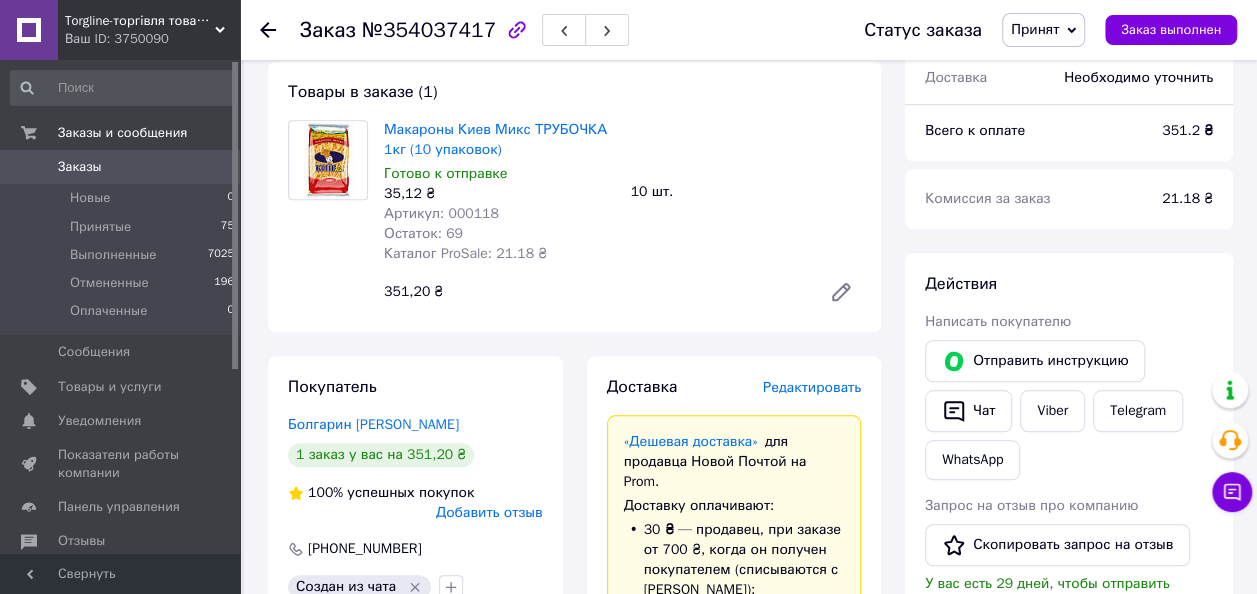 click on "Редактировать" at bounding box center (812, 387) 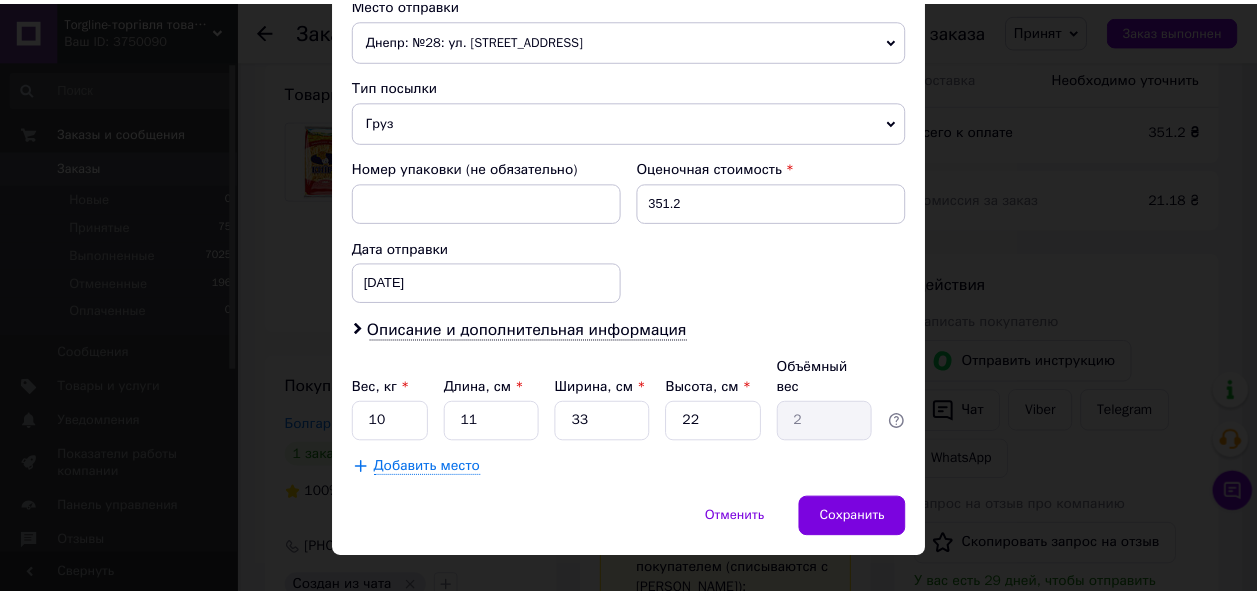 scroll, scrollTop: 725, scrollLeft: 0, axis: vertical 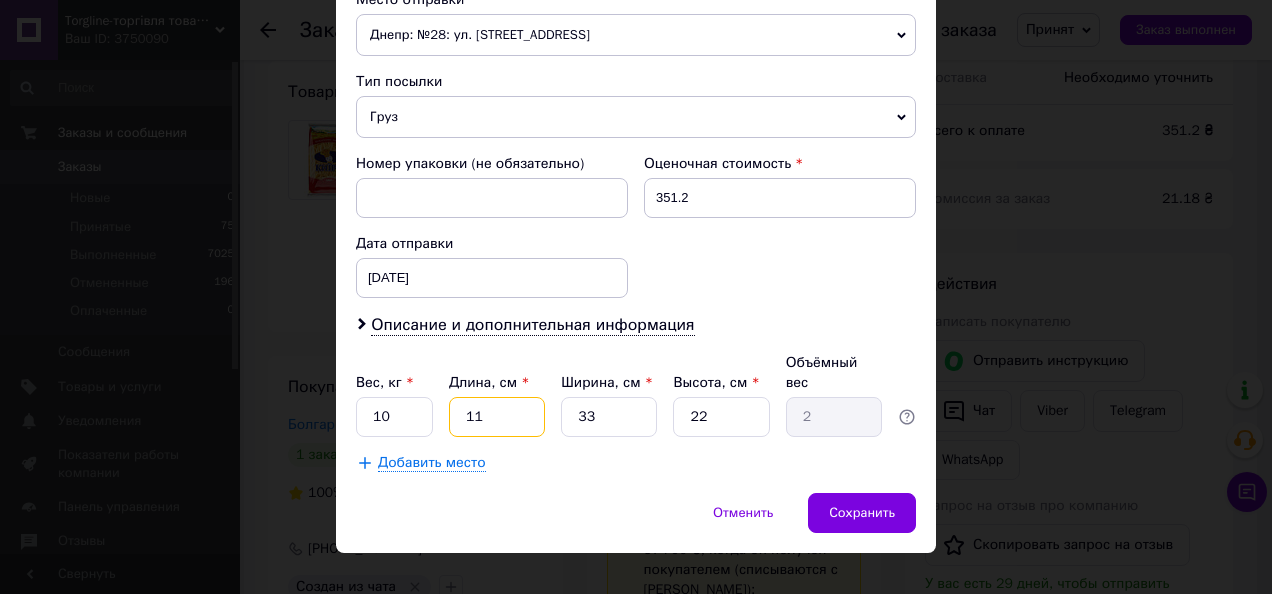 click on "11" at bounding box center (497, 417) 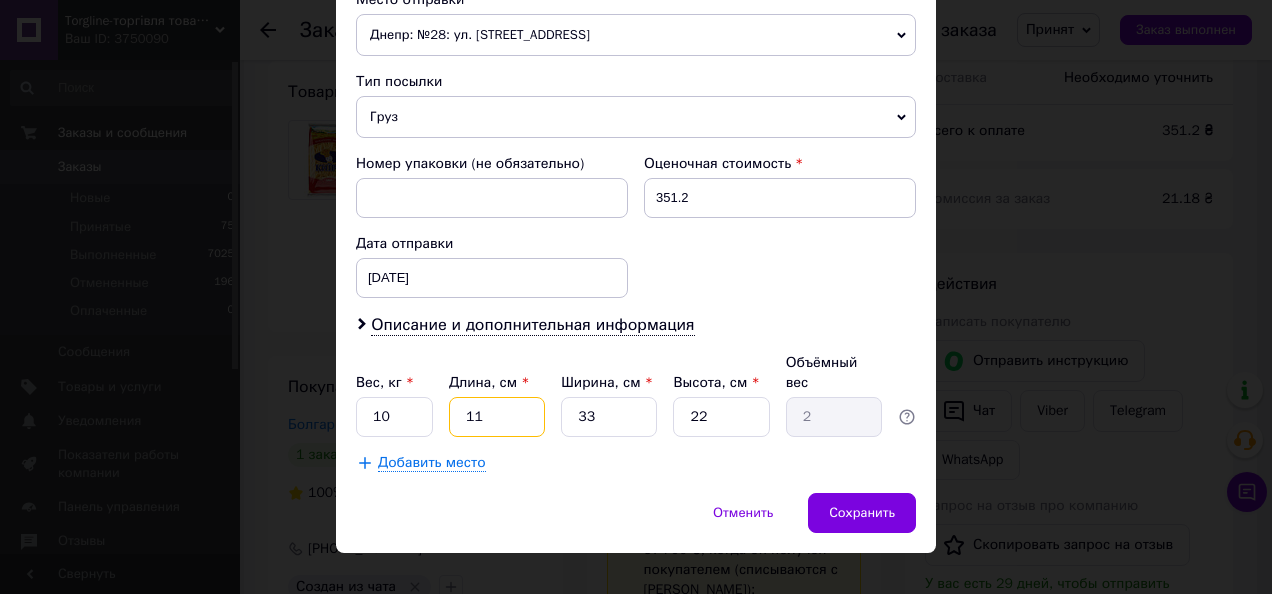 type on "1" 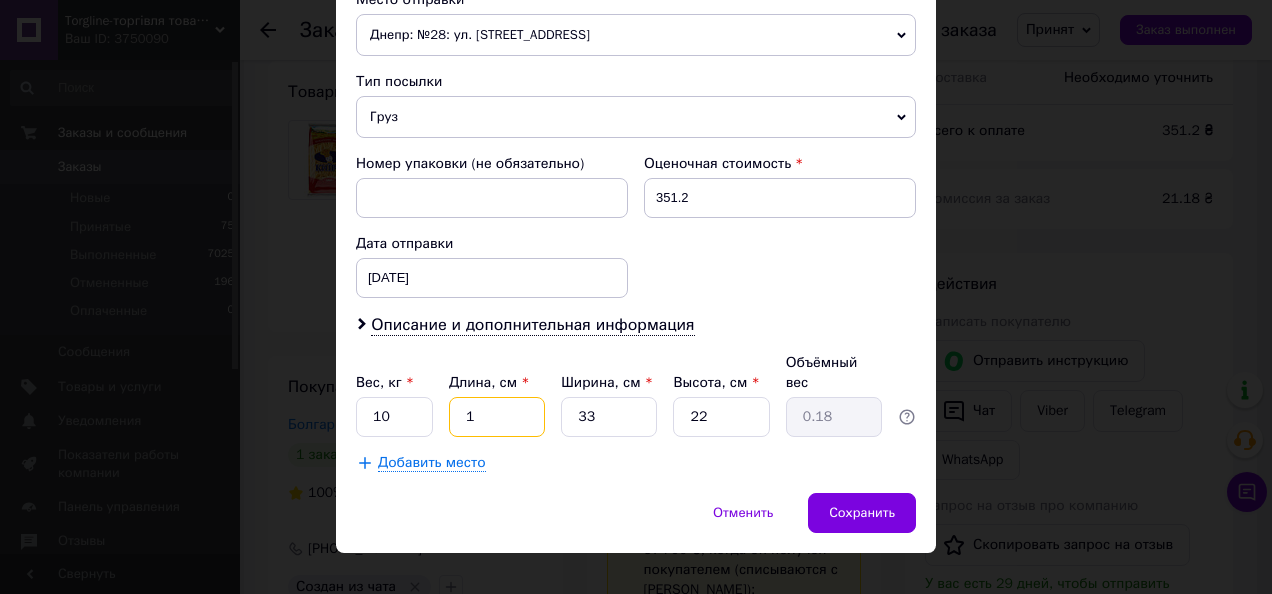 type 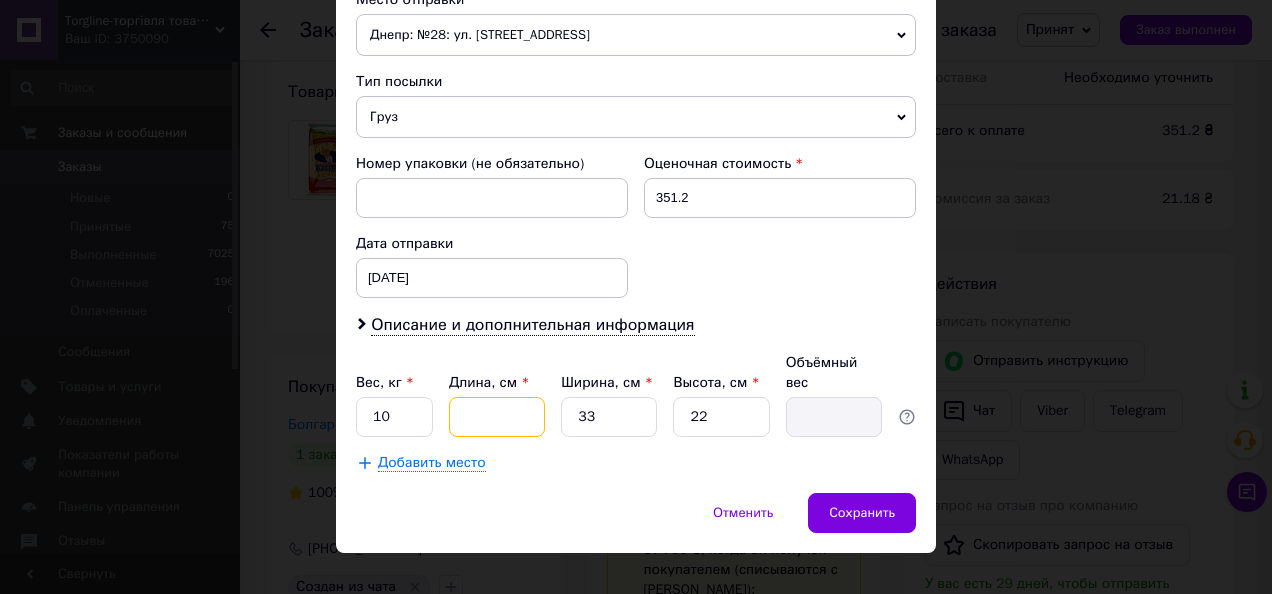 type on "5" 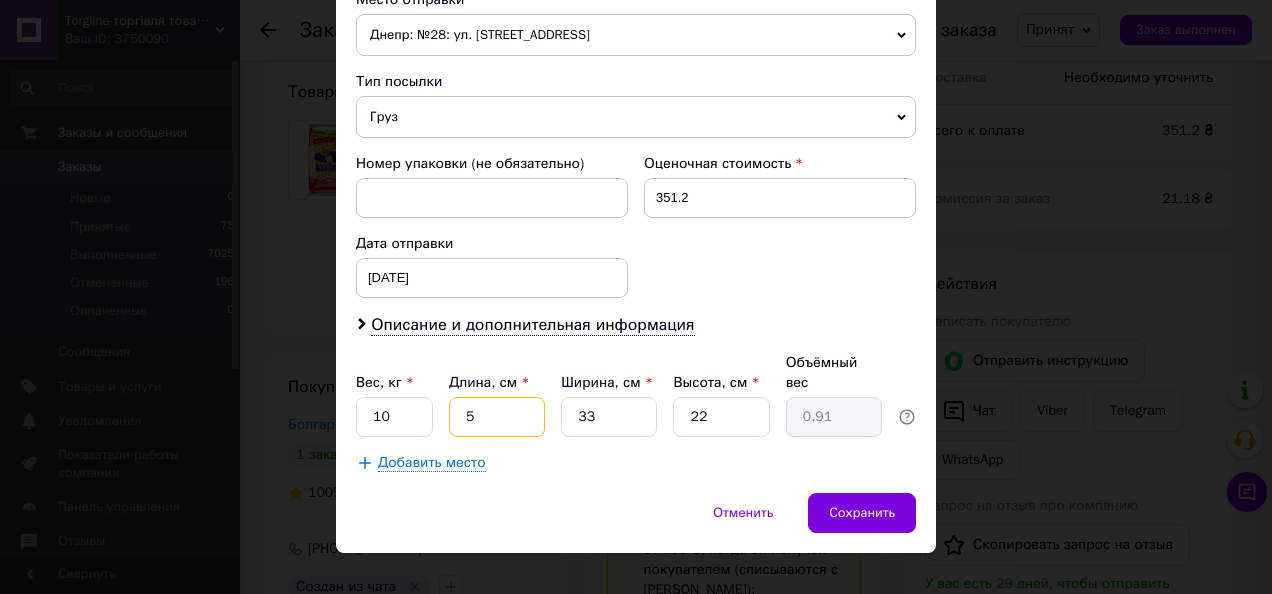 type on "50" 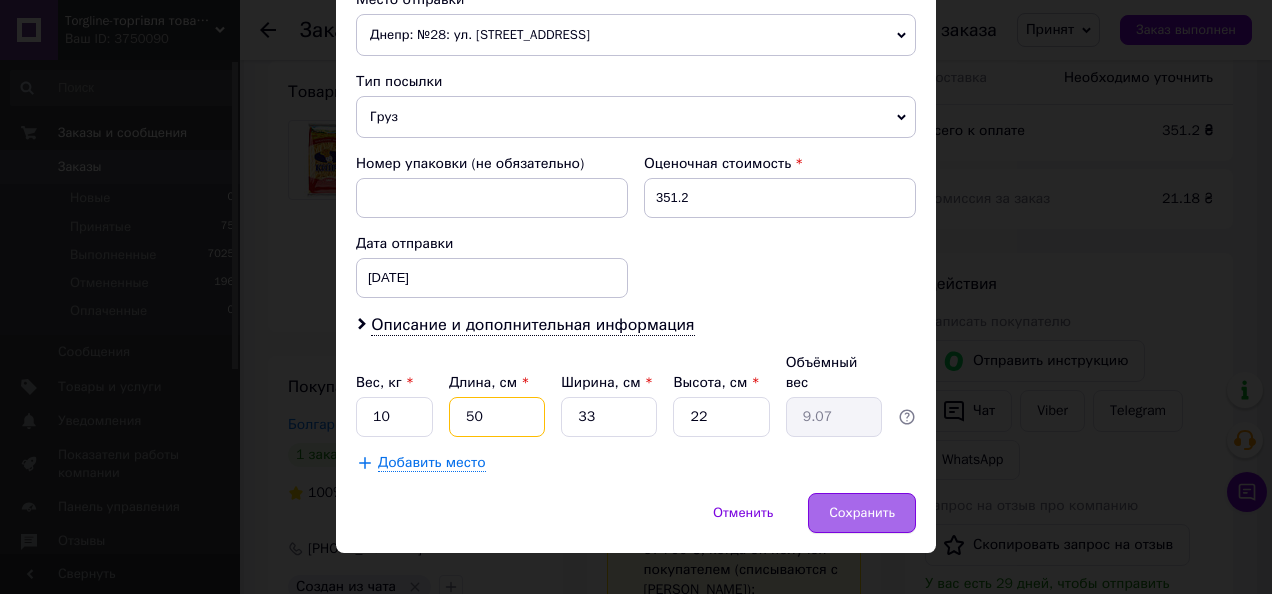 type on "50" 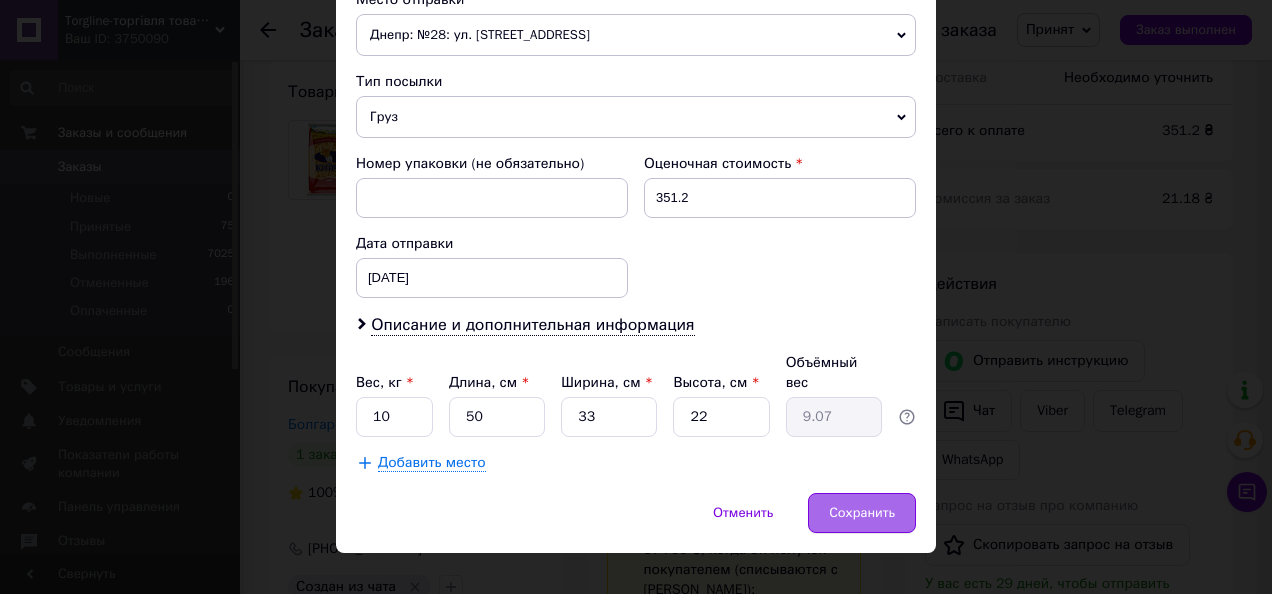 click on "Сохранить" at bounding box center [862, 513] 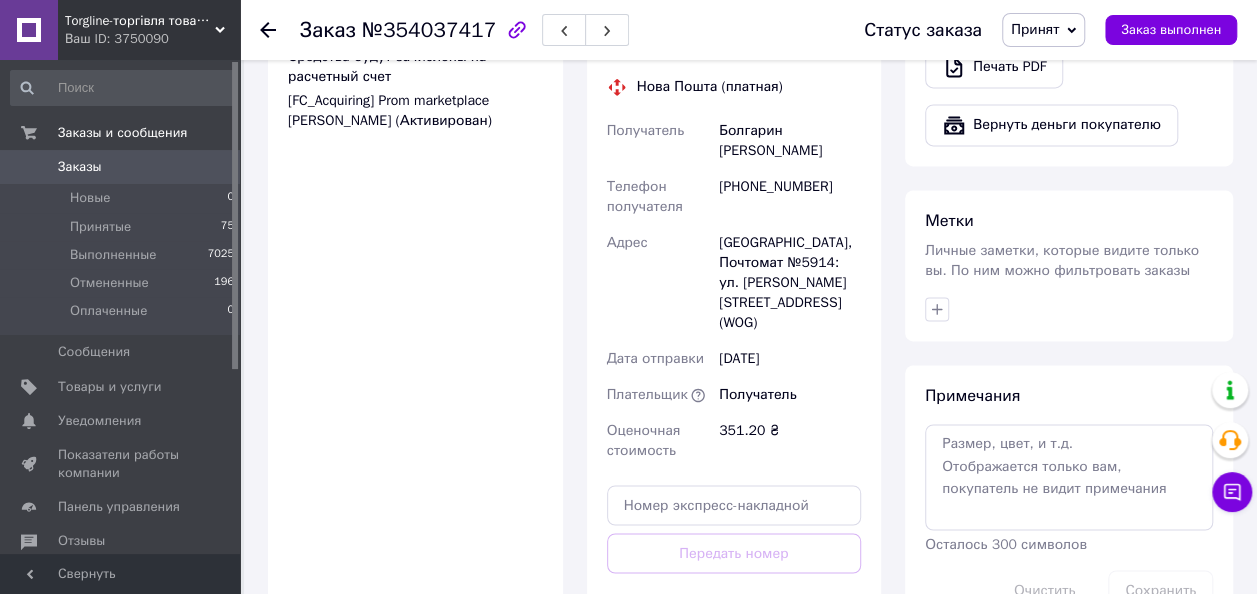 scroll, scrollTop: 1426, scrollLeft: 0, axis: vertical 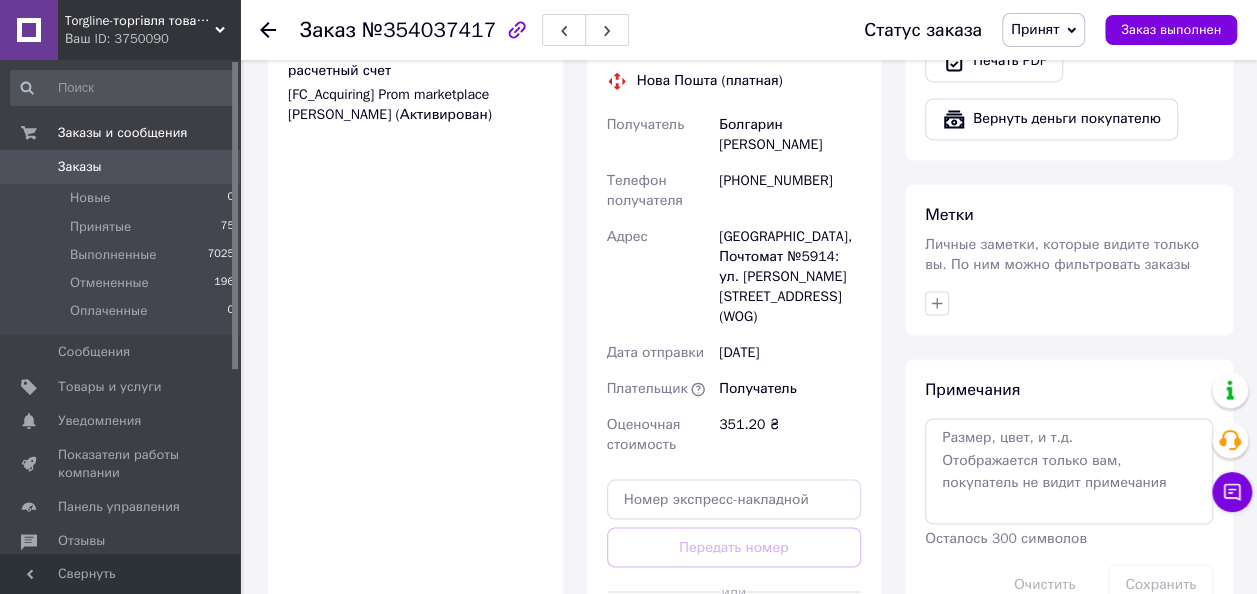 click on "Сгенерировать ЭН" at bounding box center (734, 636) 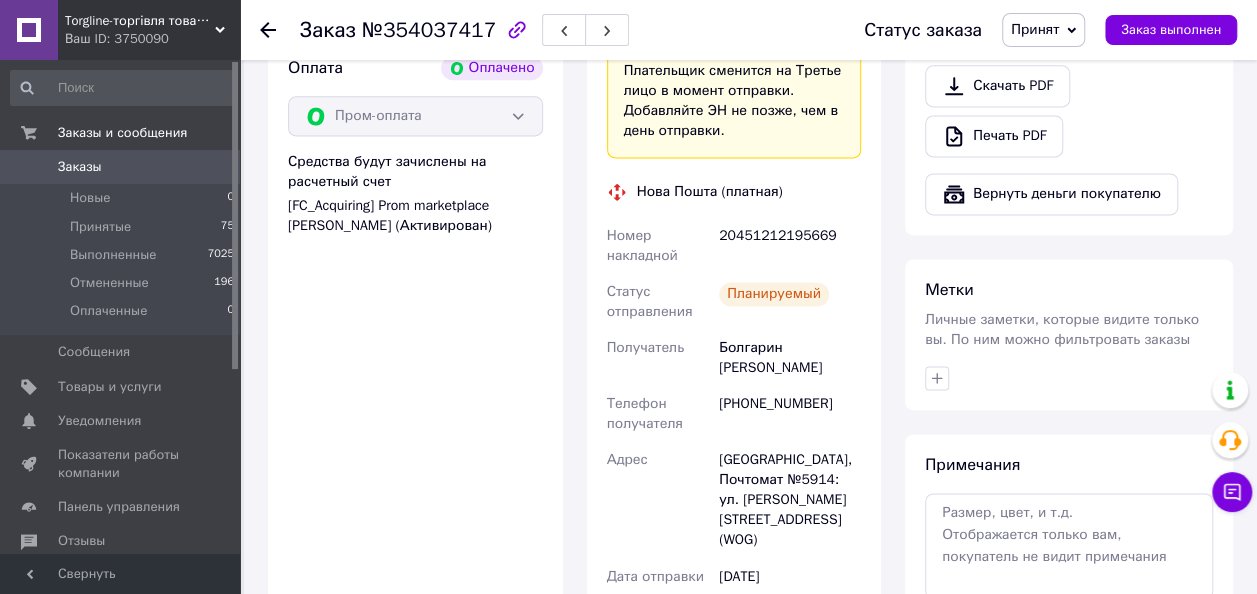 scroll, scrollTop: 1292, scrollLeft: 0, axis: vertical 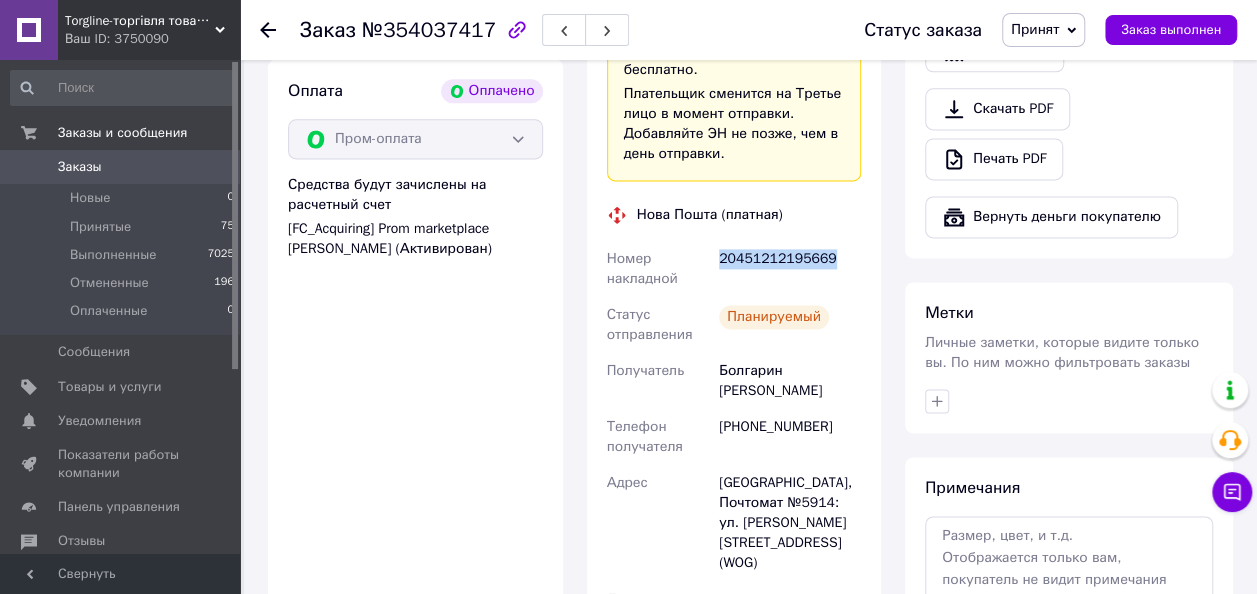 drag, startPoint x: 848, startPoint y: 216, endPoint x: 718, endPoint y: 244, distance: 132.9812 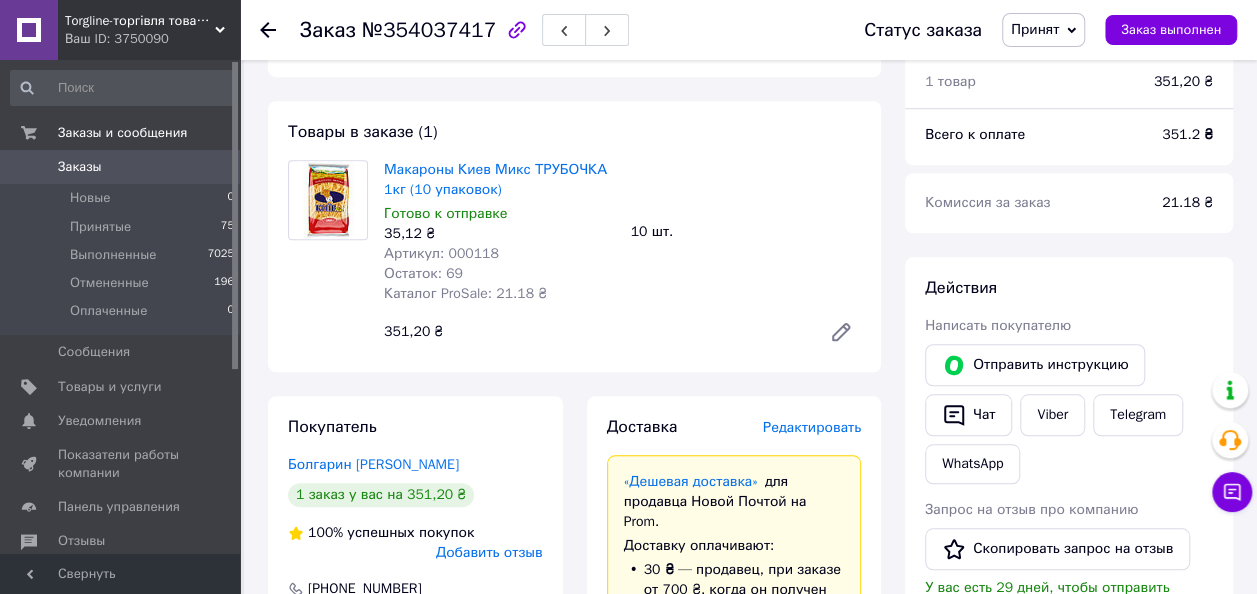 scroll, scrollTop: 632, scrollLeft: 0, axis: vertical 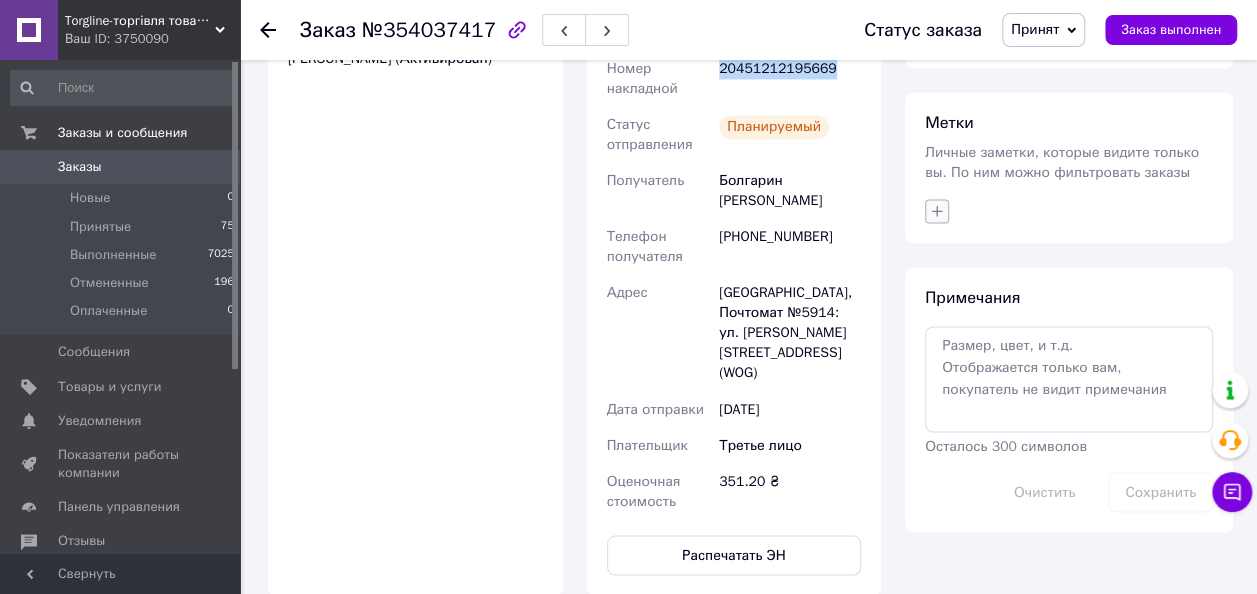 click 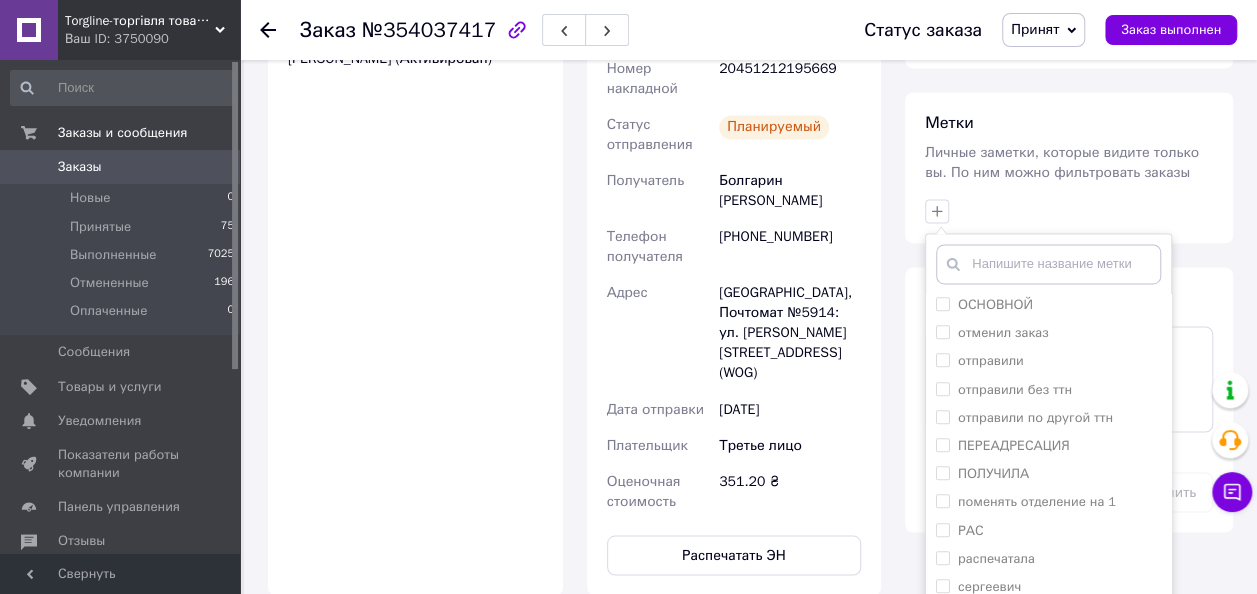 scroll, scrollTop: 786, scrollLeft: 0, axis: vertical 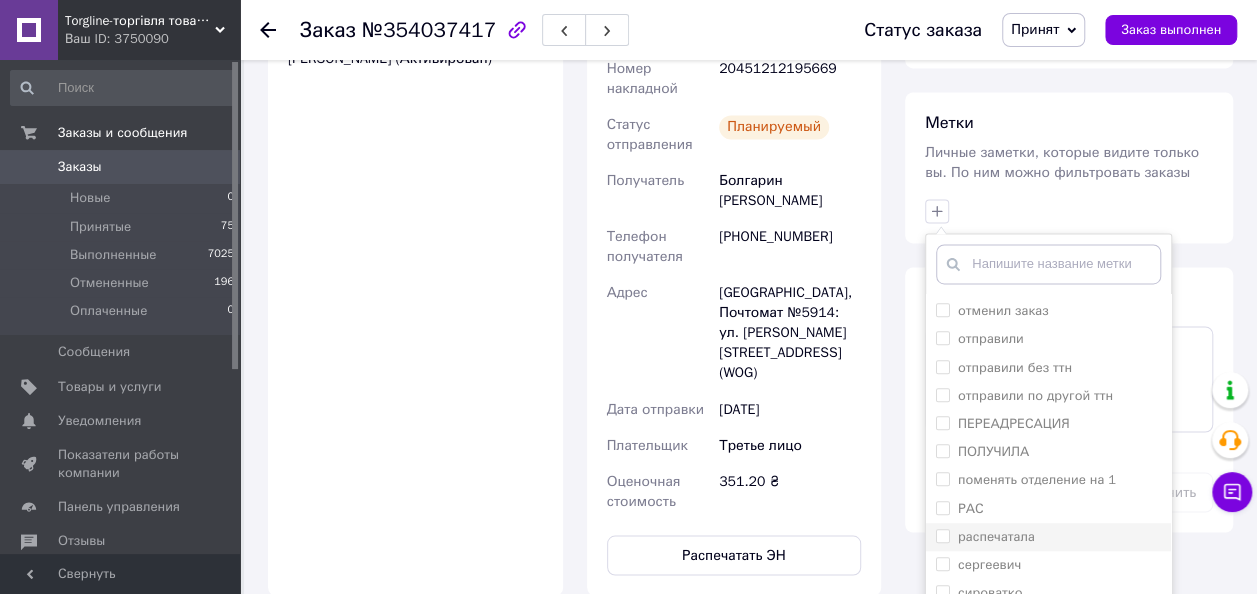 click on "распечатала" at bounding box center [942, 535] 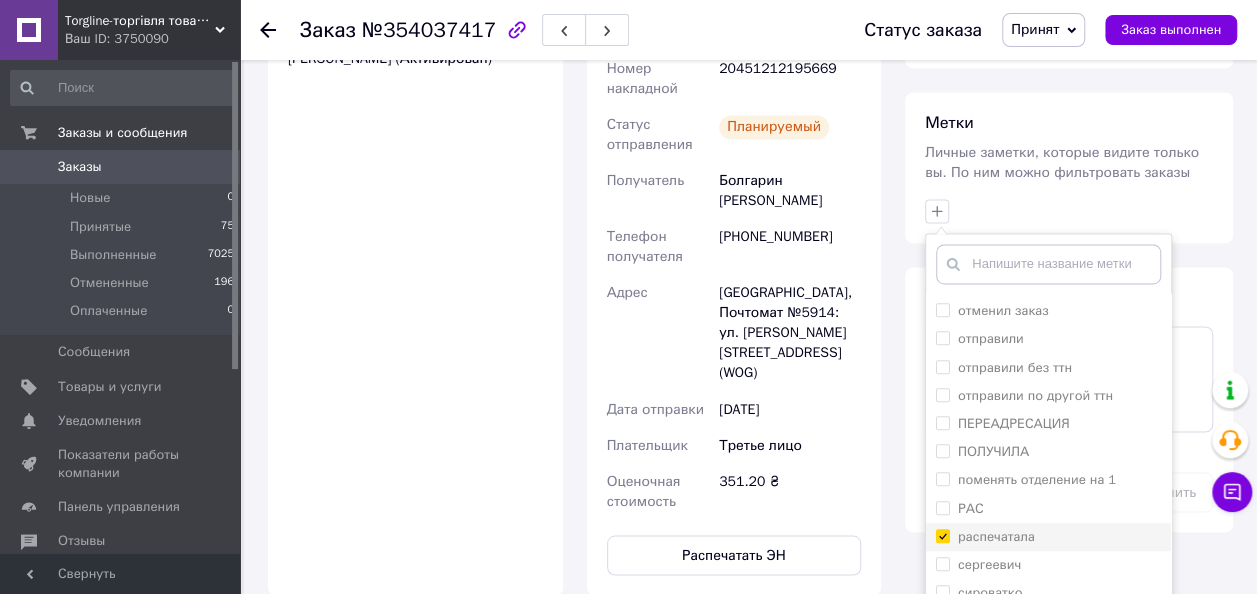 checkbox on "true" 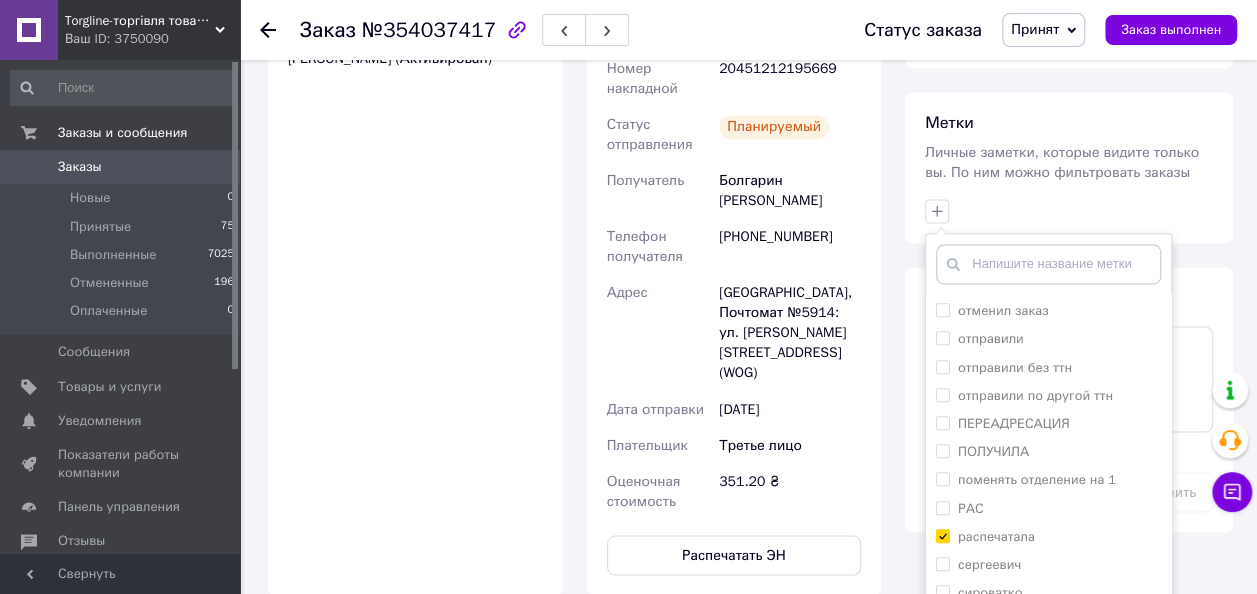 click on "Добавить метку" at bounding box center (1048, 630) 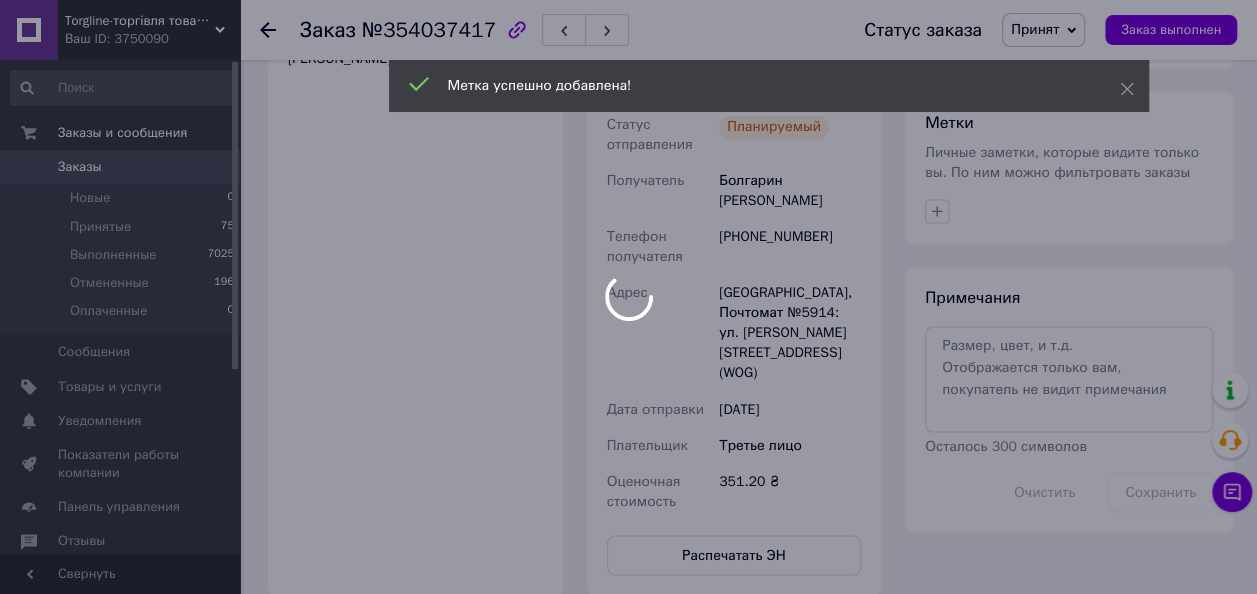 scroll, scrollTop: 8, scrollLeft: 0, axis: vertical 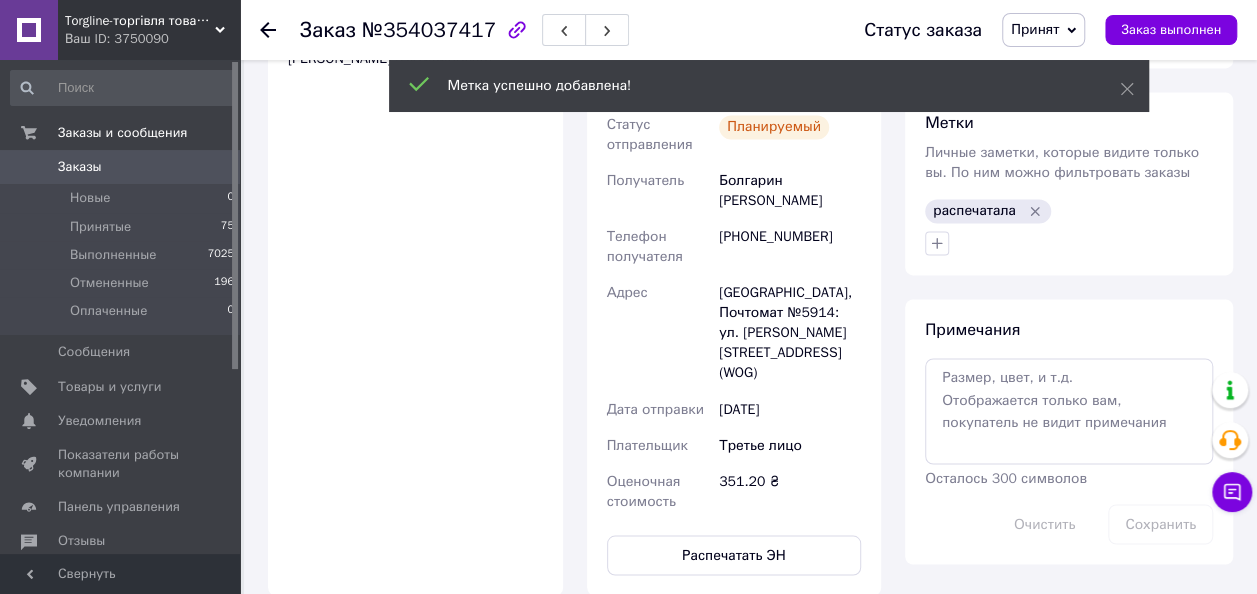 click 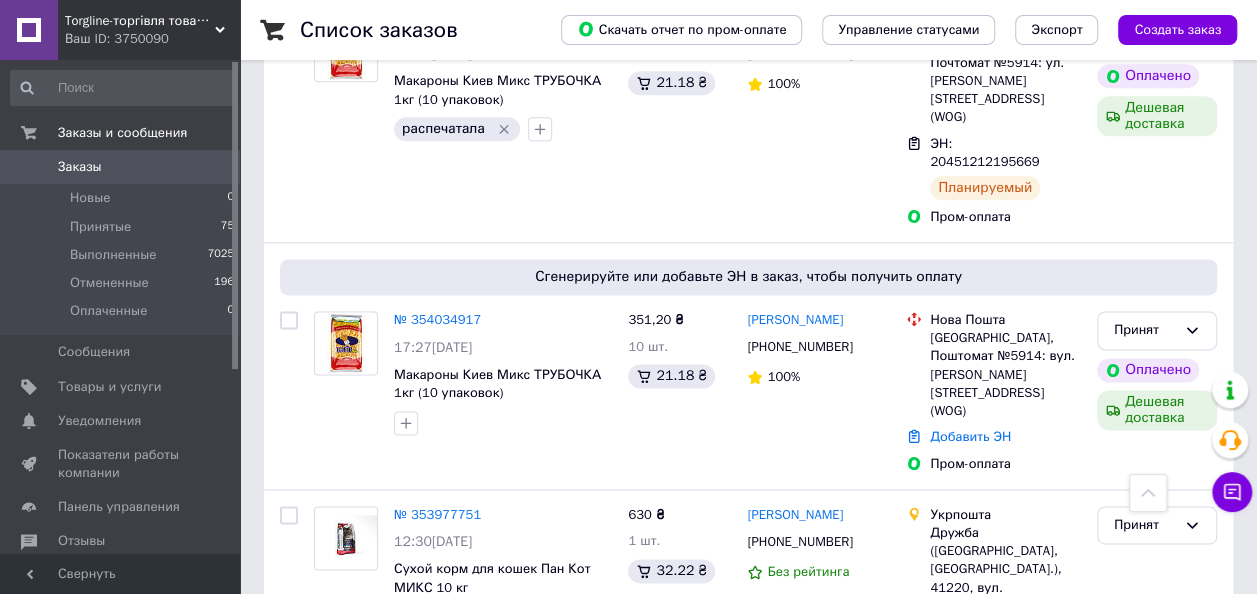 scroll, scrollTop: 1252, scrollLeft: 0, axis: vertical 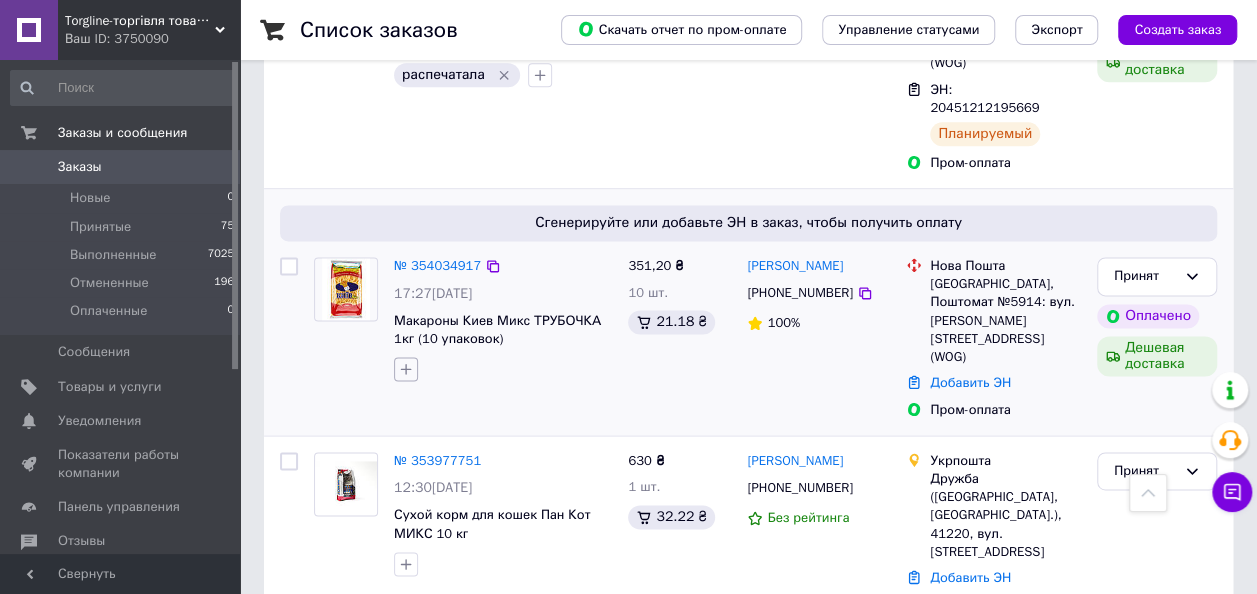 click 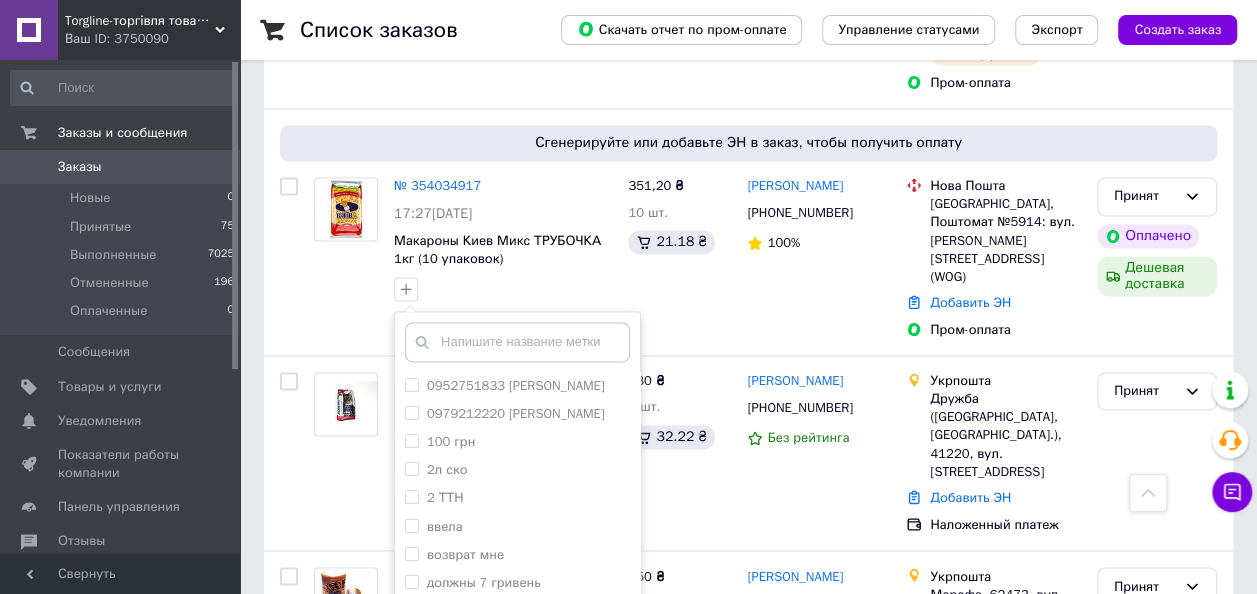 scroll, scrollTop: 1369, scrollLeft: 0, axis: vertical 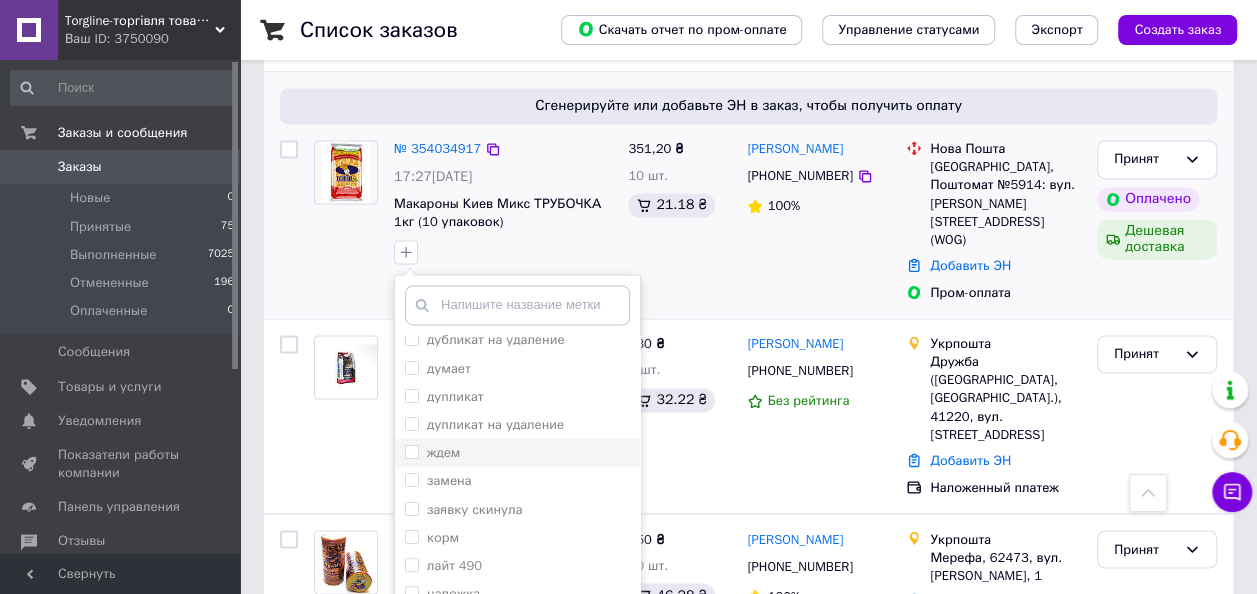 click on "ждем" at bounding box center (411, 451) 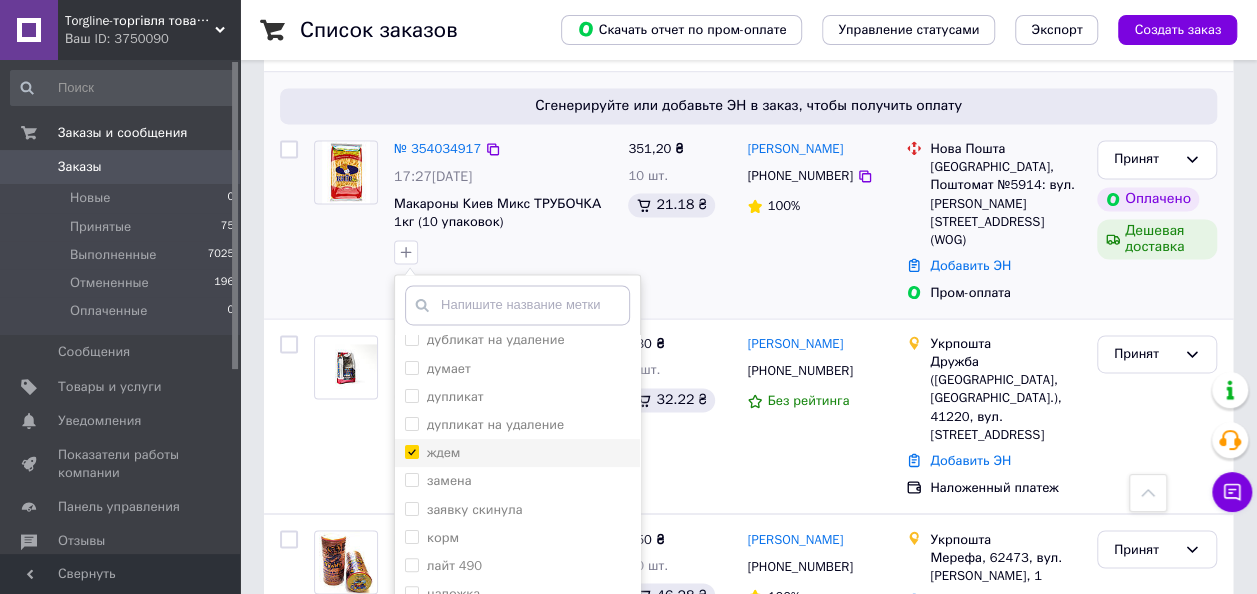 checkbox on "true" 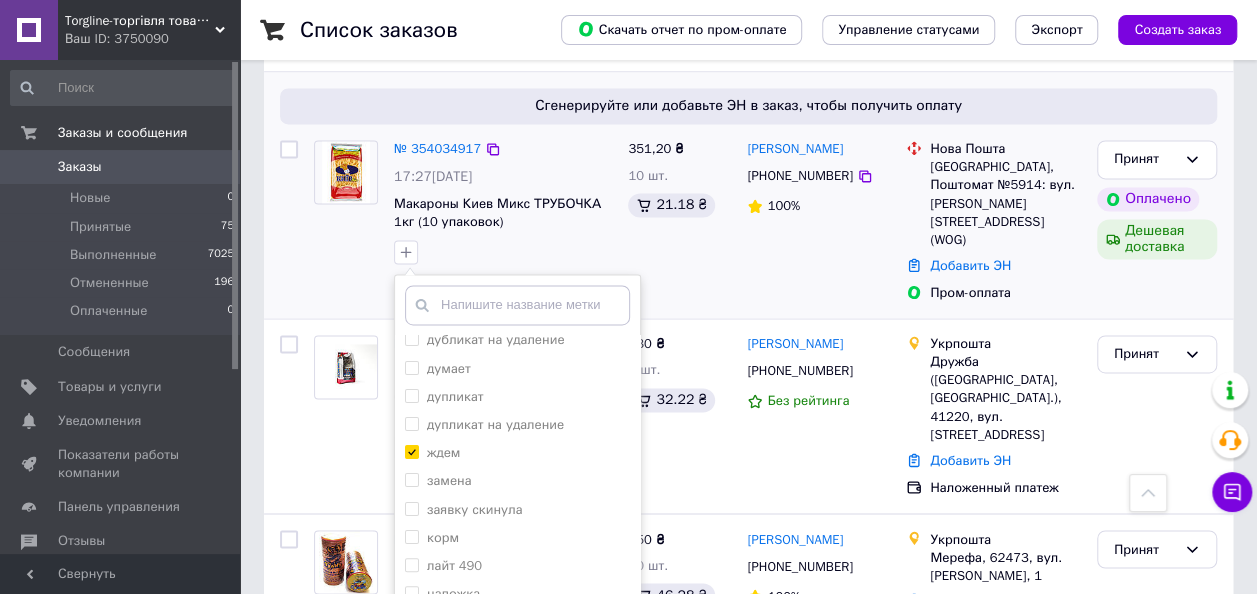 click on "Добавить метку" at bounding box center [517, 671] 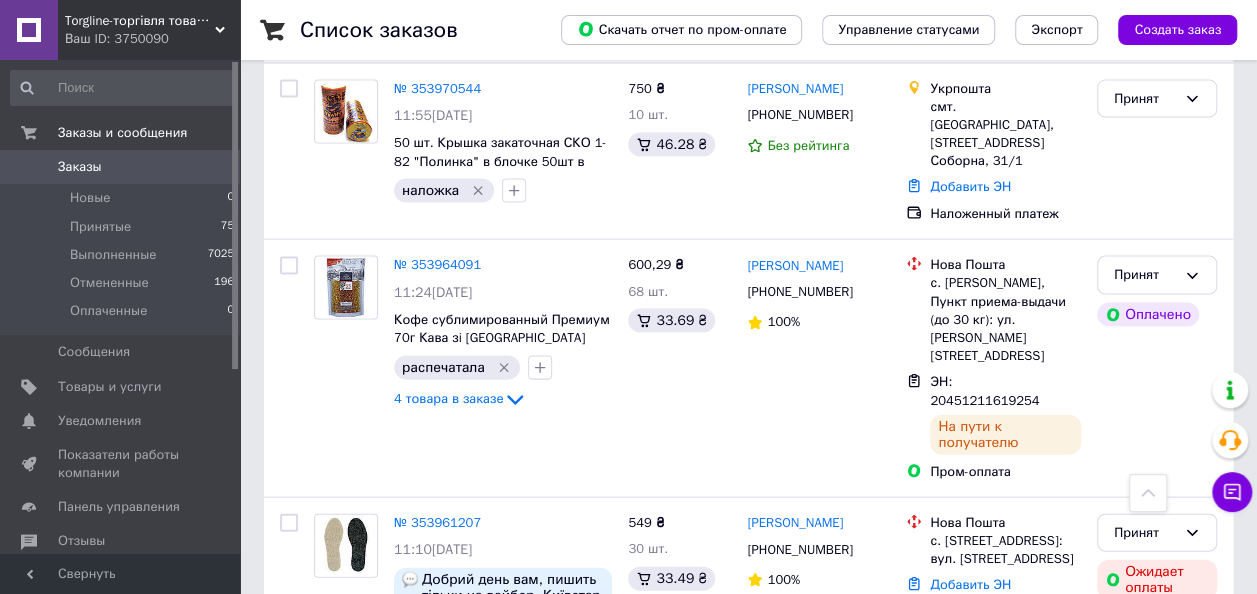 scroll, scrollTop: 2003, scrollLeft: 0, axis: vertical 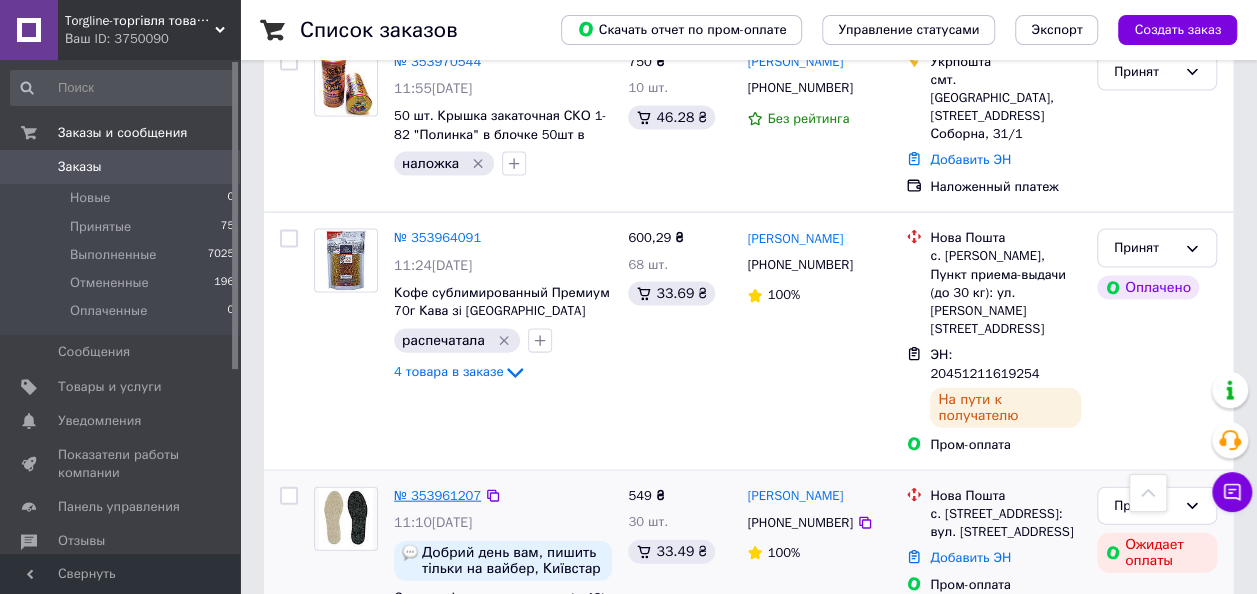 click on "№ 353961207" at bounding box center (437, 495) 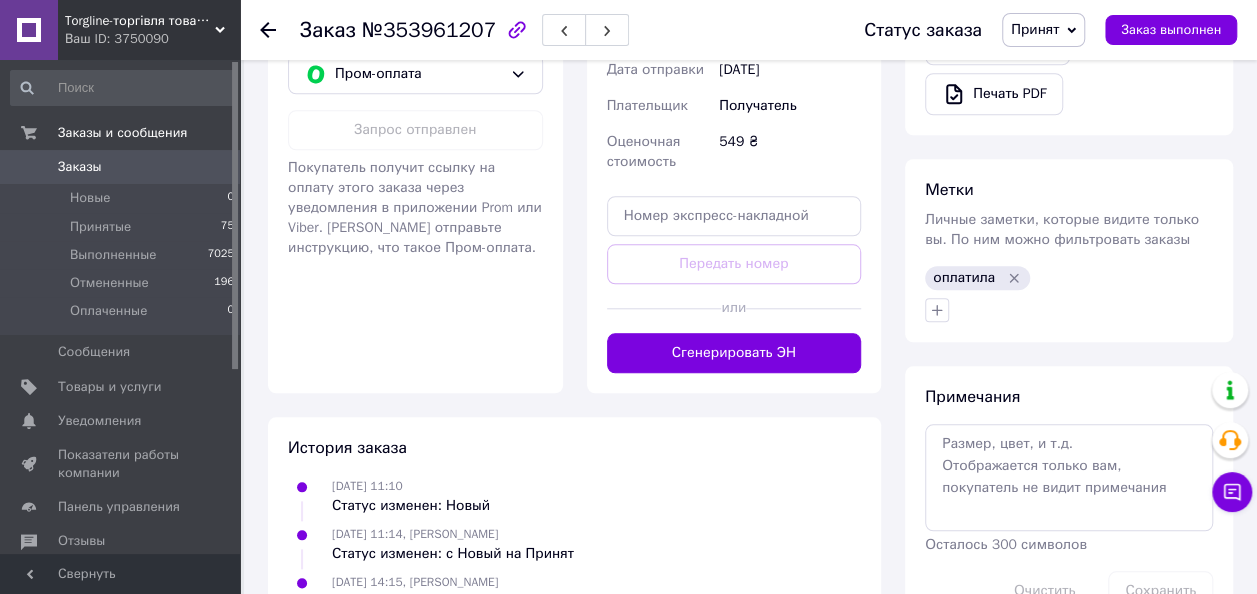 scroll, scrollTop: 868, scrollLeft: 0, axis: vertical 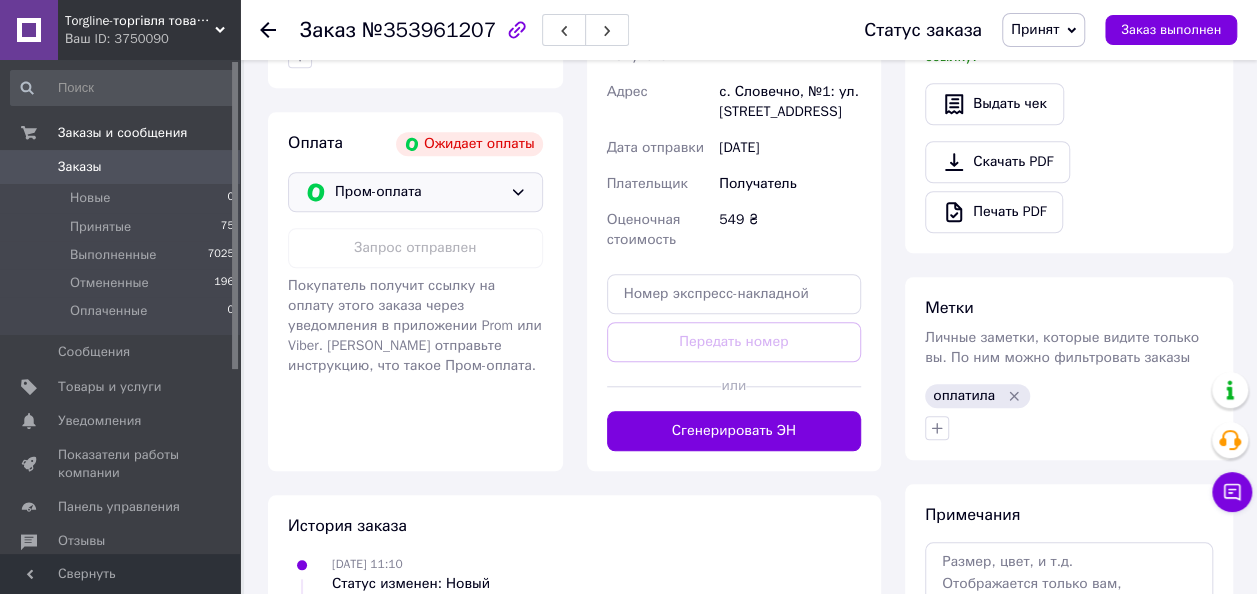 click 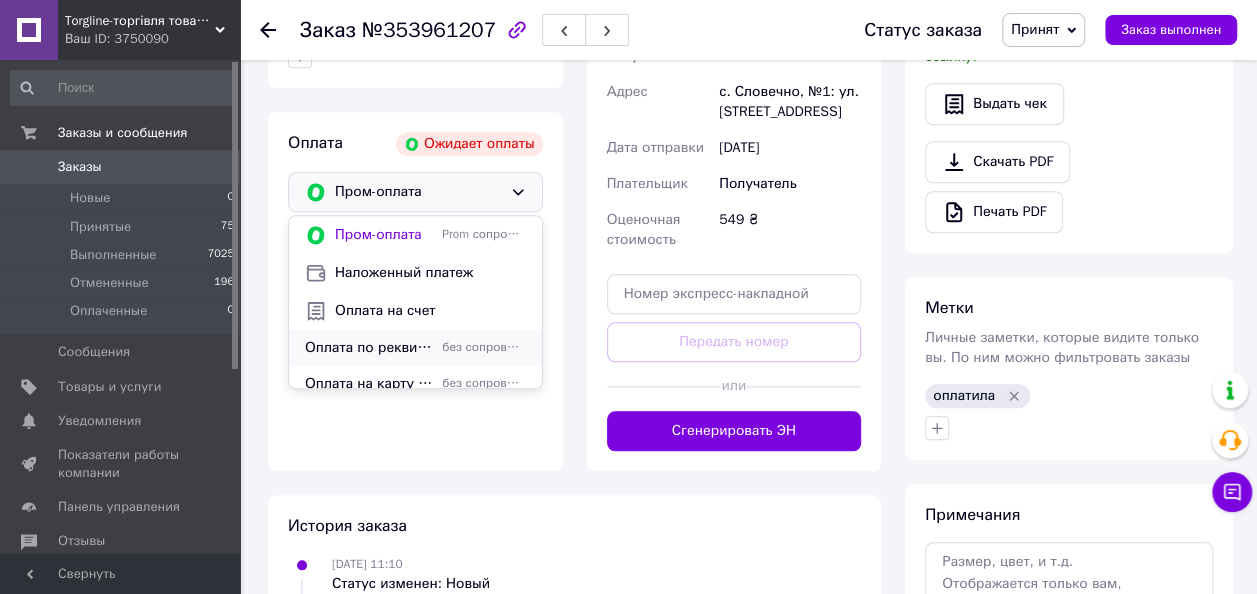 click on "без сопровождения Prom" at bounding box center (483, 347) 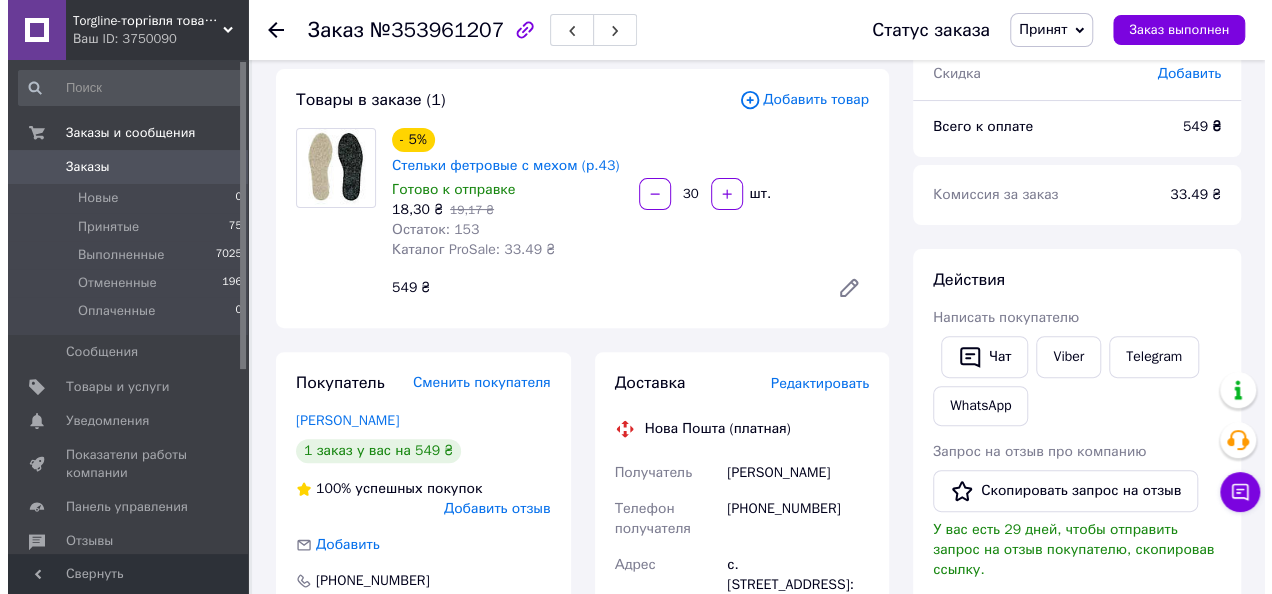 scroll, scrollTop: 160, scrollLeft: 0, axis: vertical 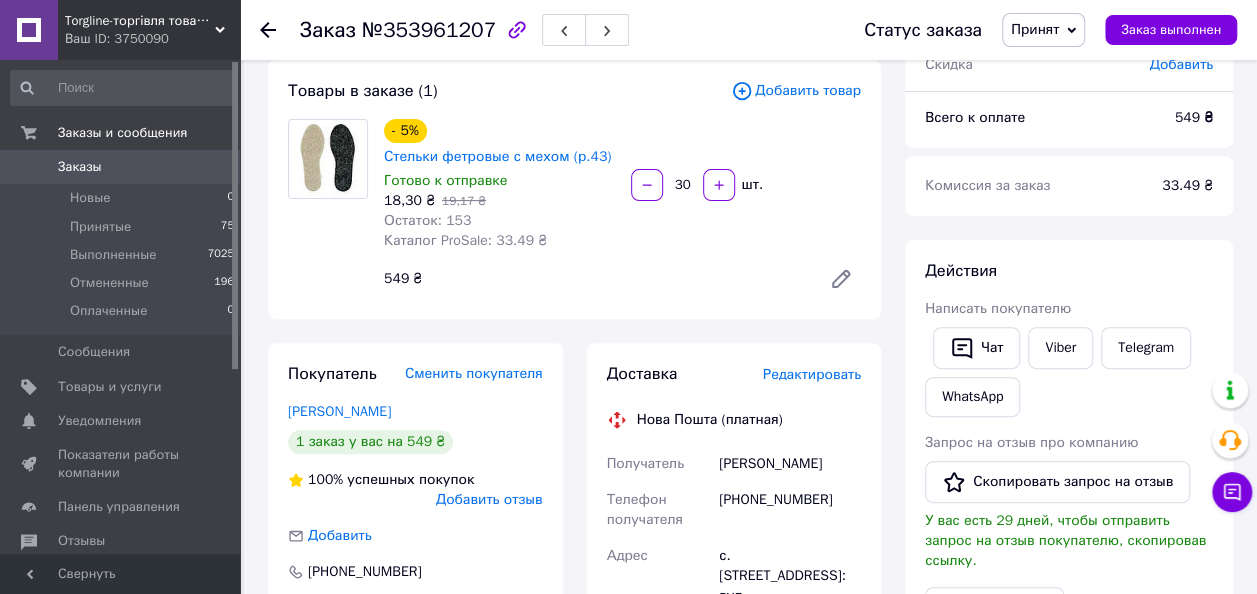click on "Редактировать" at bounding box center [812, 374] 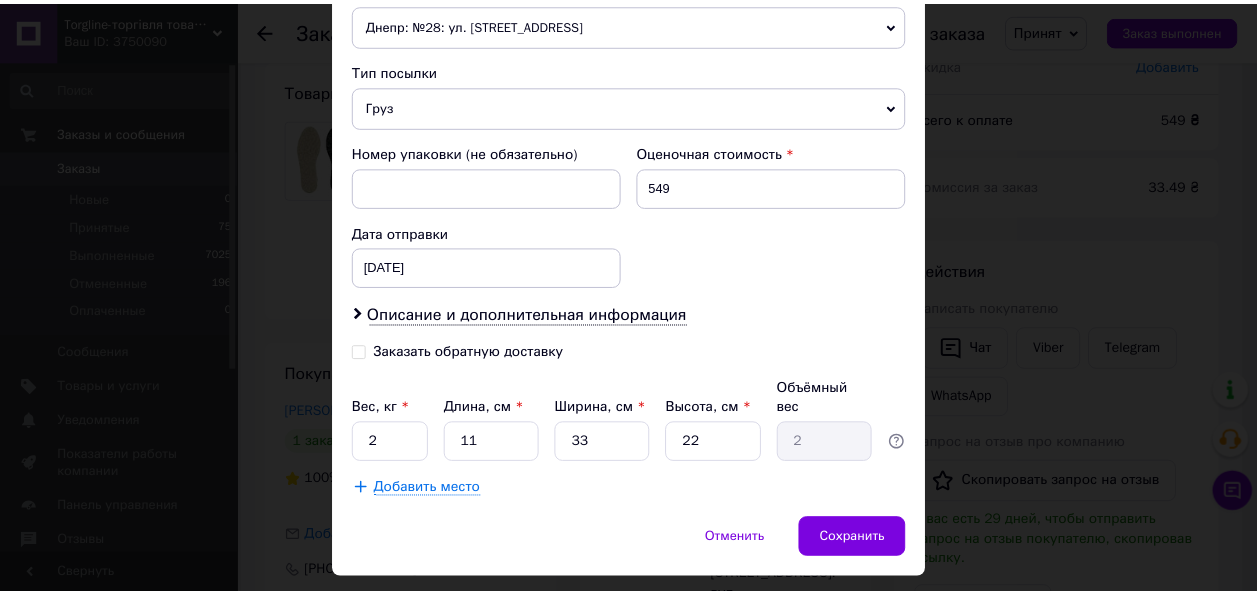 scroll, scrollTop: 761, scrollLeft: 0, axis: vertical 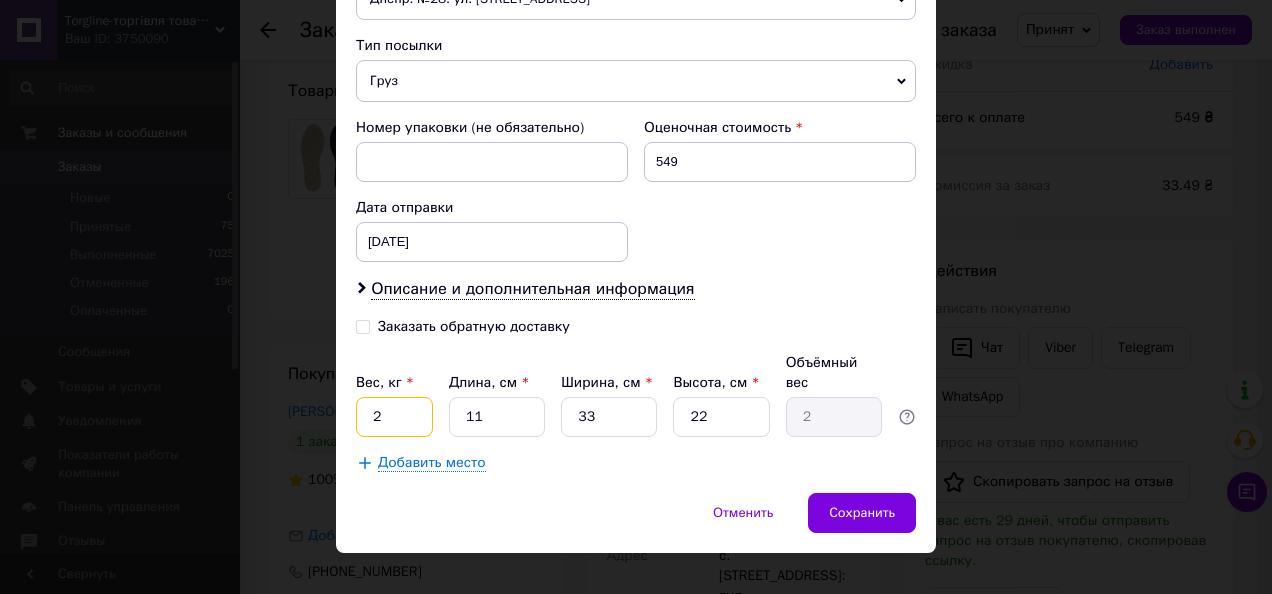 click on "2" at bounding box center (394, 417) 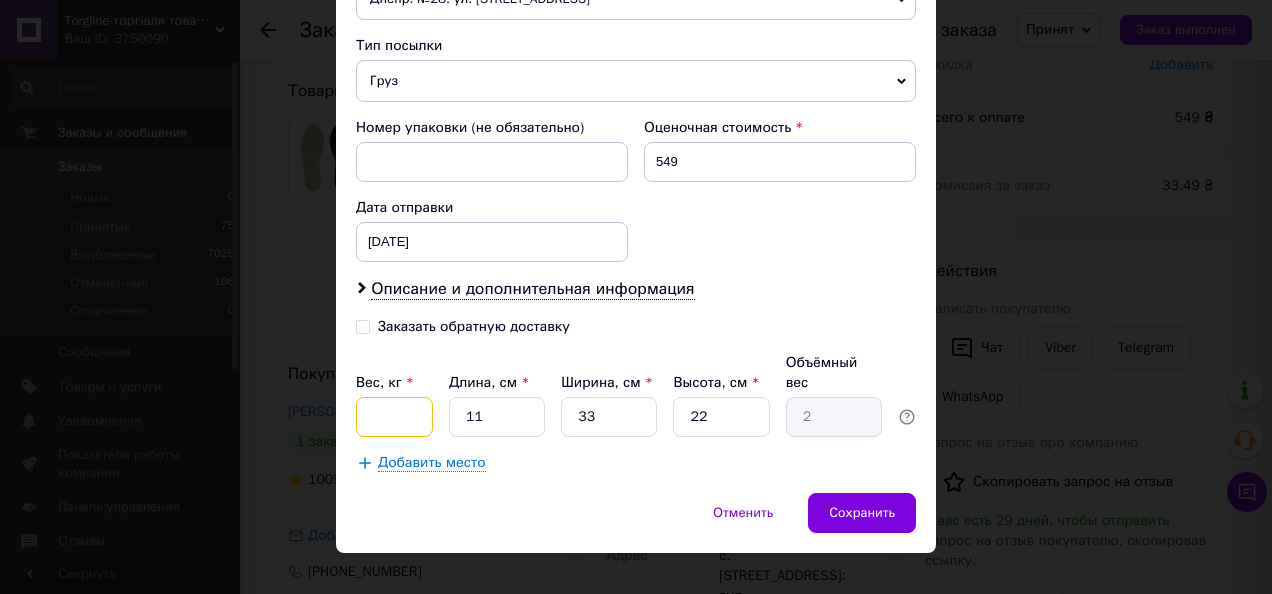 type 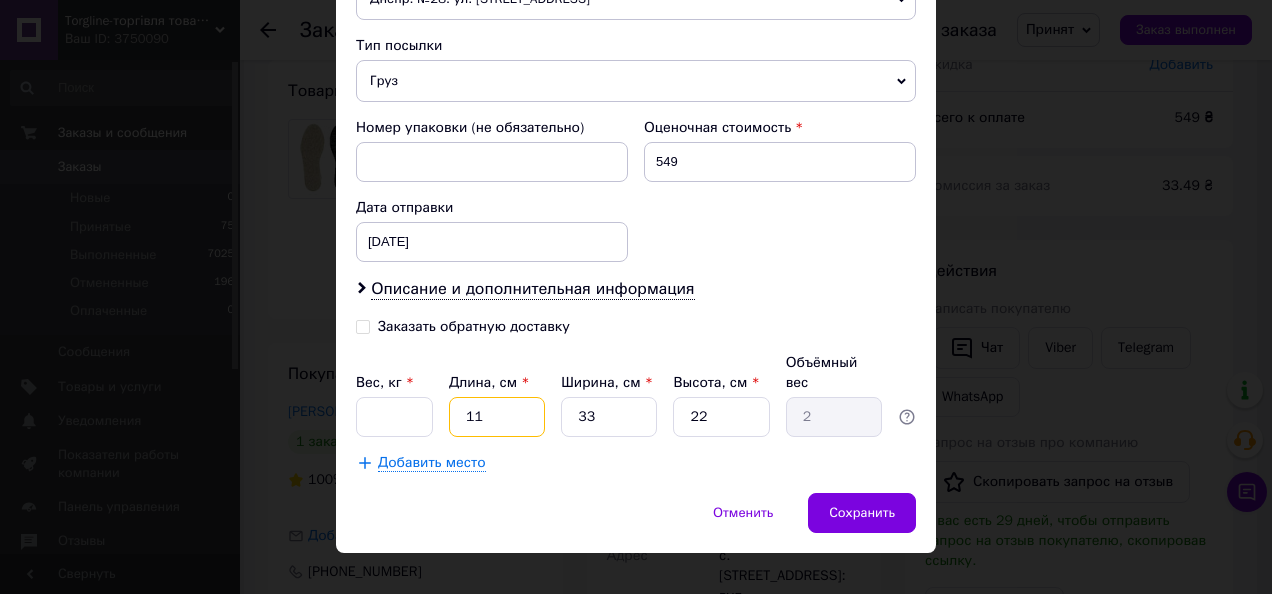 click on "11" at bounding box center (497, 417) 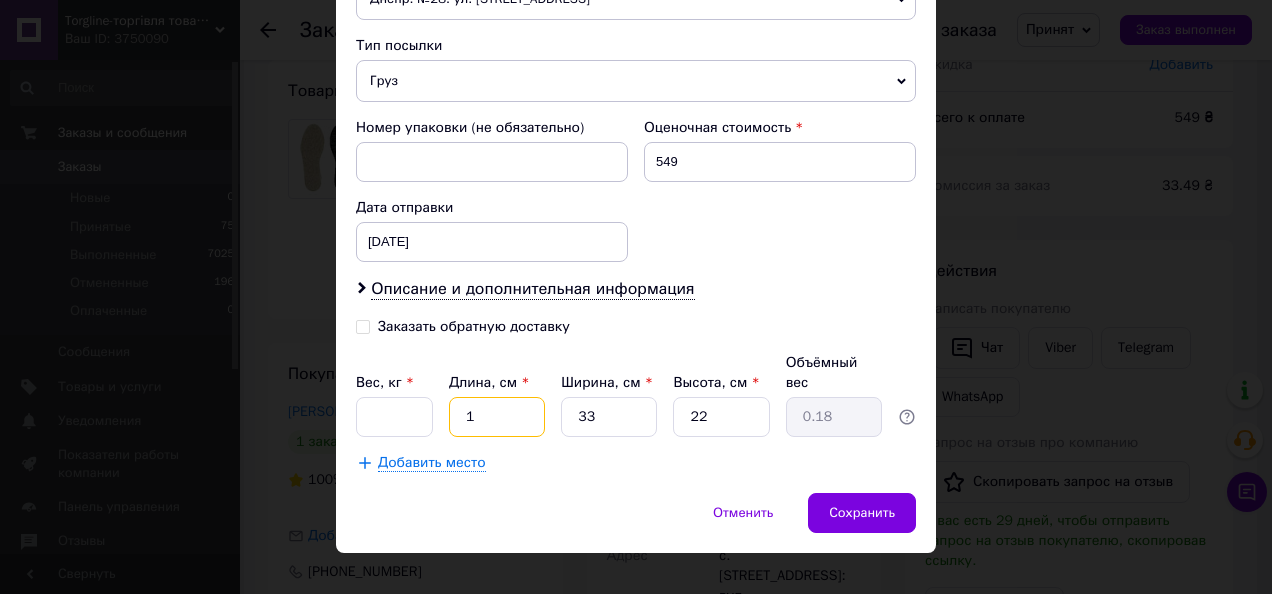 type 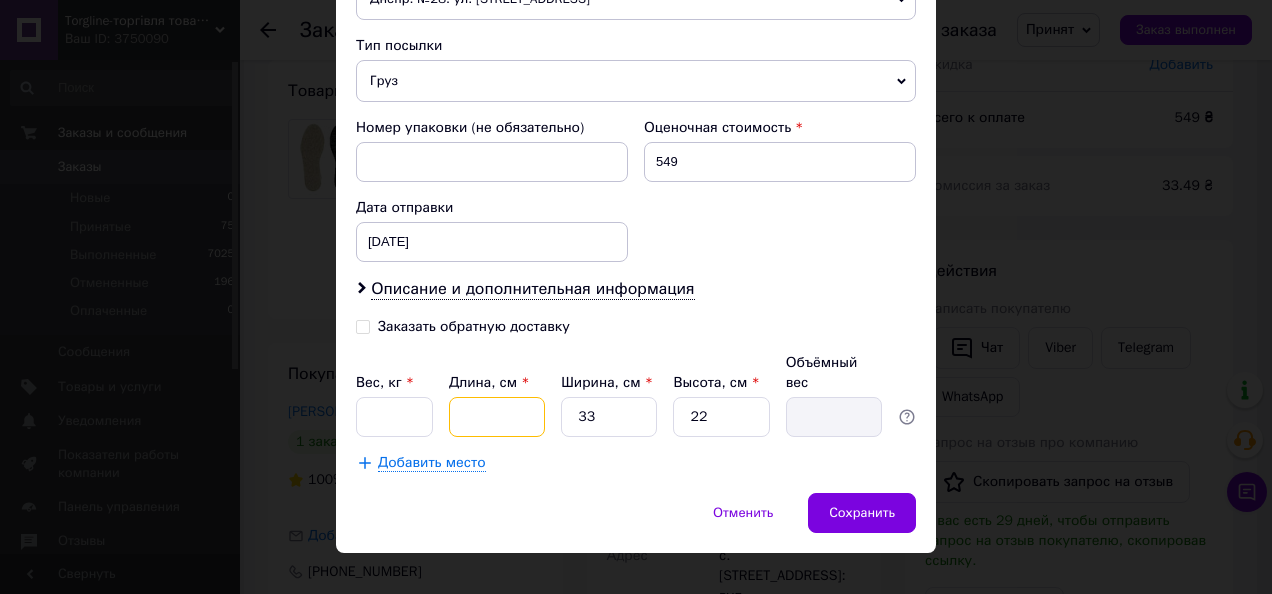 type on "2" 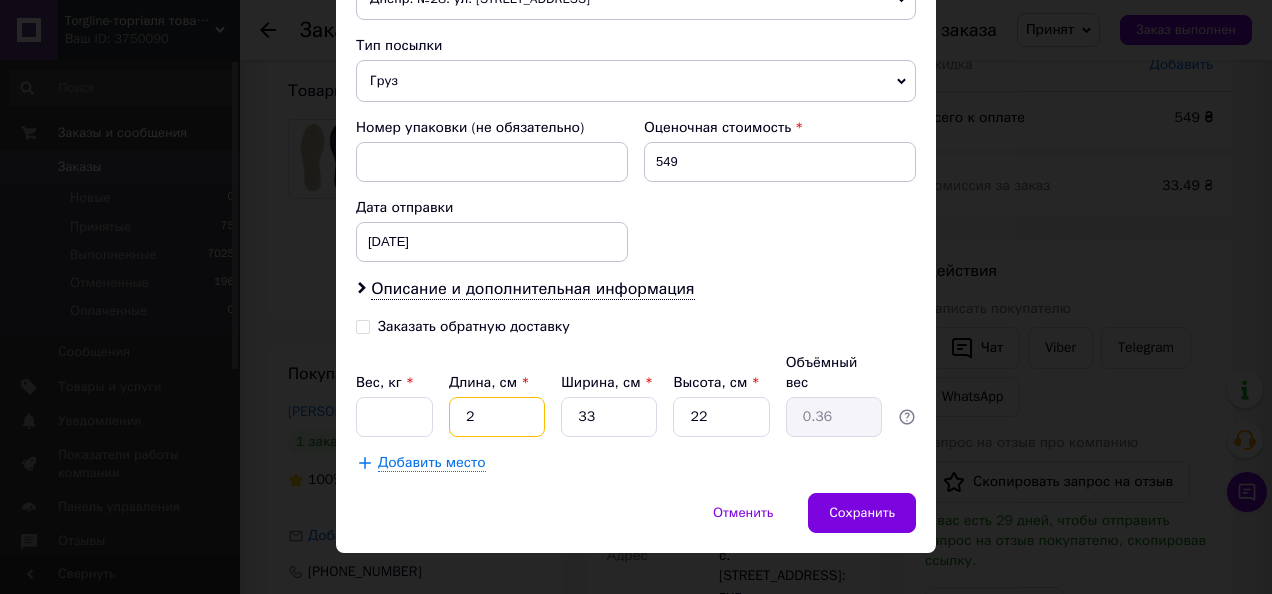 type on "20" 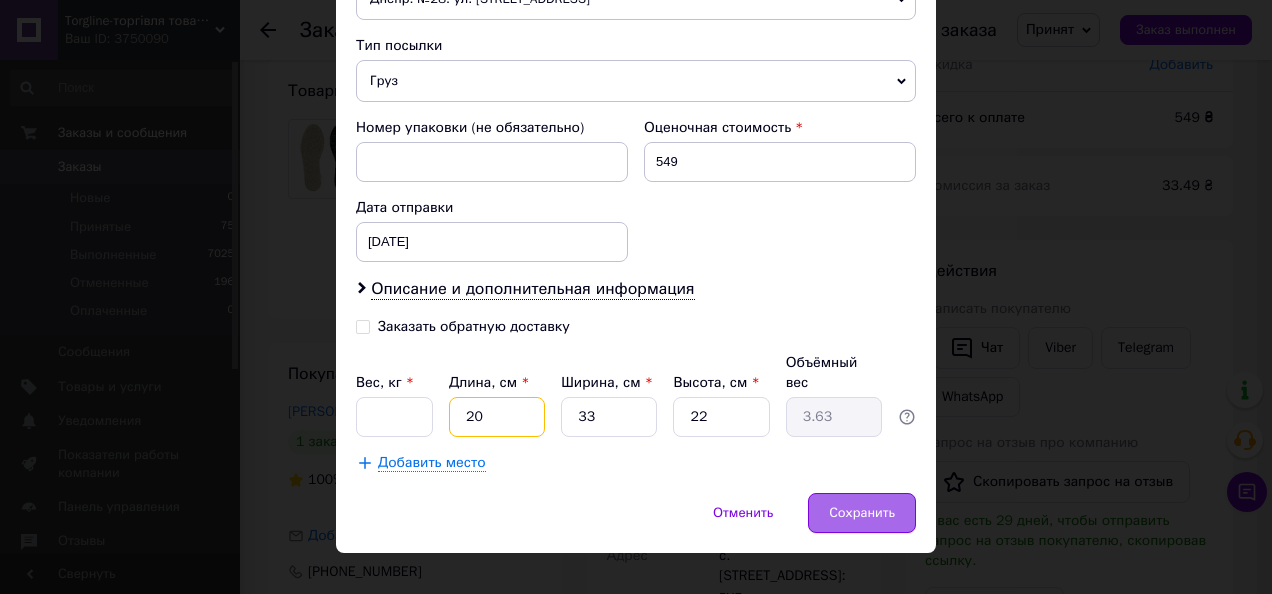 type on "20" 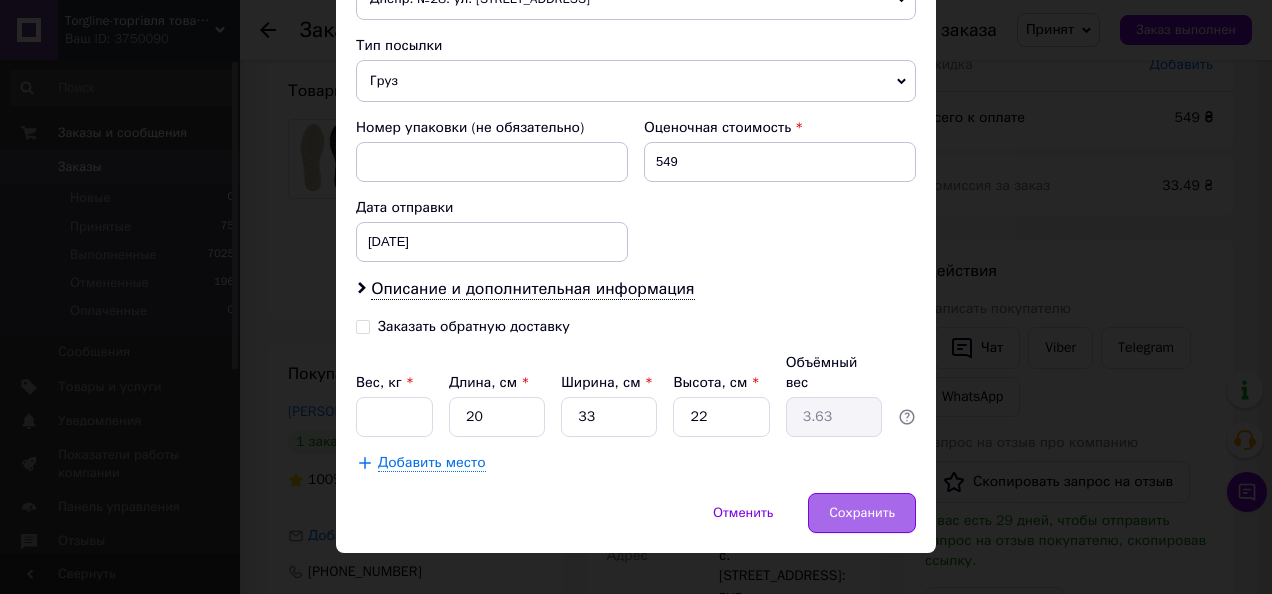 click on "Сохранить" at bounding box center (862, 513) 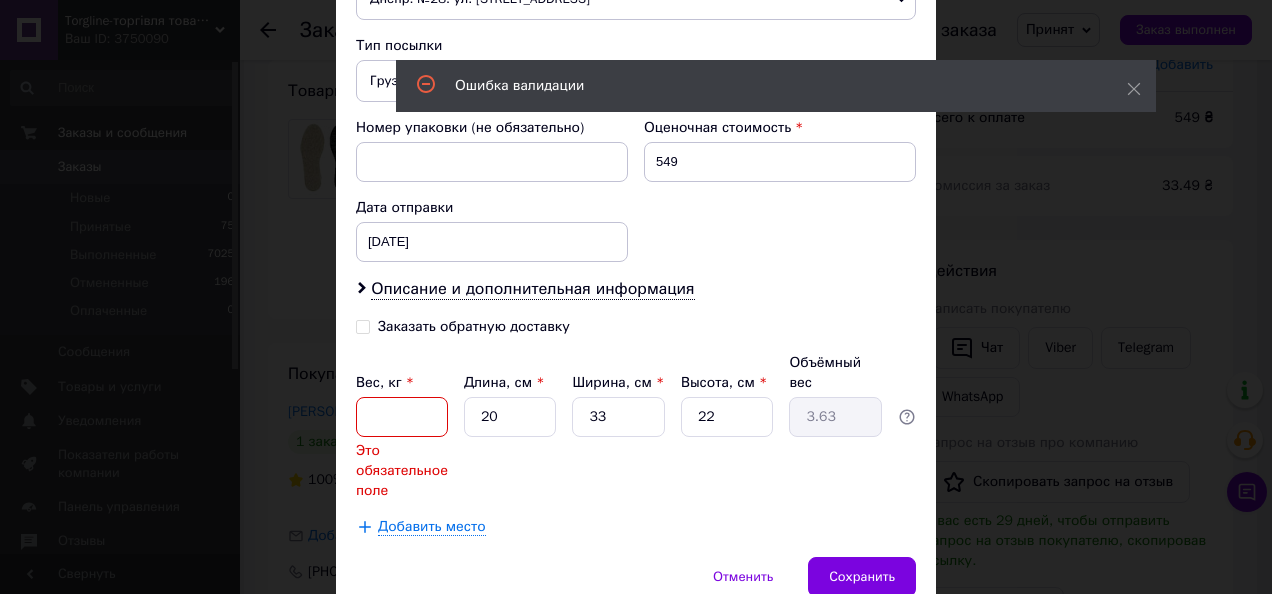 click on "Вес, кг   *" at bounding box center [402, 417] 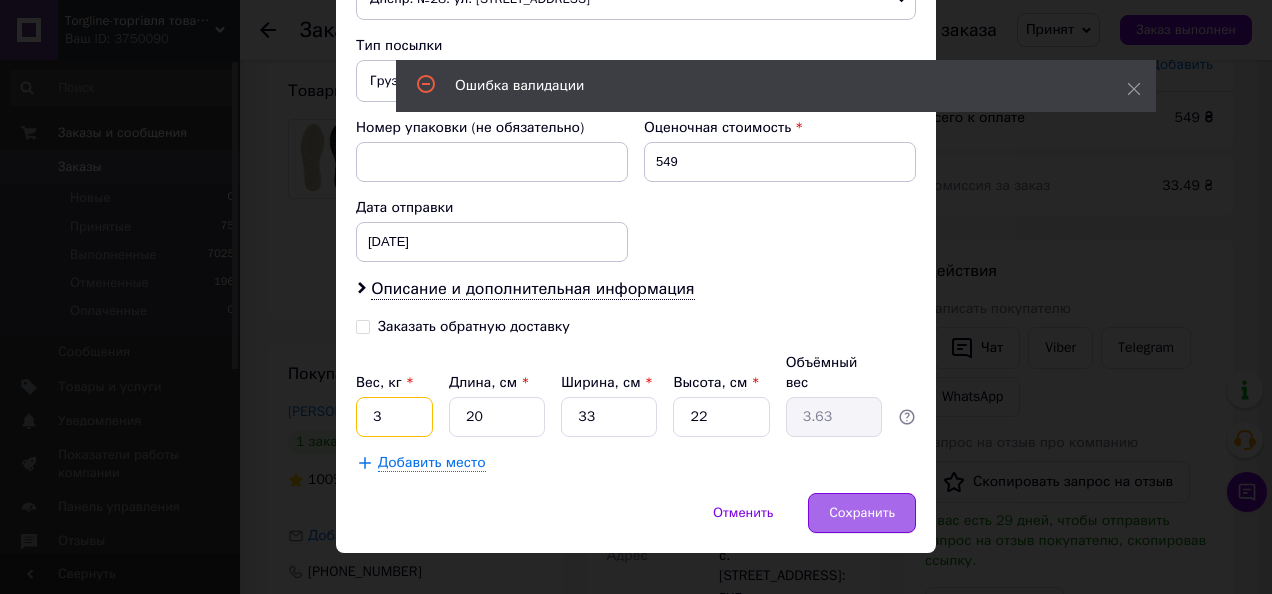 type on "3" 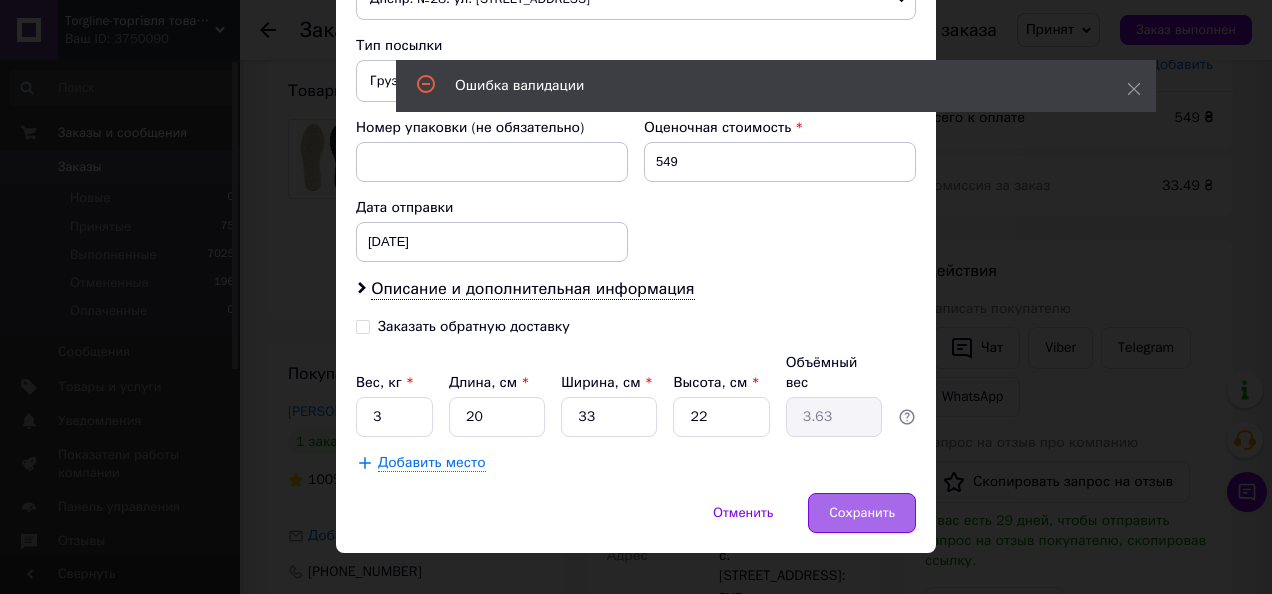 click on "Сохранить" at bounding box center [862, 513] 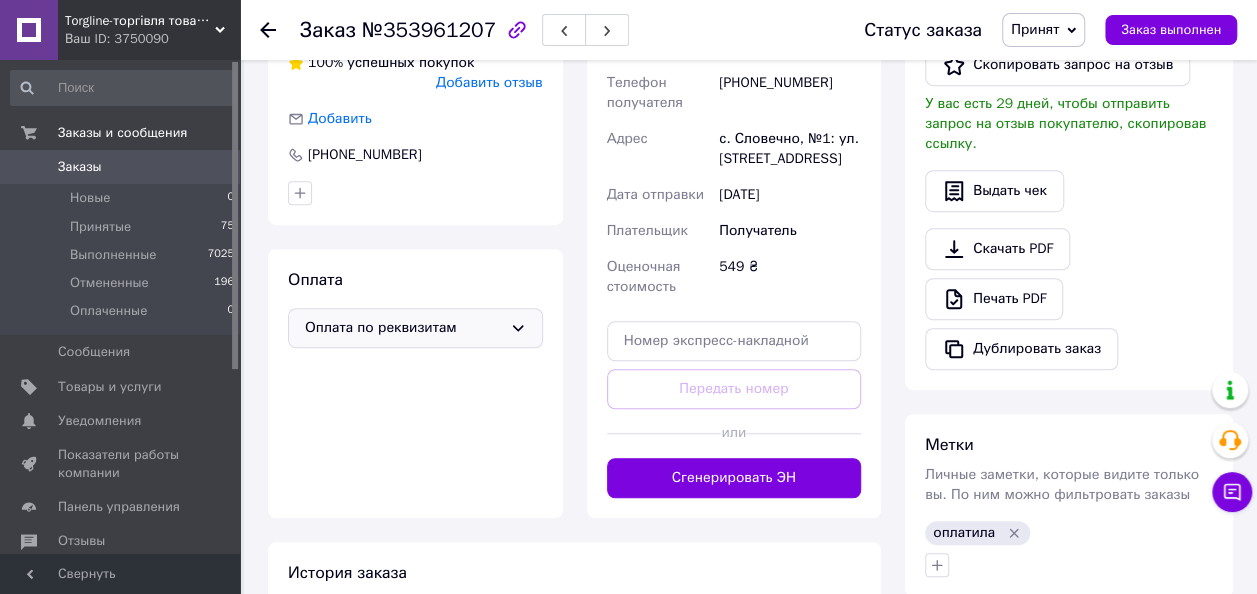 scroll, scrollTop: 594, scrollLeft: 0, axis: vertical 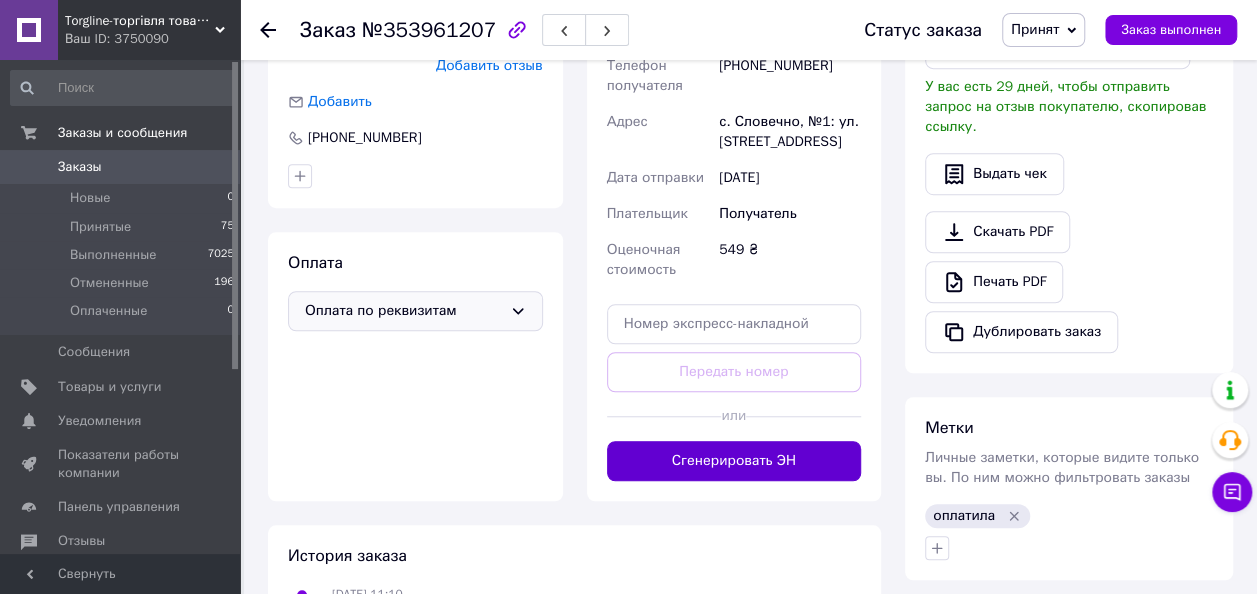 click on "Сгенерировать ЭН" at bounding box center [734, 461] 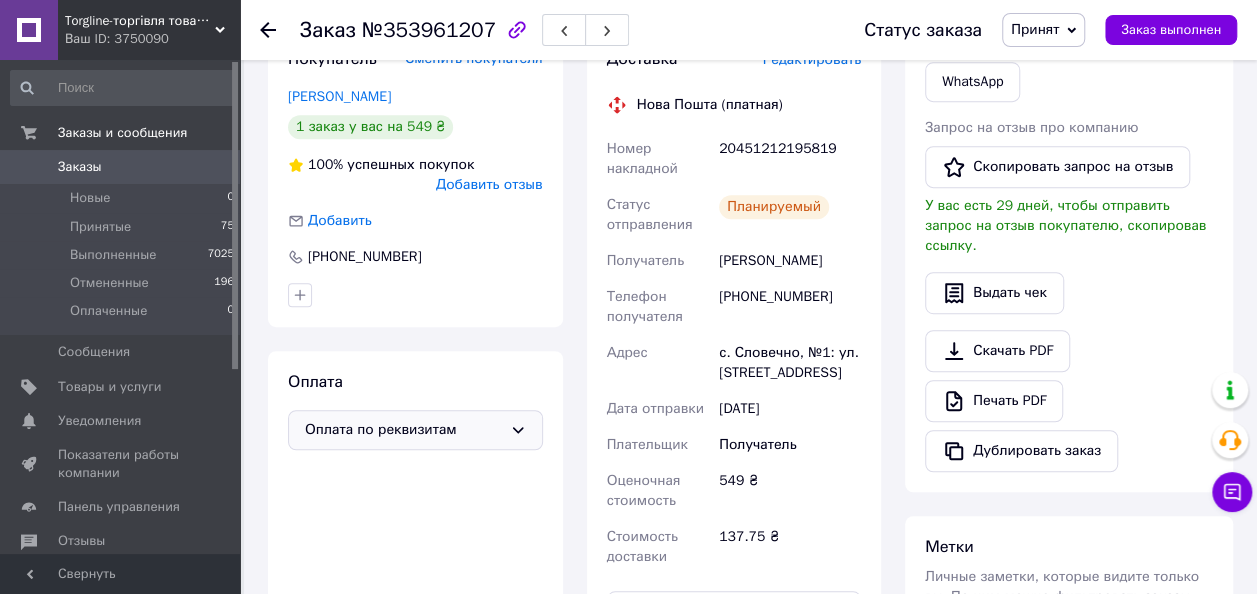 scroll, scrollTop: 432, scrollLeft: 0, axis: vertical 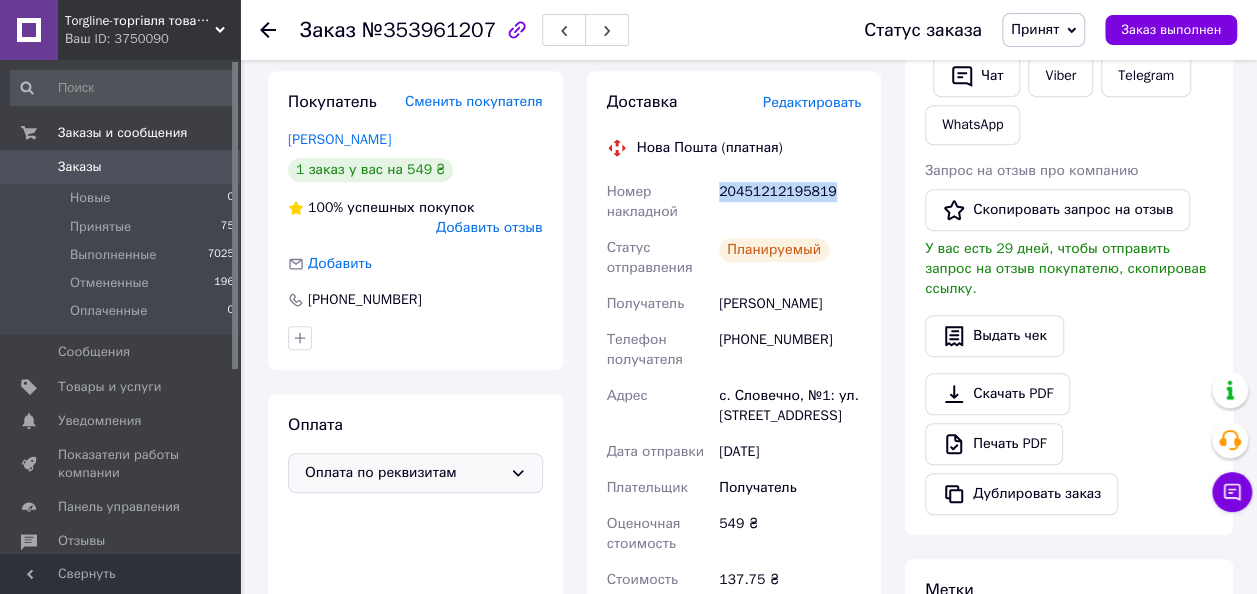 drag, startPoint x: 857, startPoint y: 196, endPoint x: 720, endPoint y: 212, distance: 137.93114 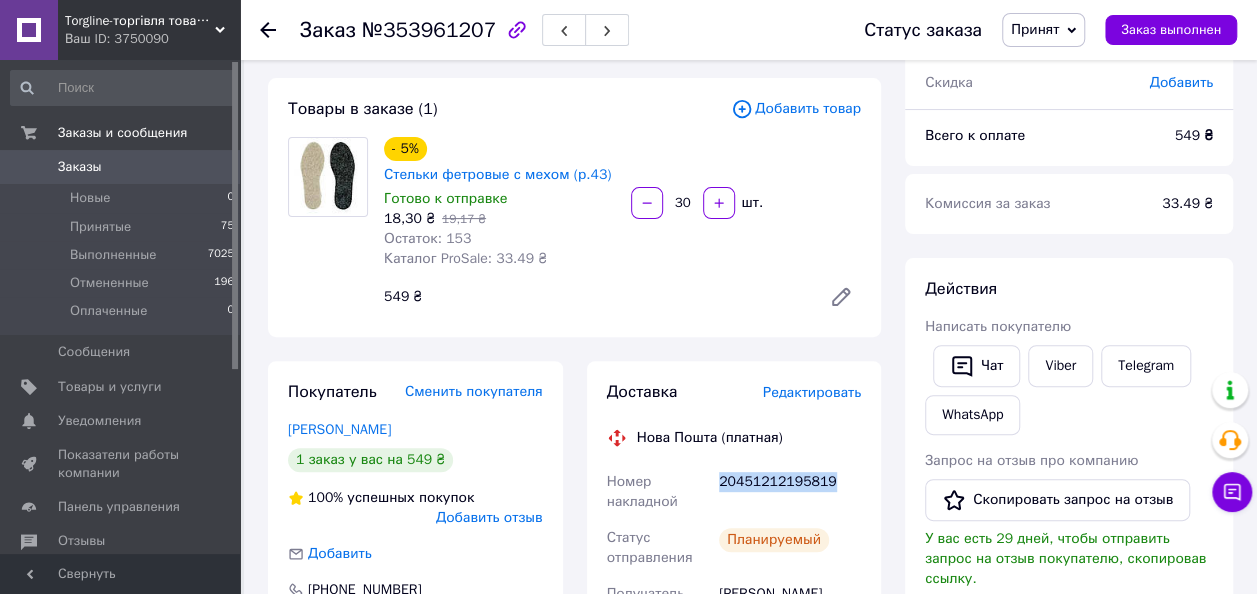 scroll, scrollTop: 97, scrollLeft: 0, axis: vertical 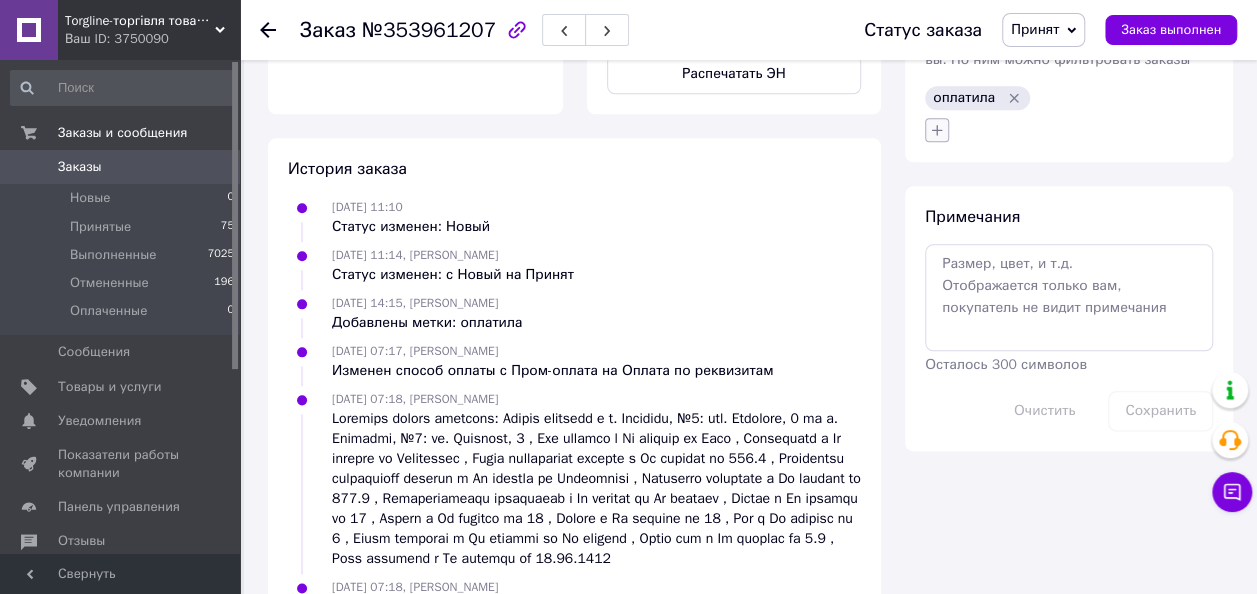 click 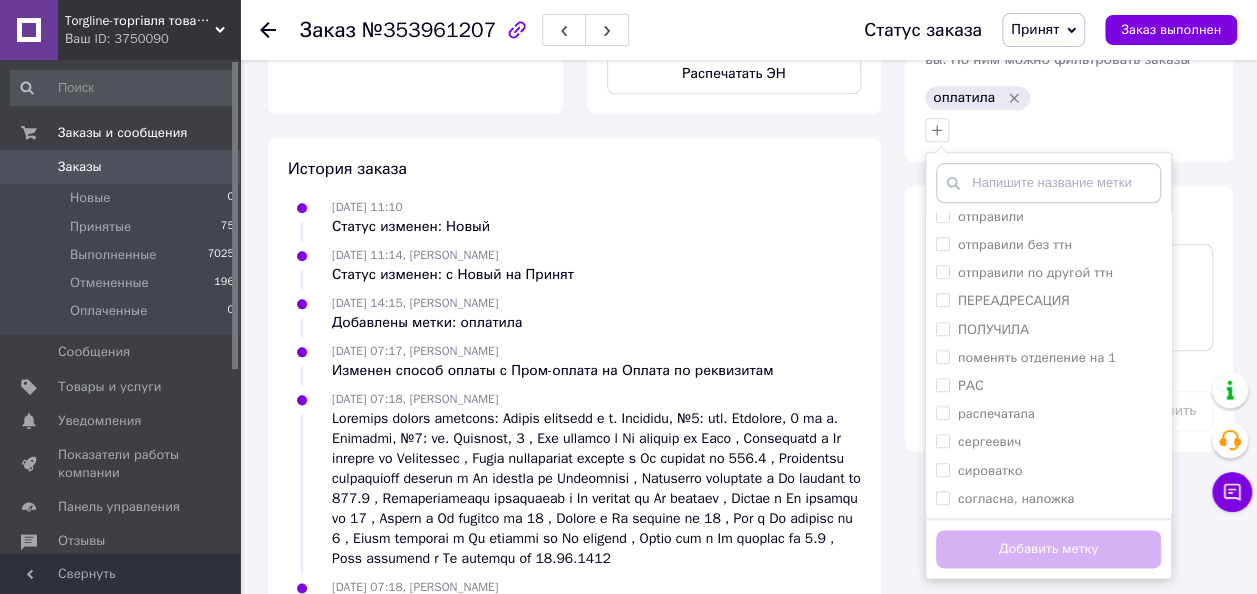 scroll, scrollTop: 816, scrollLeft: 0, axis: vertical 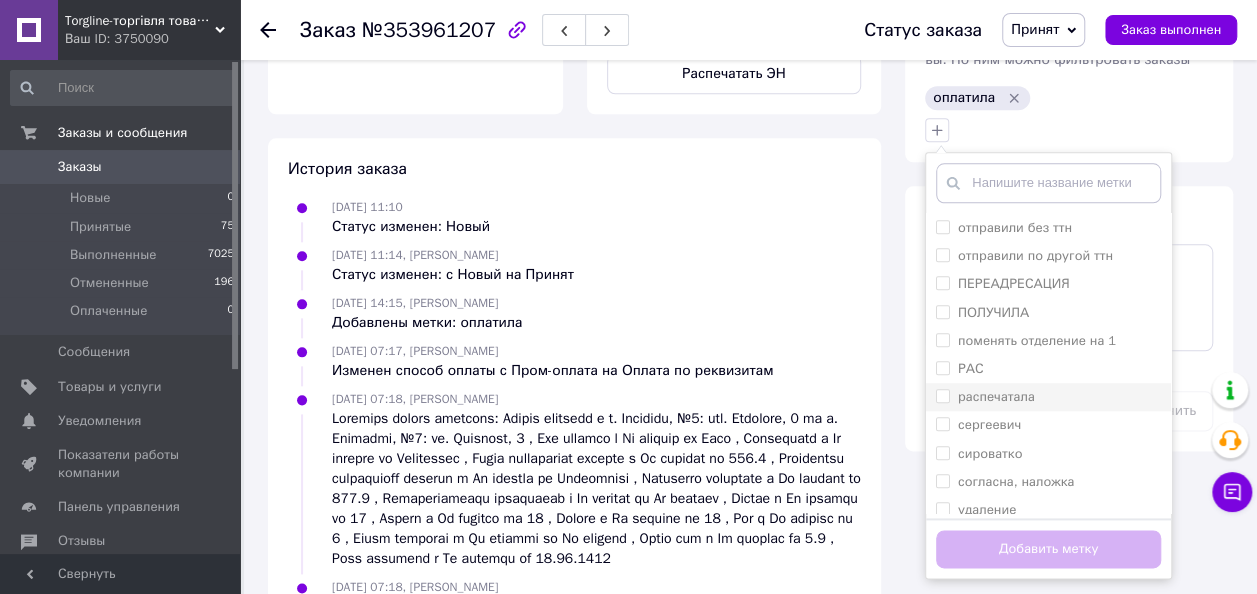 click on "распечатала" at bounding box center (942, 395) 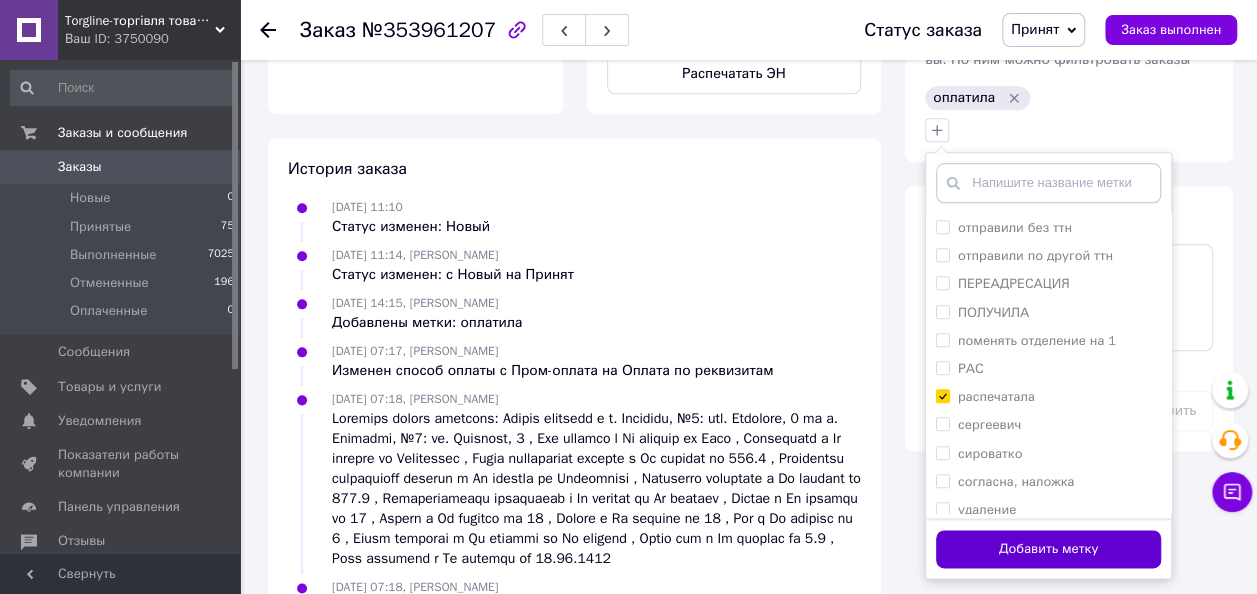 click on "Добавить метку" at bounding box center (1048, 549) 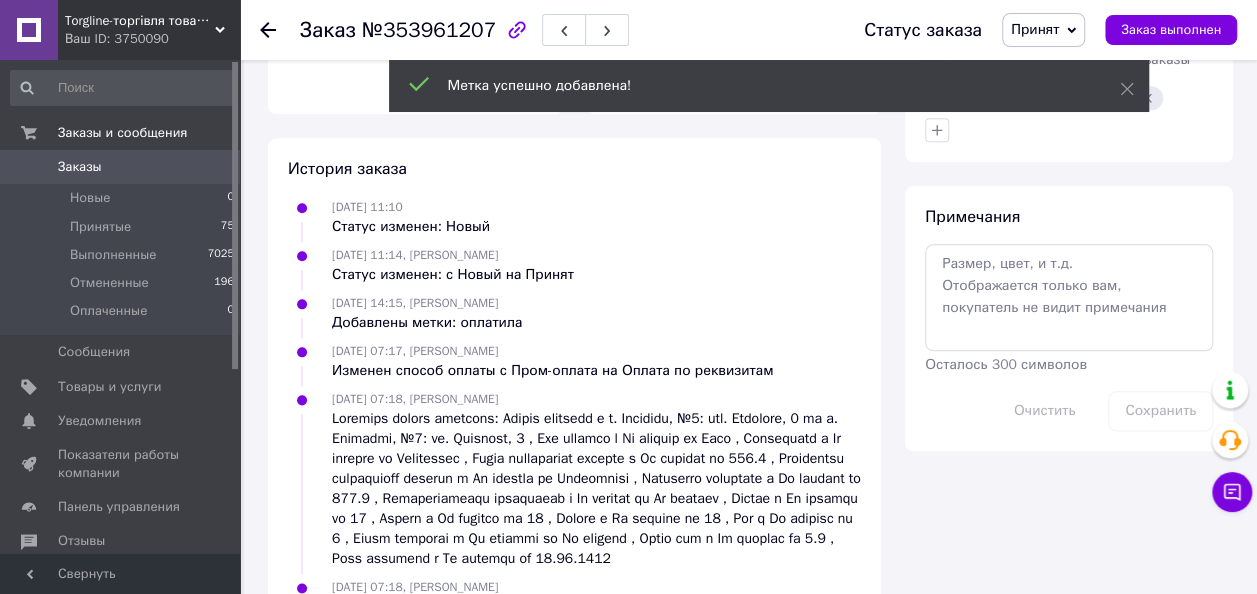 click 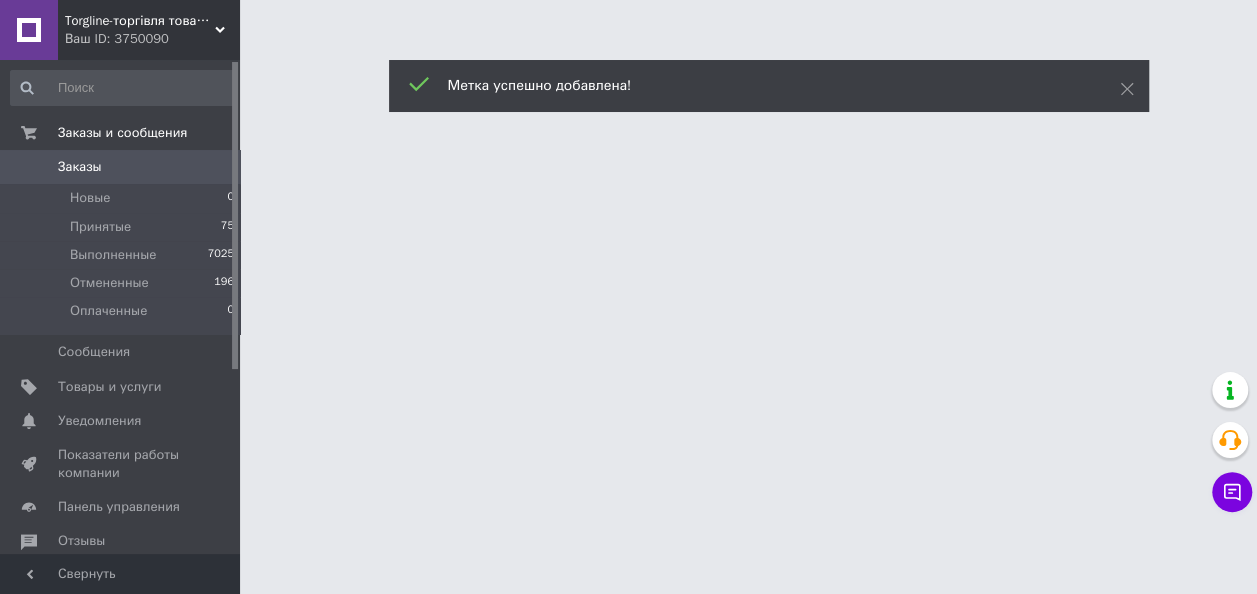 scroll, scrollTop: 0, scrollLeft: 0, axis: both 